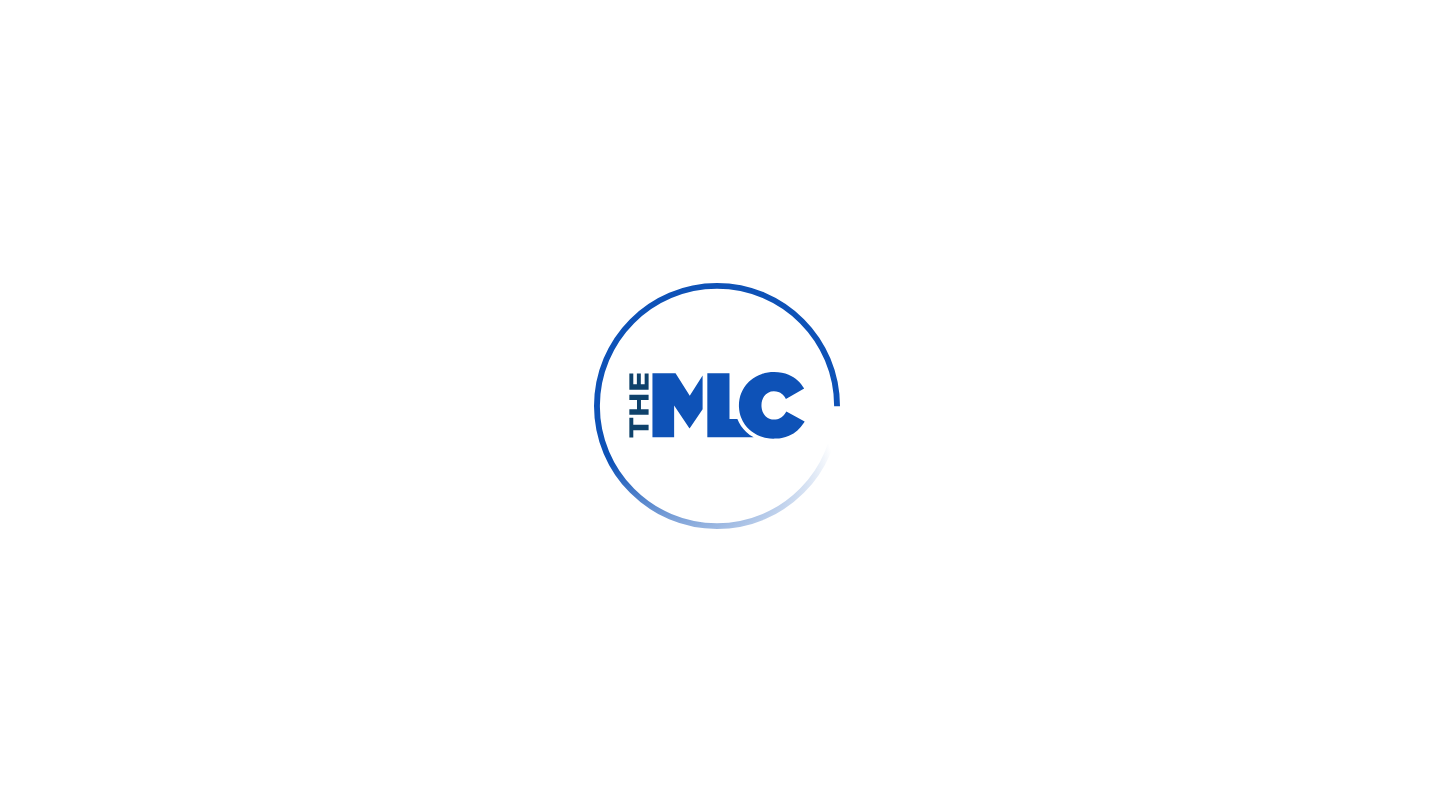 scroll, scrollTop: 0, scrollLeft: 0, axis: both 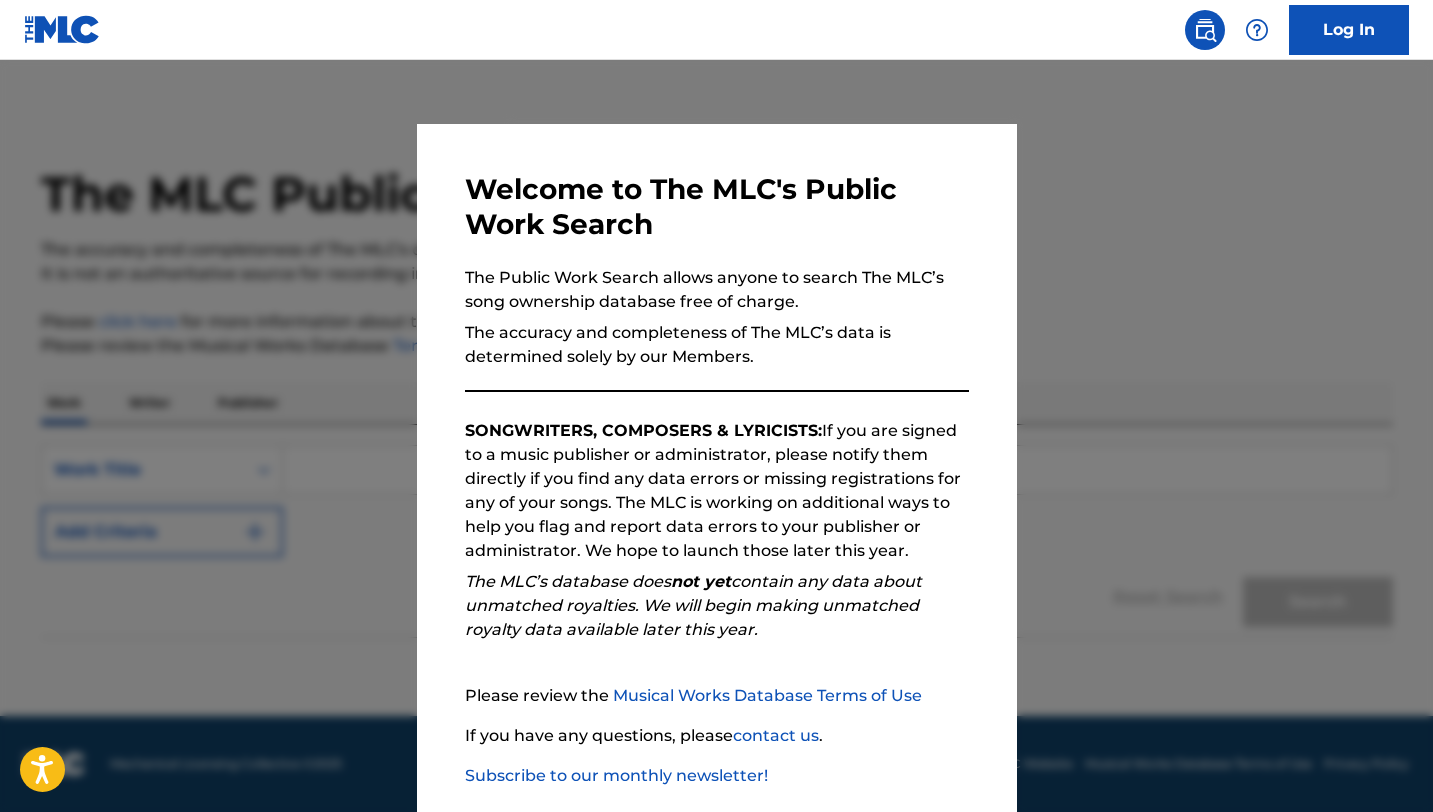 click at bounding box center (716, 466) 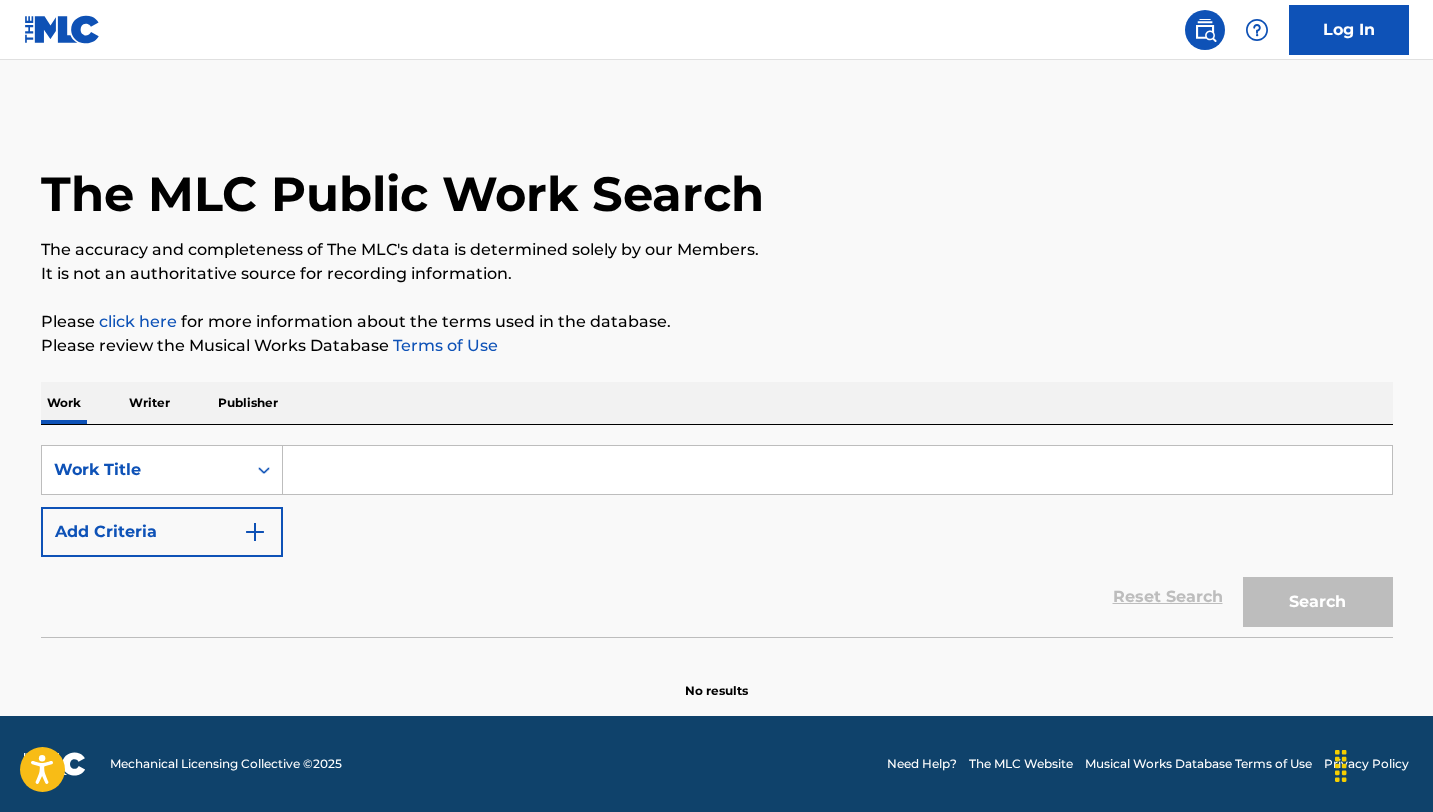 click at bounding box center [837, 470] 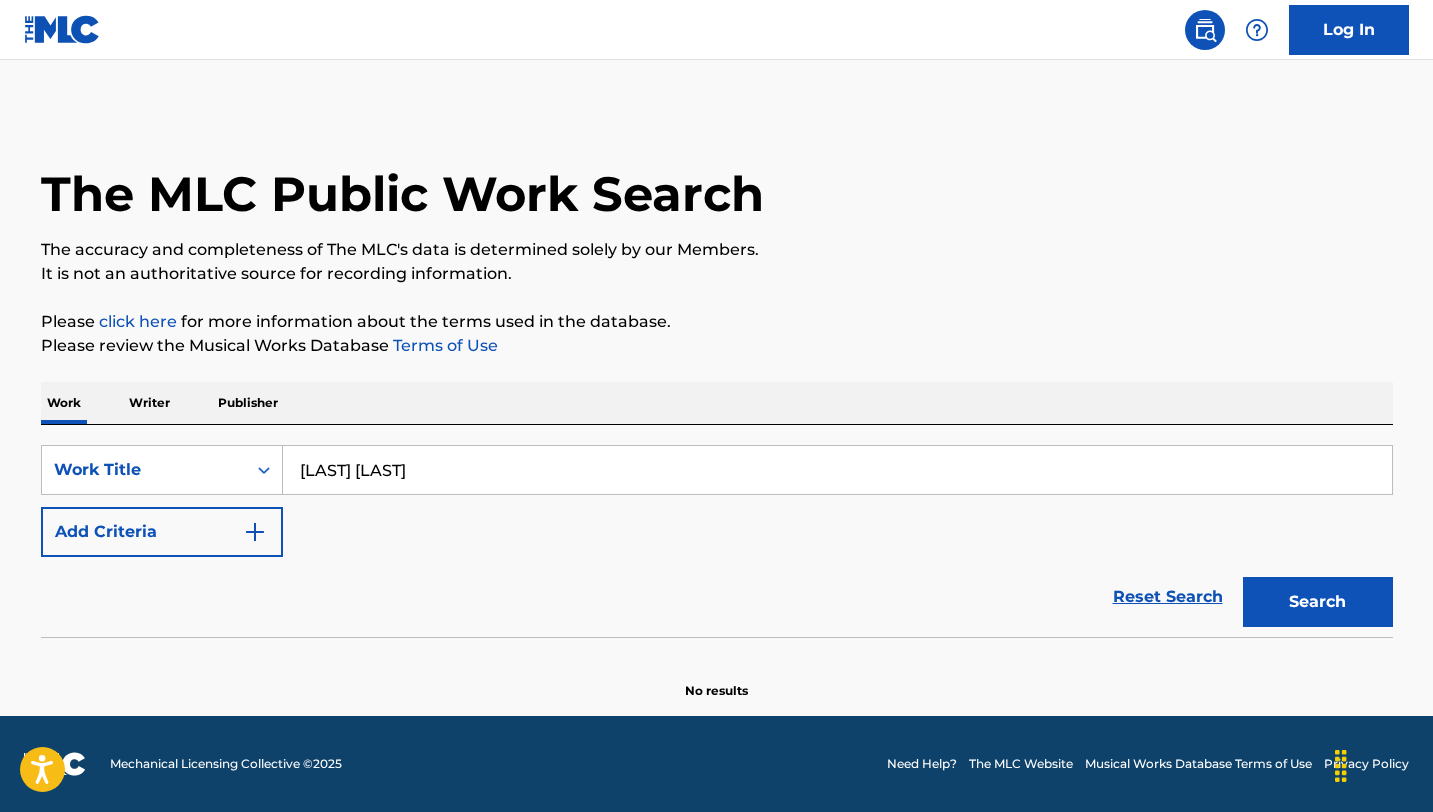 click on "Search" at bounding box center (1318, 602) 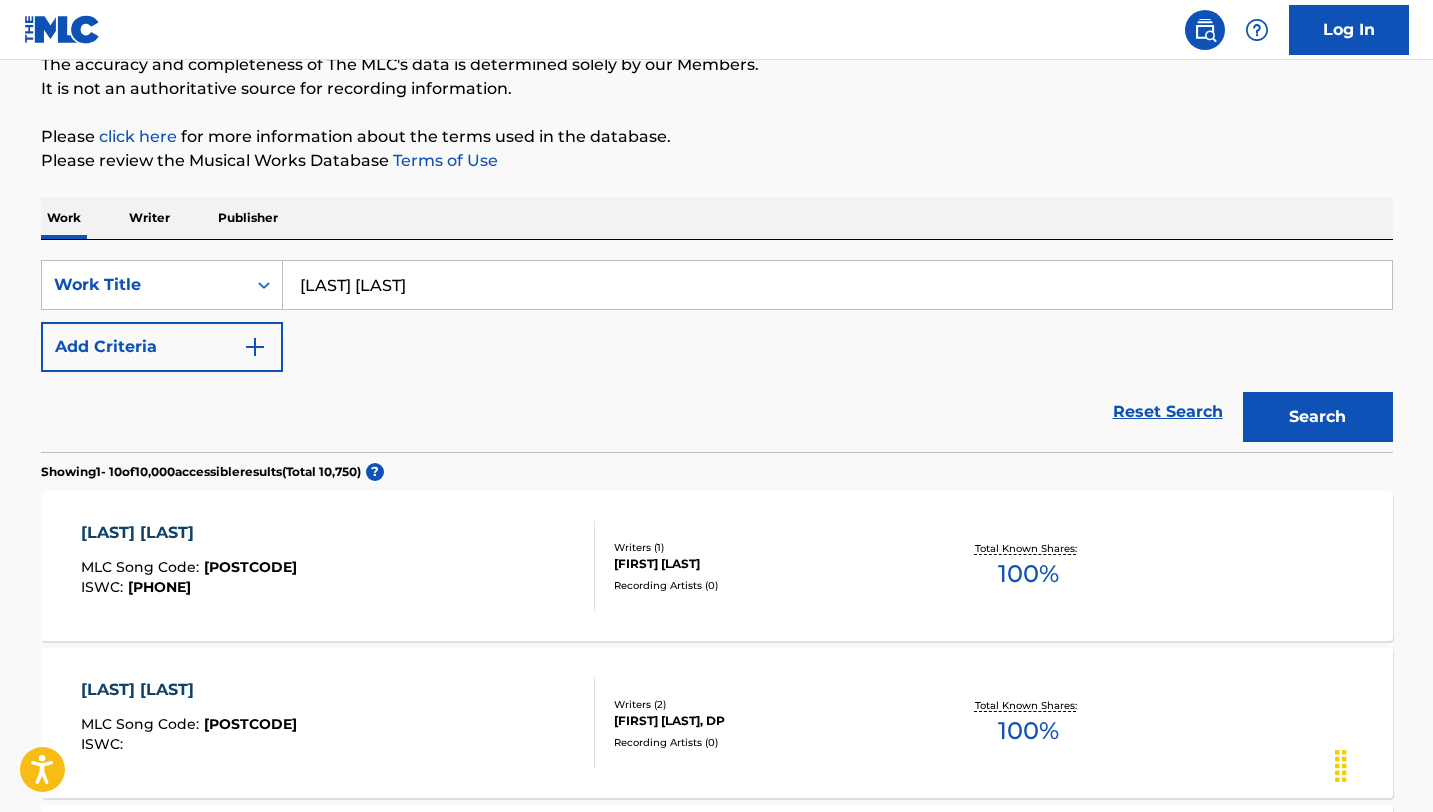 scroll, scrollTop: 0, scrollLeft: 0, axis: both 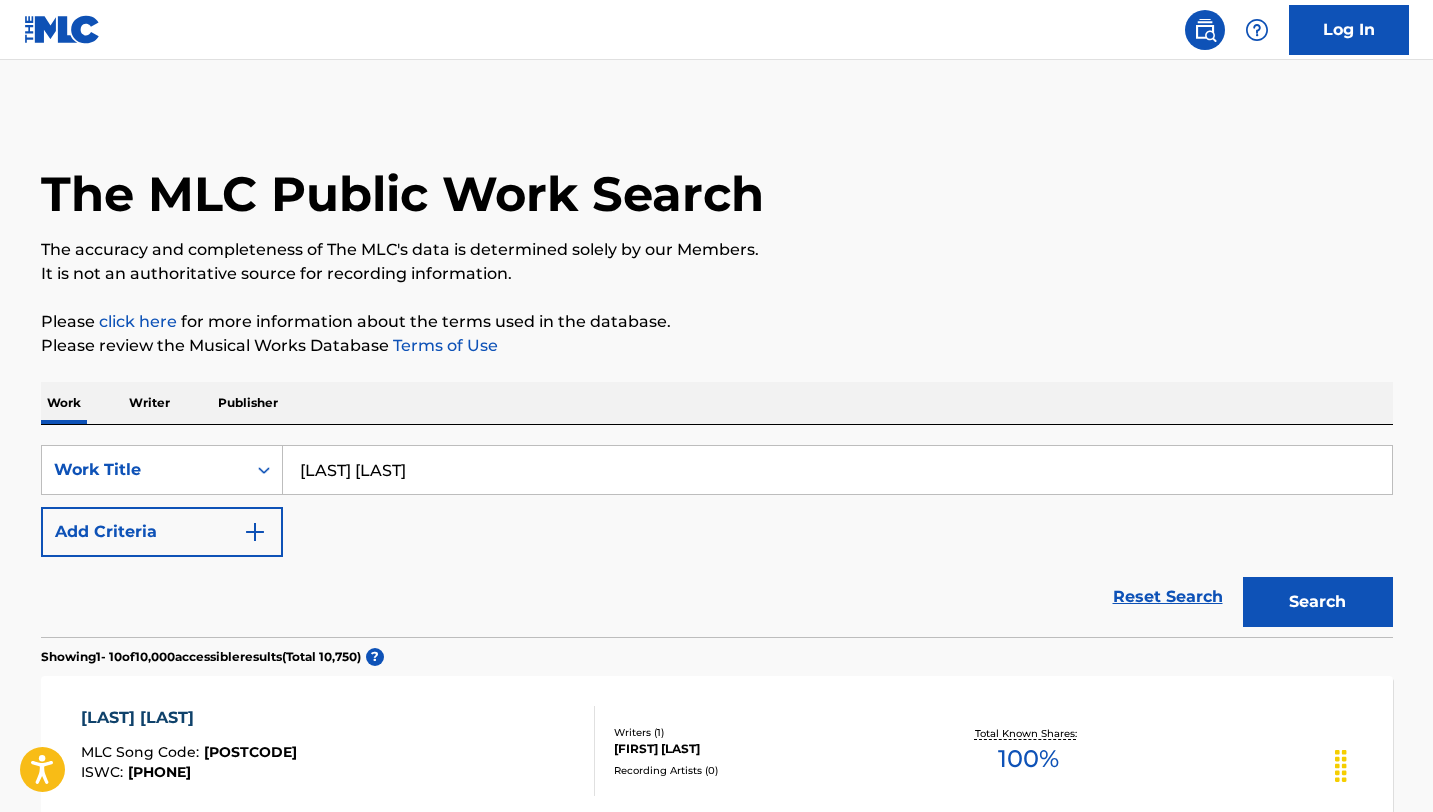 click on ""Scary Slope Slick Naim"" at bounding box center (837, 470) 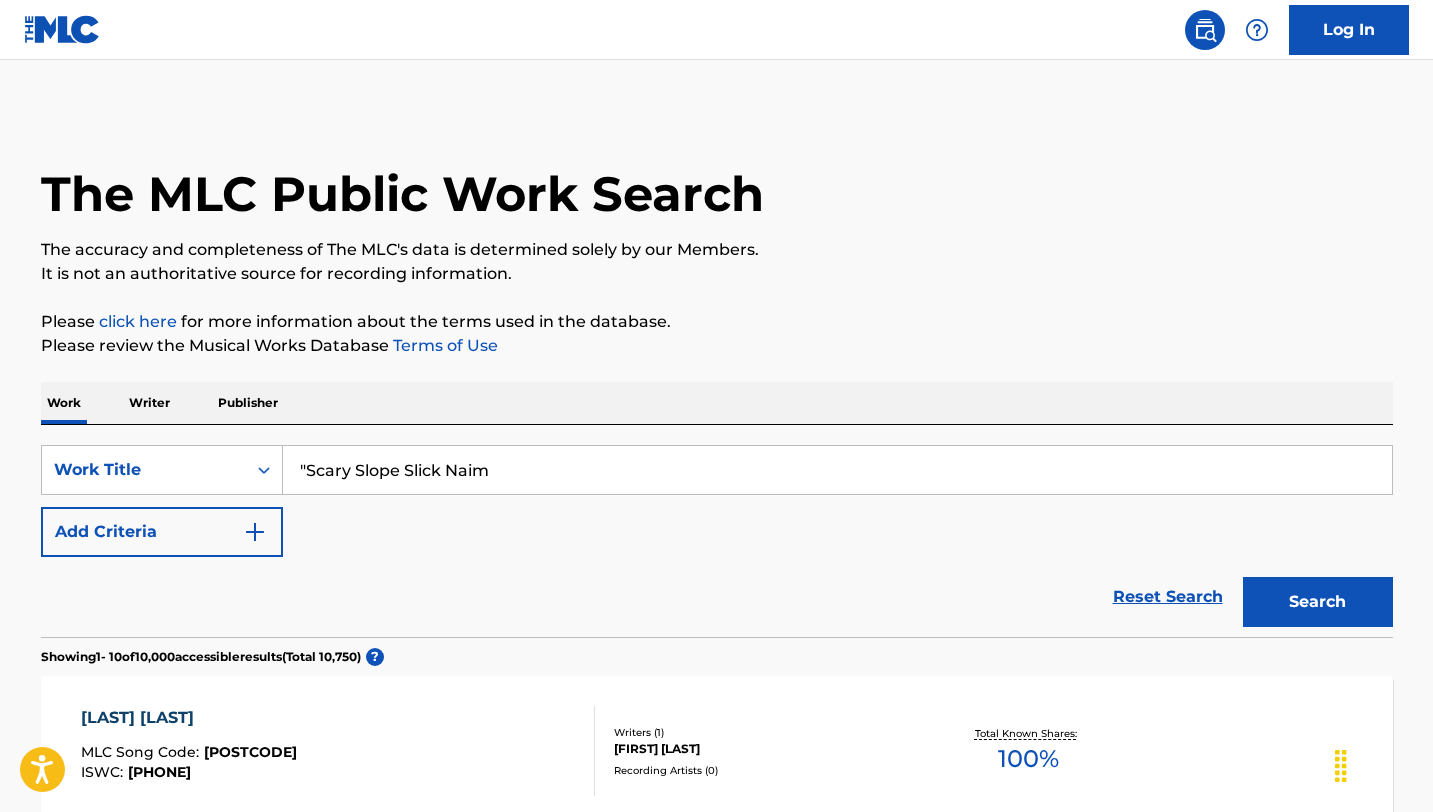 click on ""Scary Slope Slick Naim" at bounding box center [837, 470] 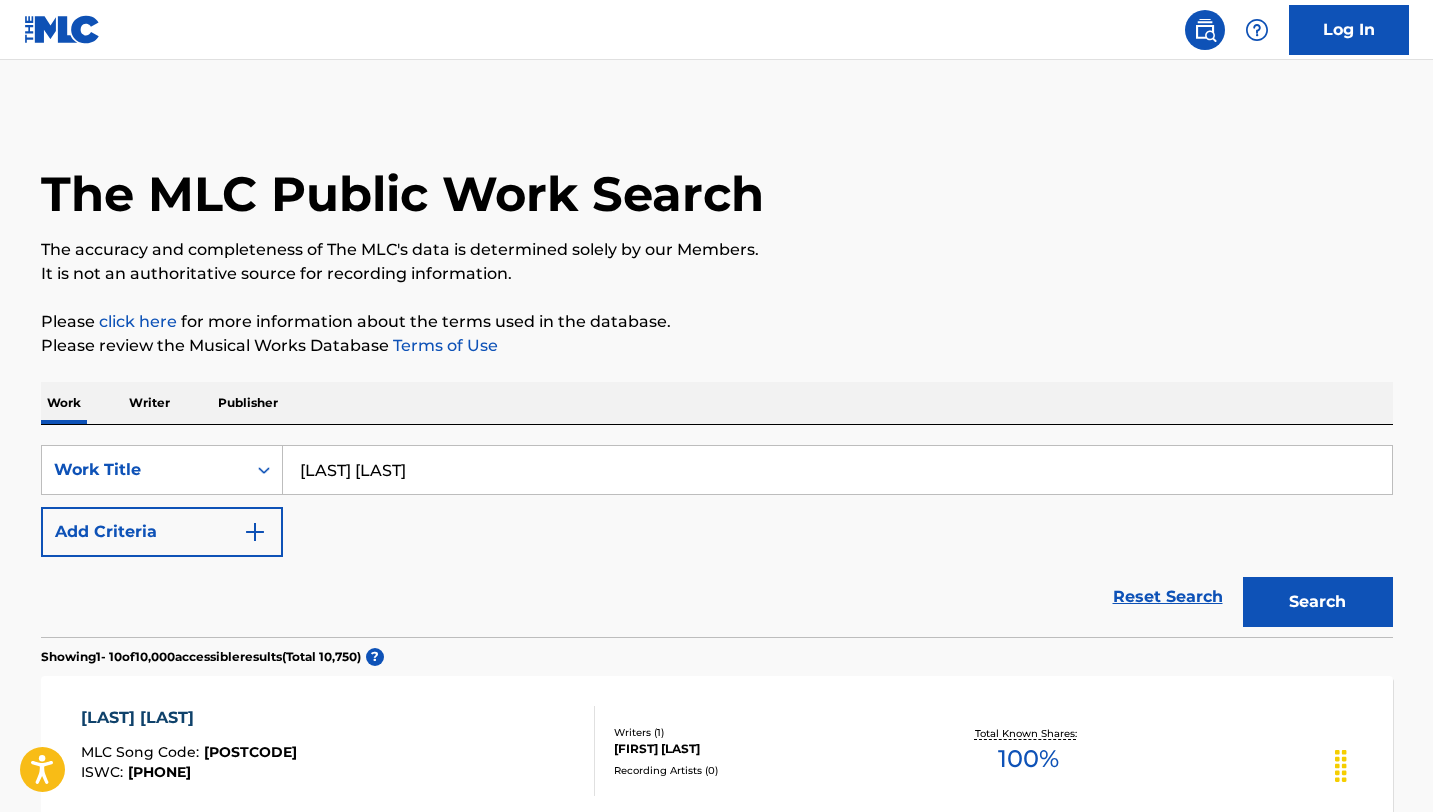 drag, startPoint x: 493, startPoint y: 472, endPoint x: 399, endPoint y: 467, distance: 94.13288 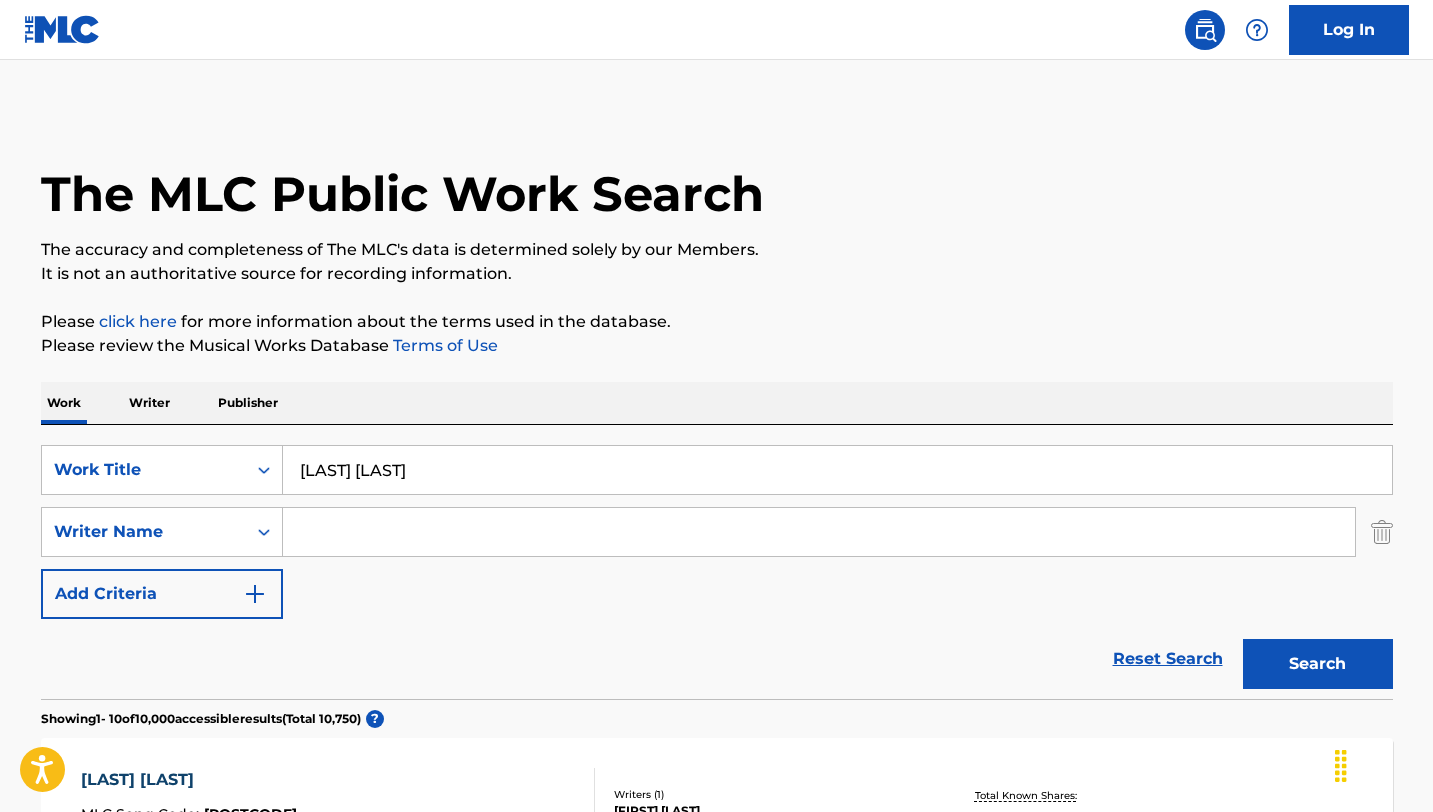 click at bounding box center [819, 532] 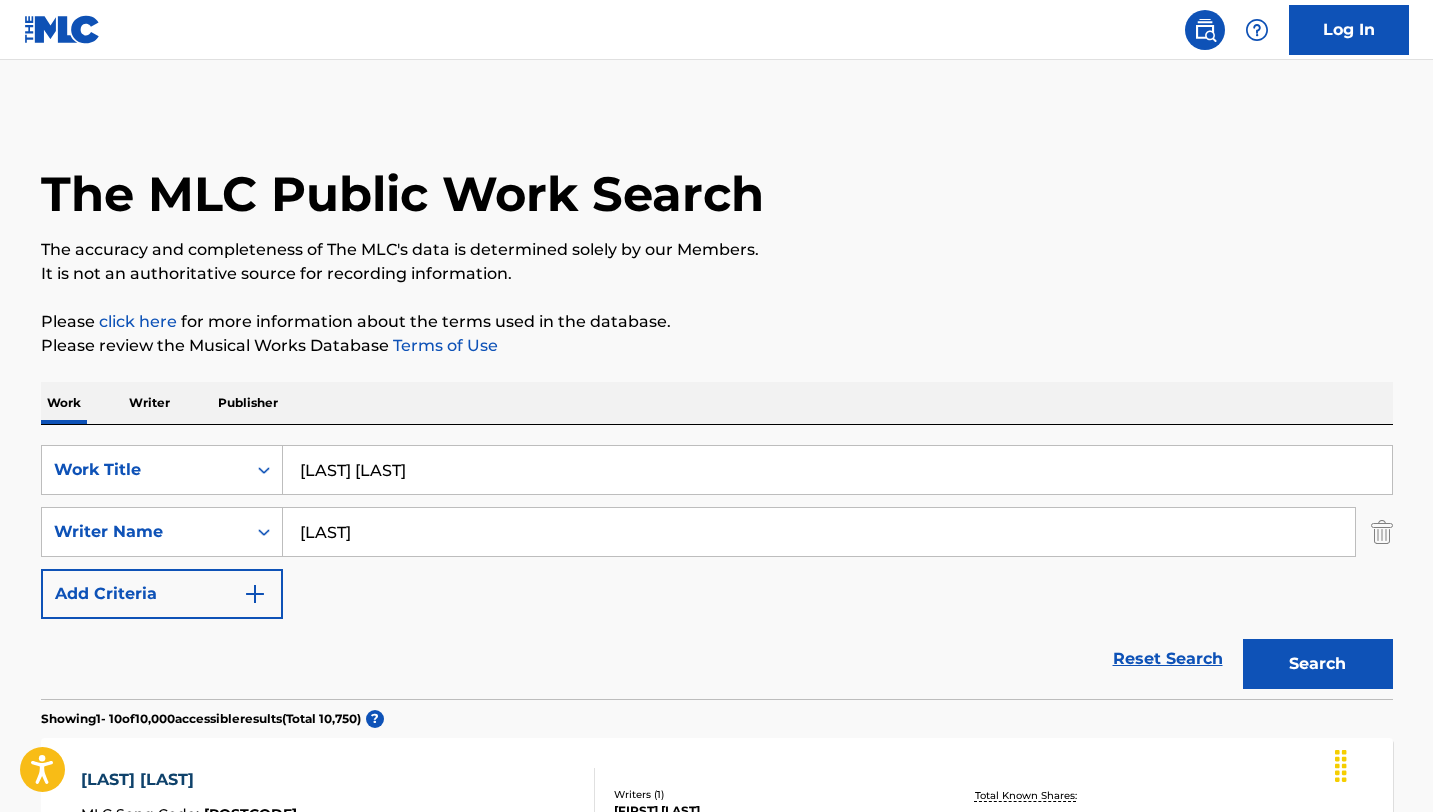 type on "Slick Naim" 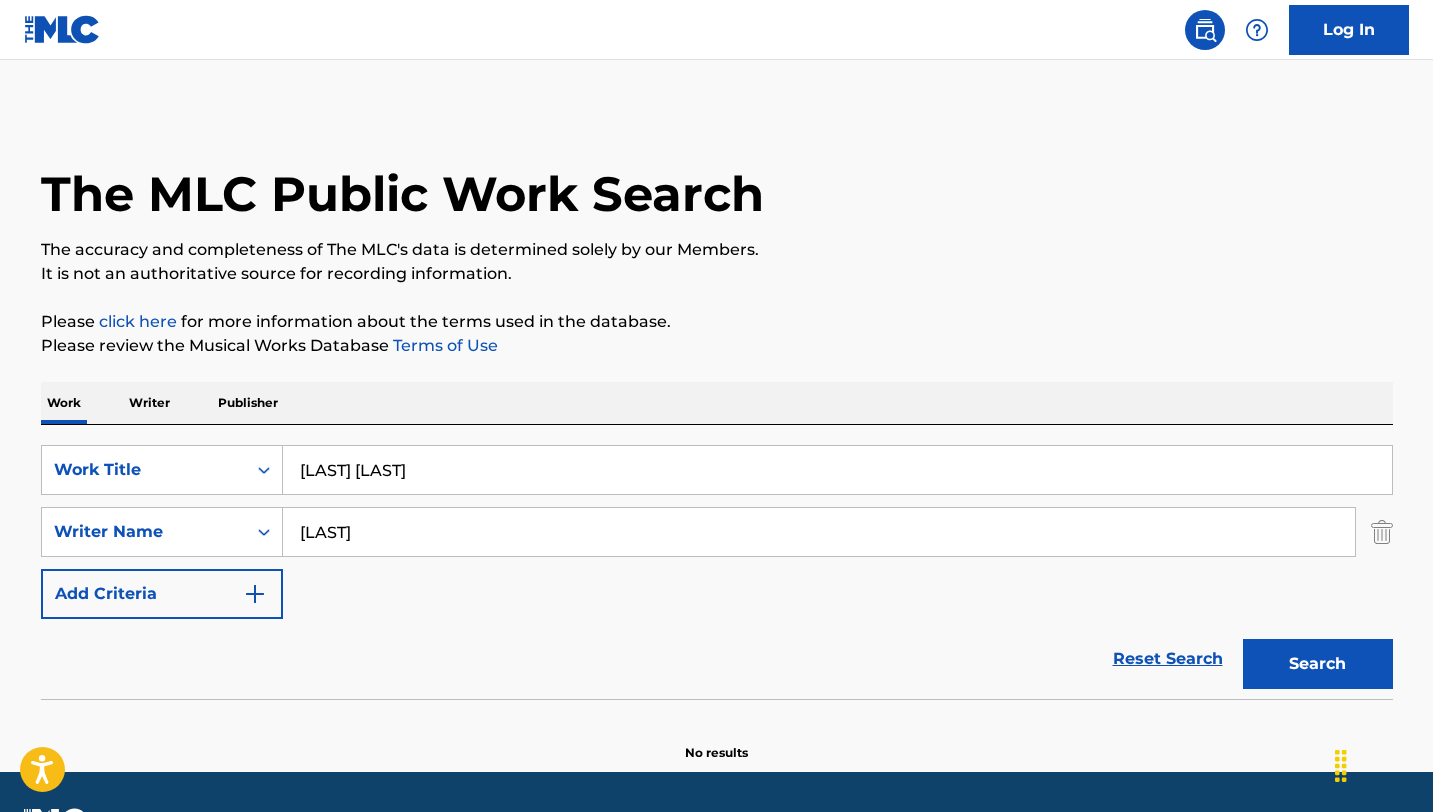 scroll, scrollTop: 56, scrollLeft: 0, axis: vertical 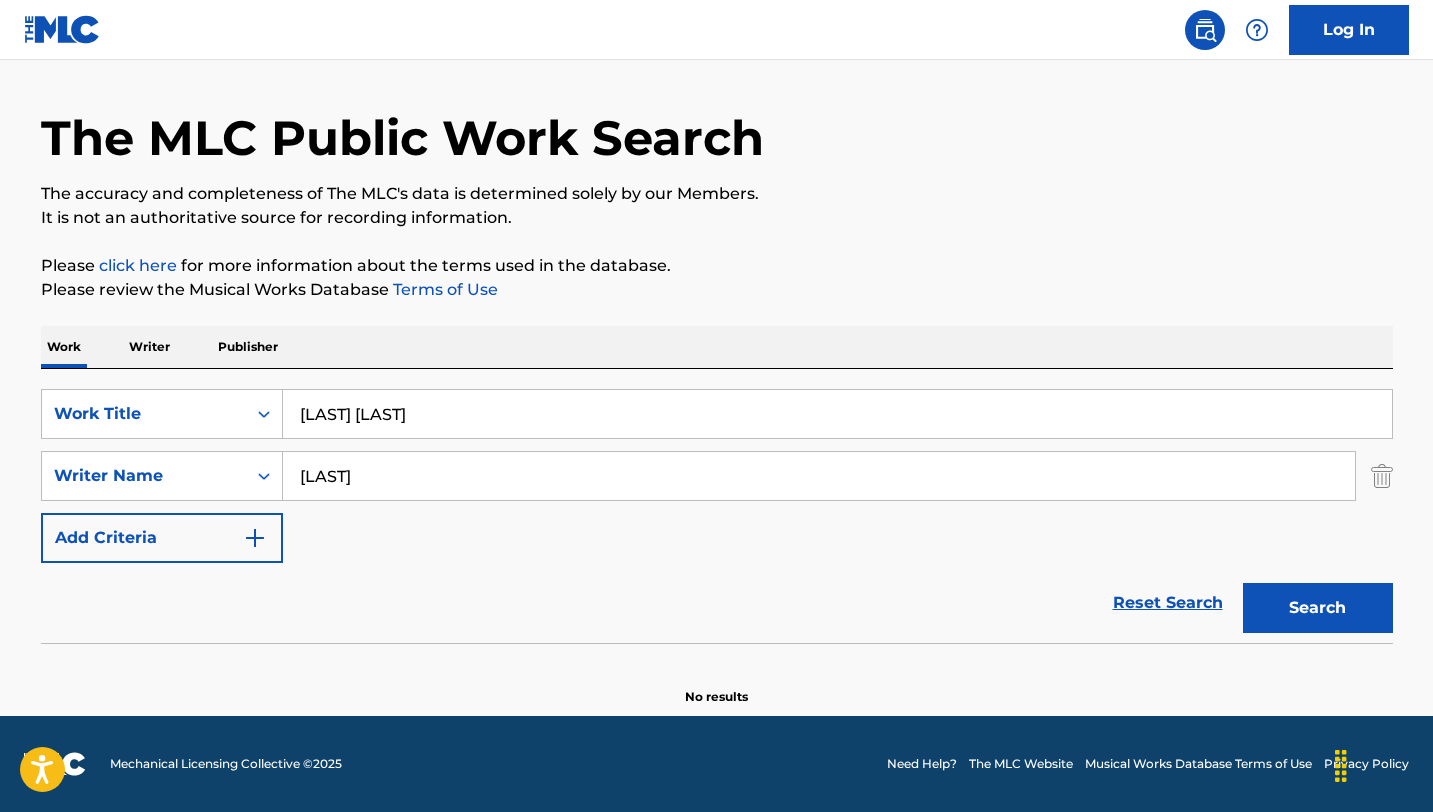 click on "Scary Slope" at bounding box center [837, 414] 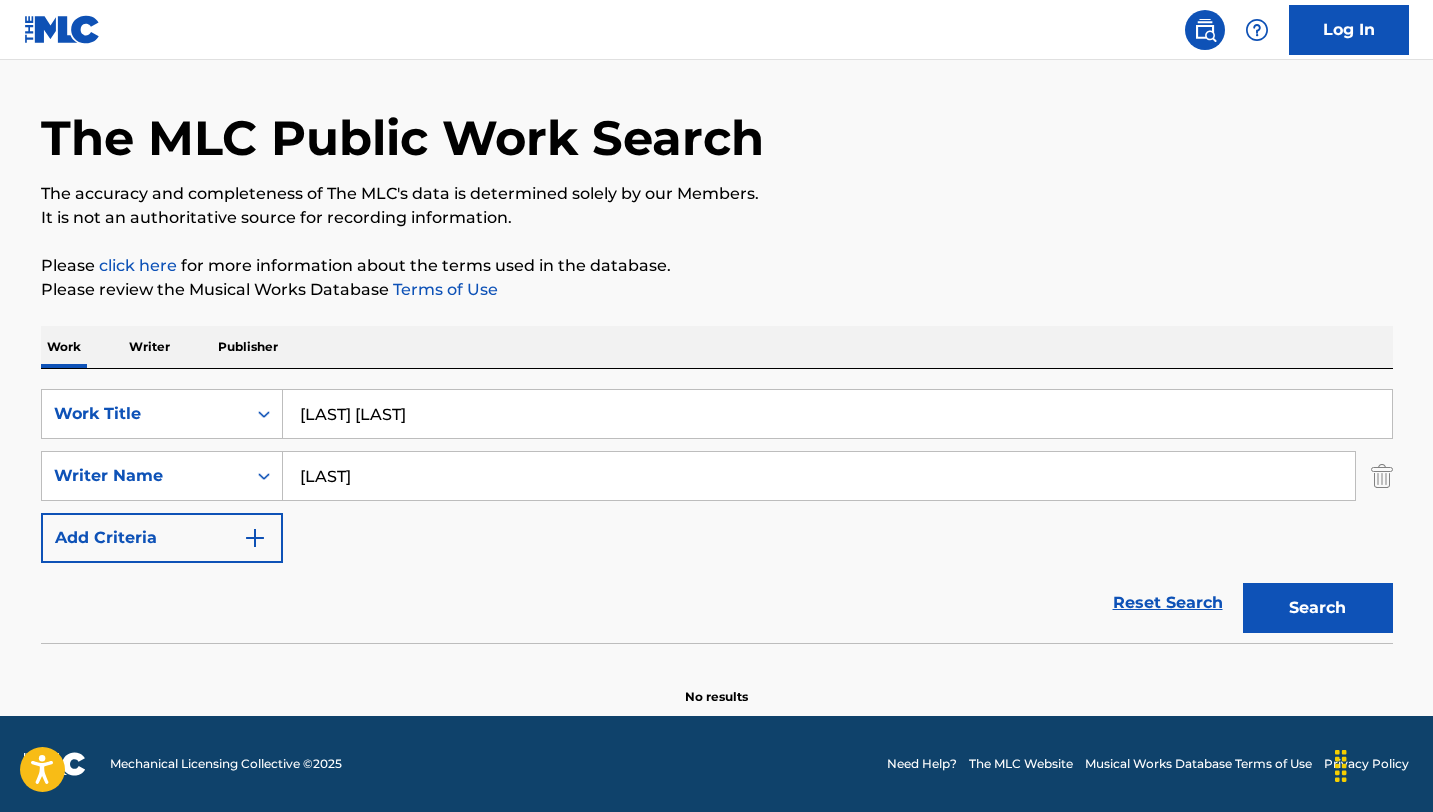 click on "Slick Naim" at bounding box center (819, 476) 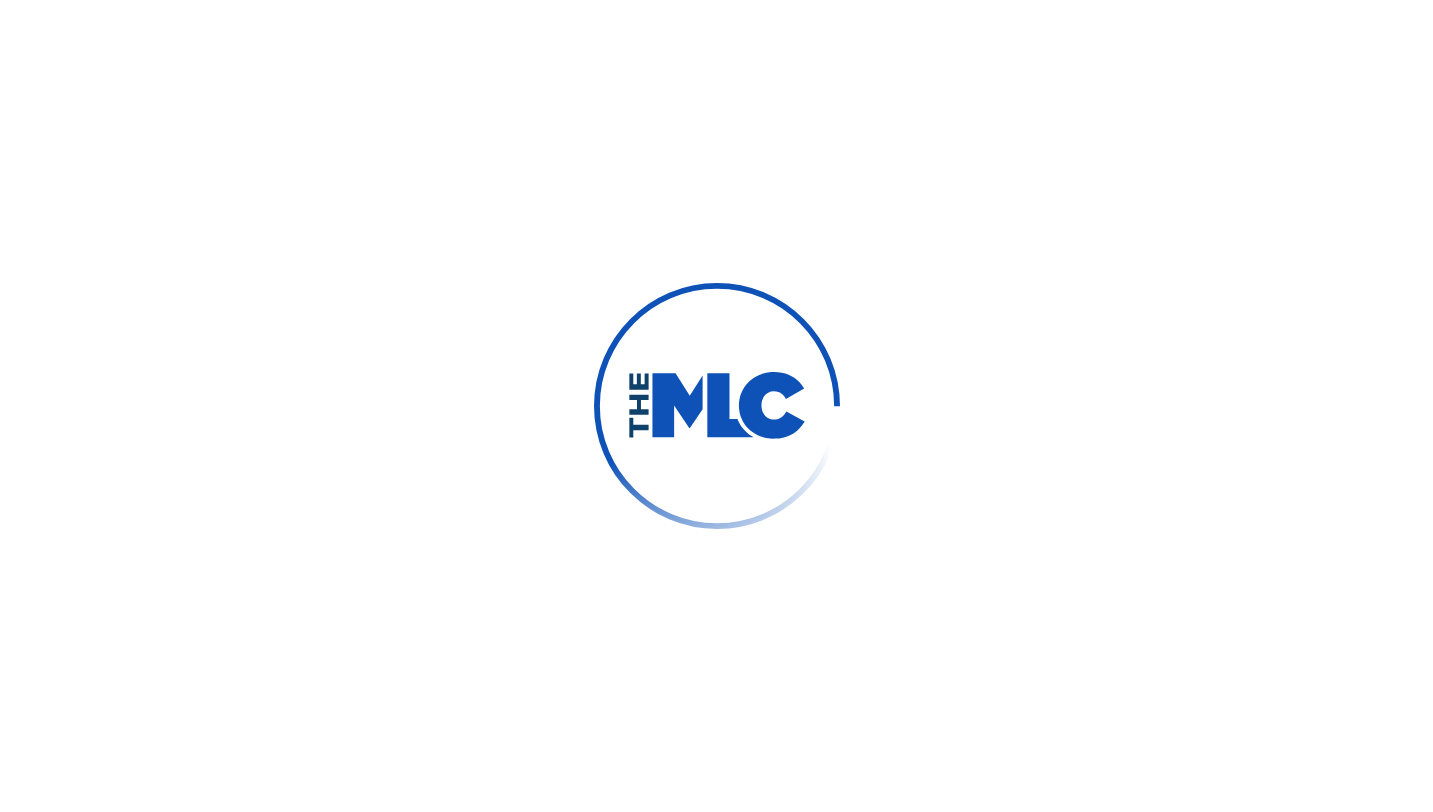 scroll, scrollTop: 0, scrollLeft: 0, axis: both 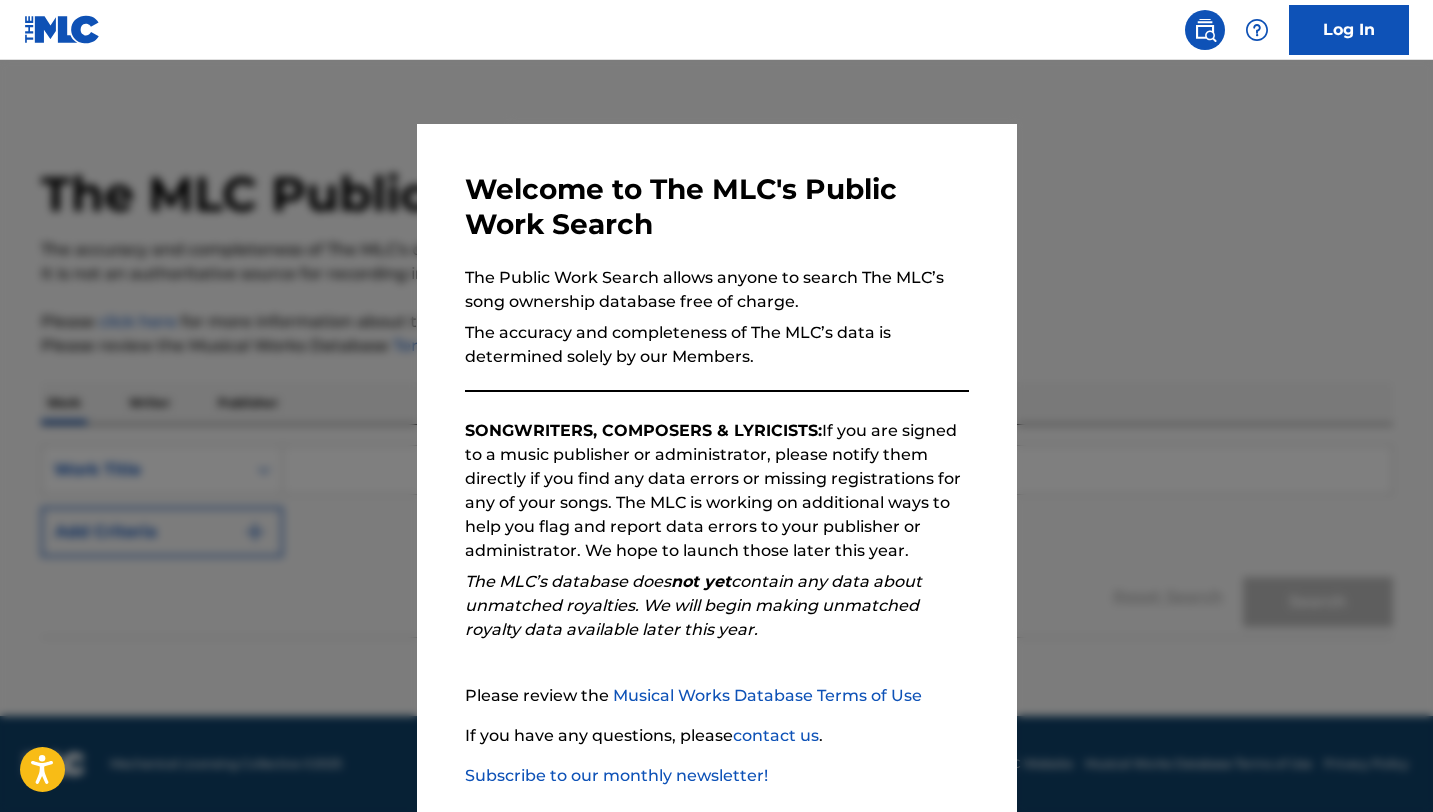 click at bounding box center (716, 466) 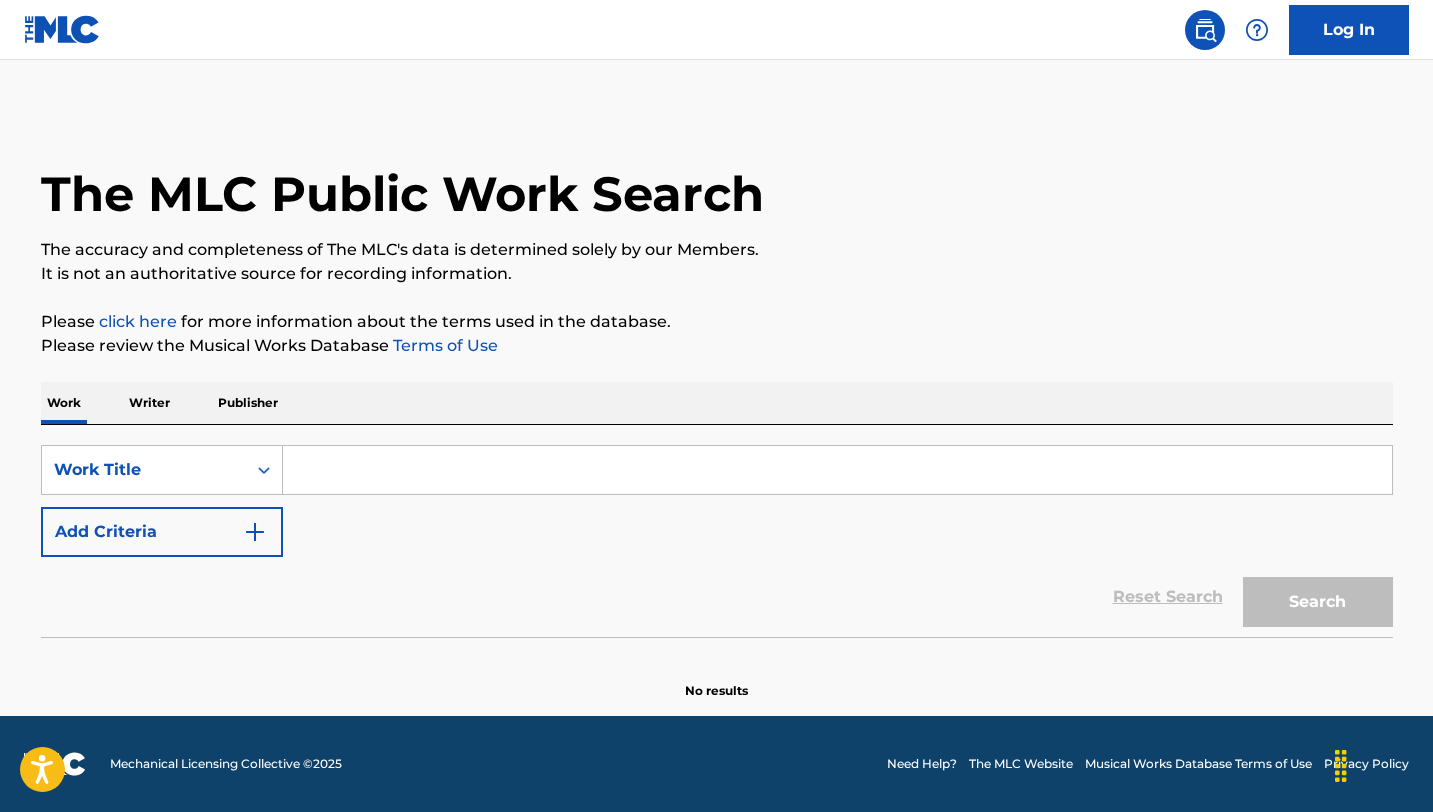 click at bounding box center [837, 470] 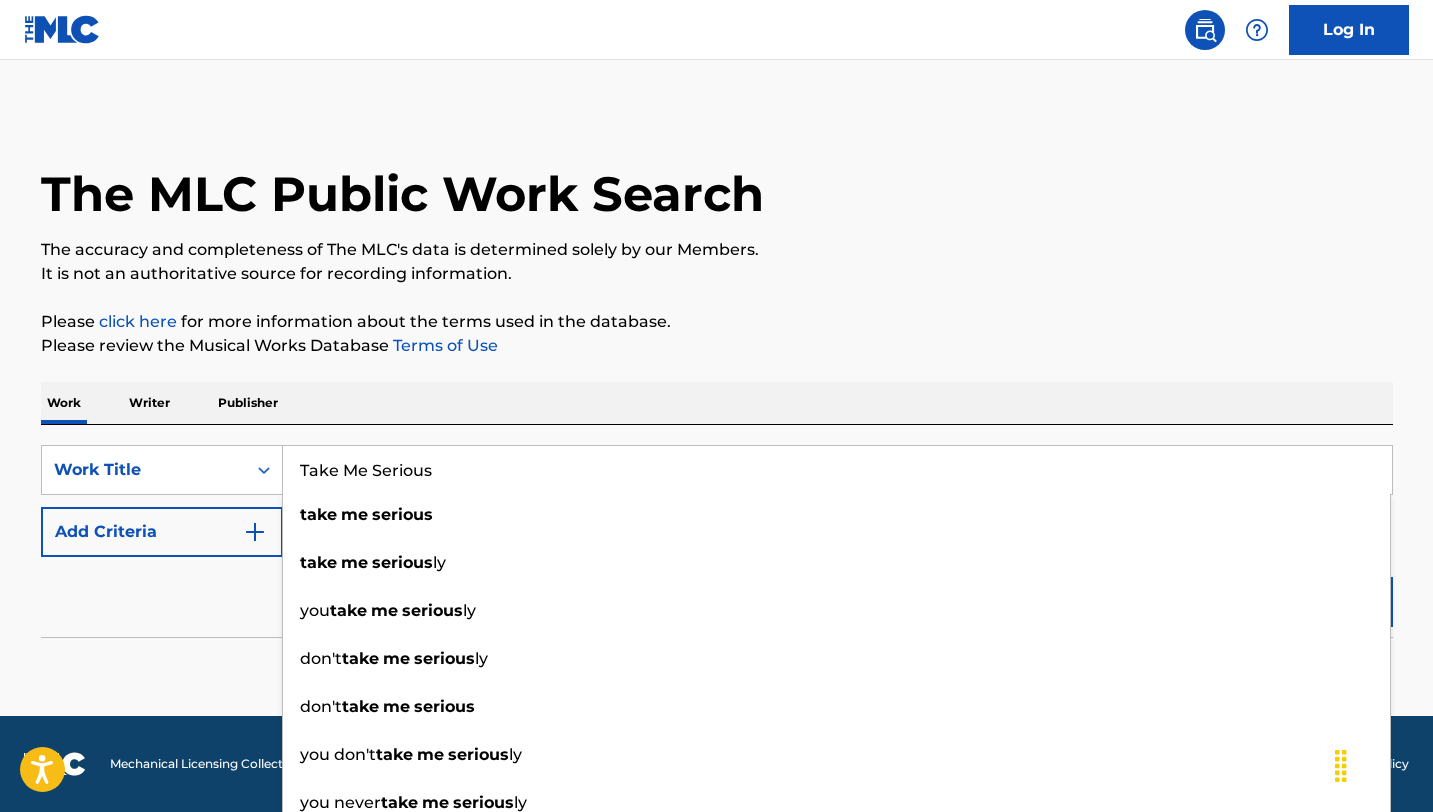 type on "Take Me Serious" 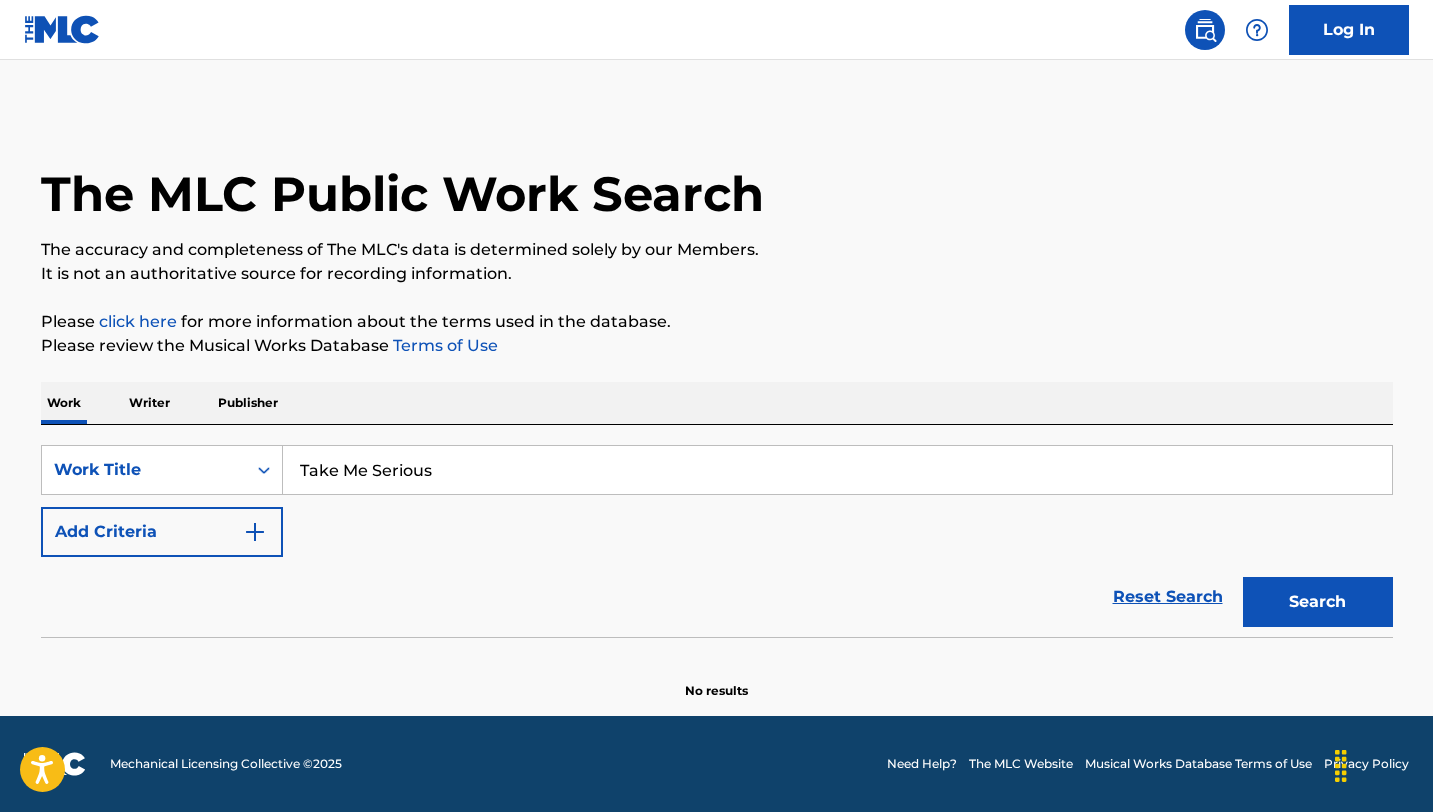 click on "Reset Search Search" at bounding box center (717, 597) 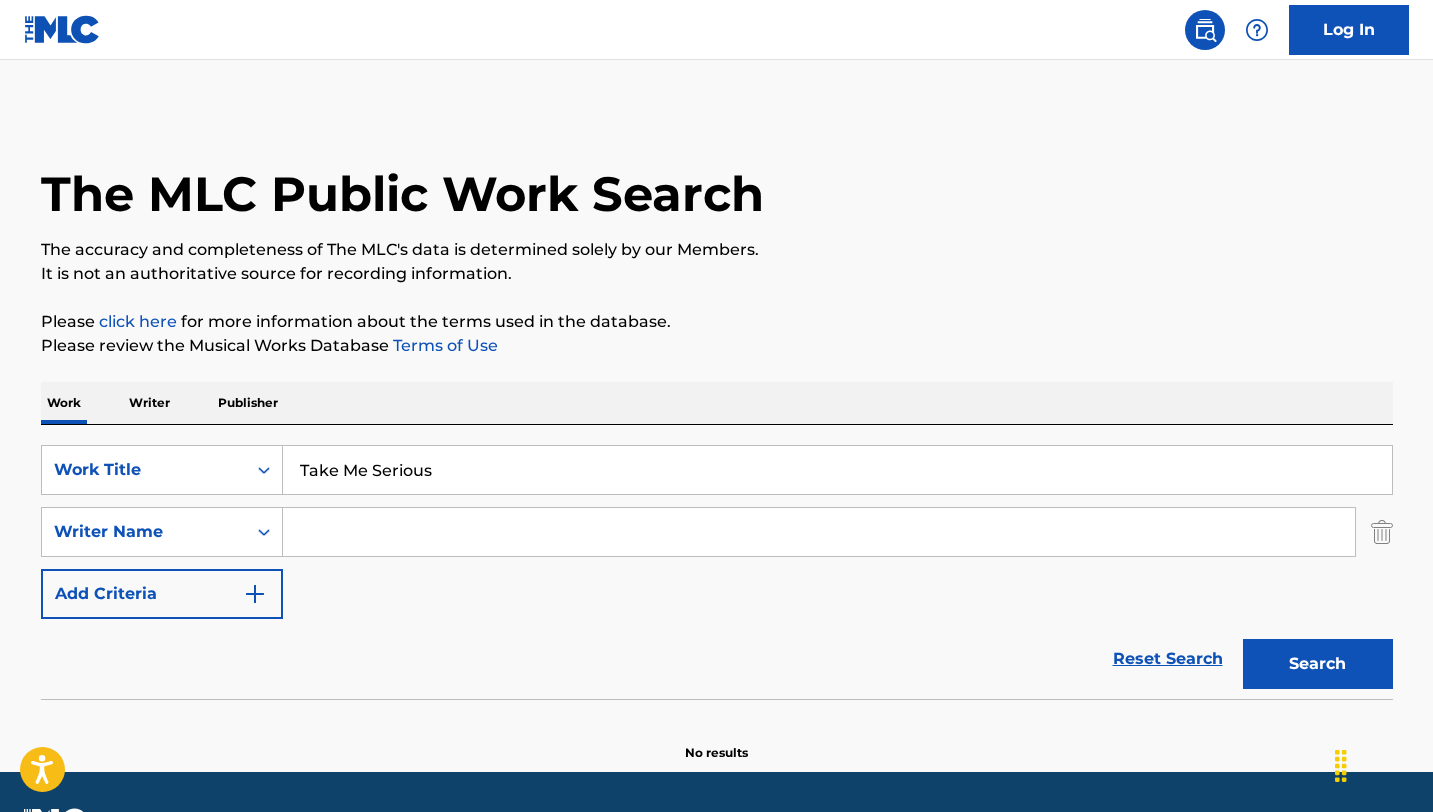 click at bounding box center (819, 532) 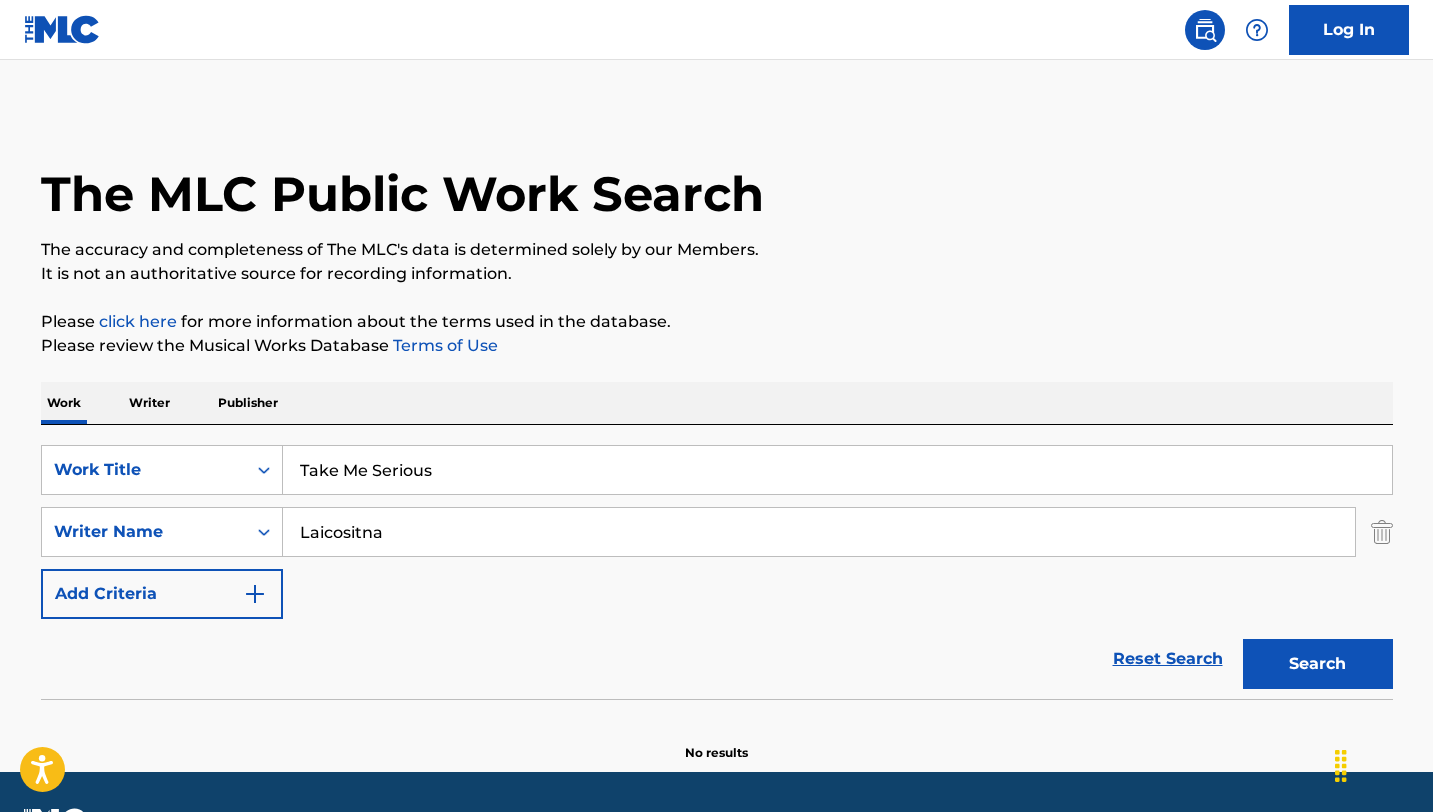 type on "Laicositna" 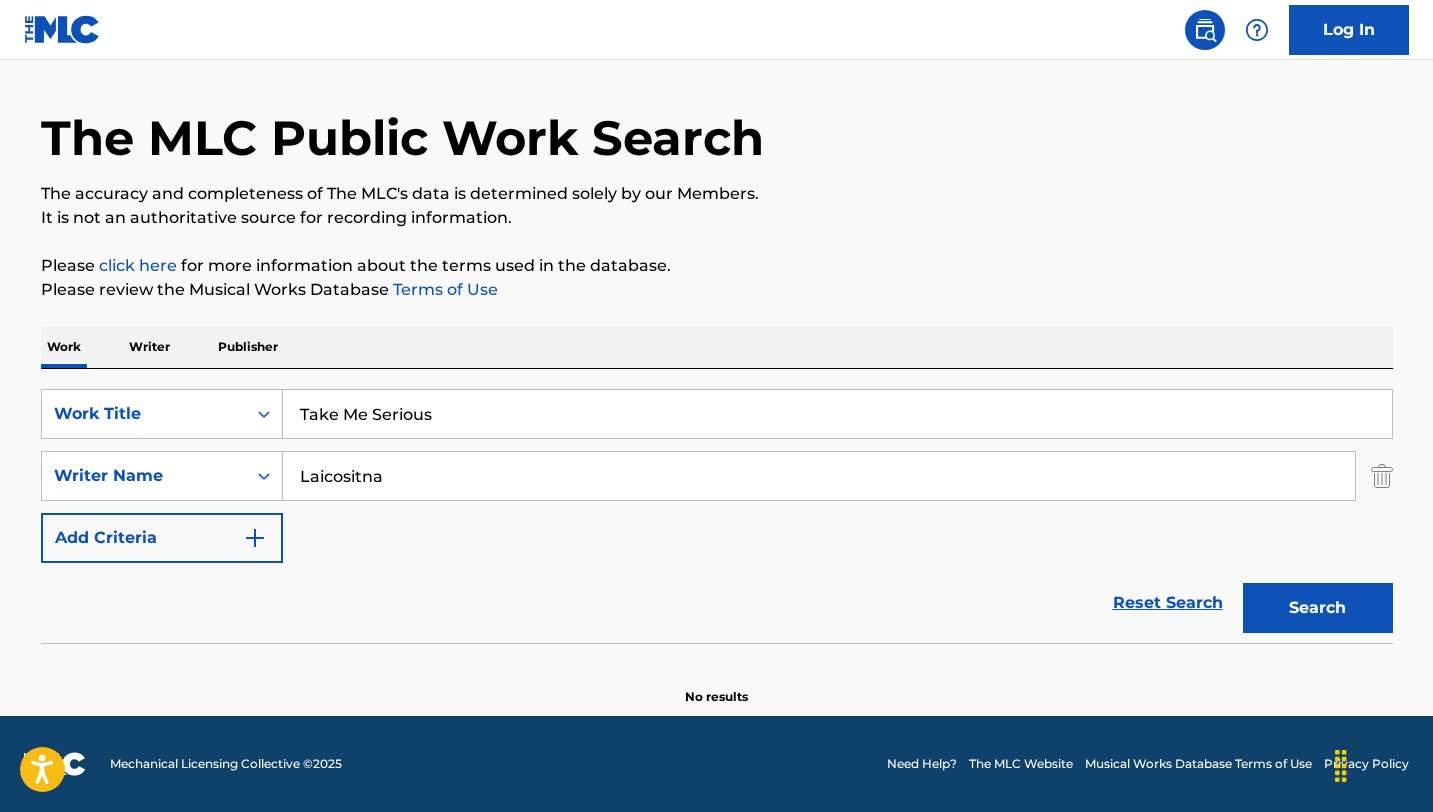 click on "Search" at bounding box center [1318, 608] 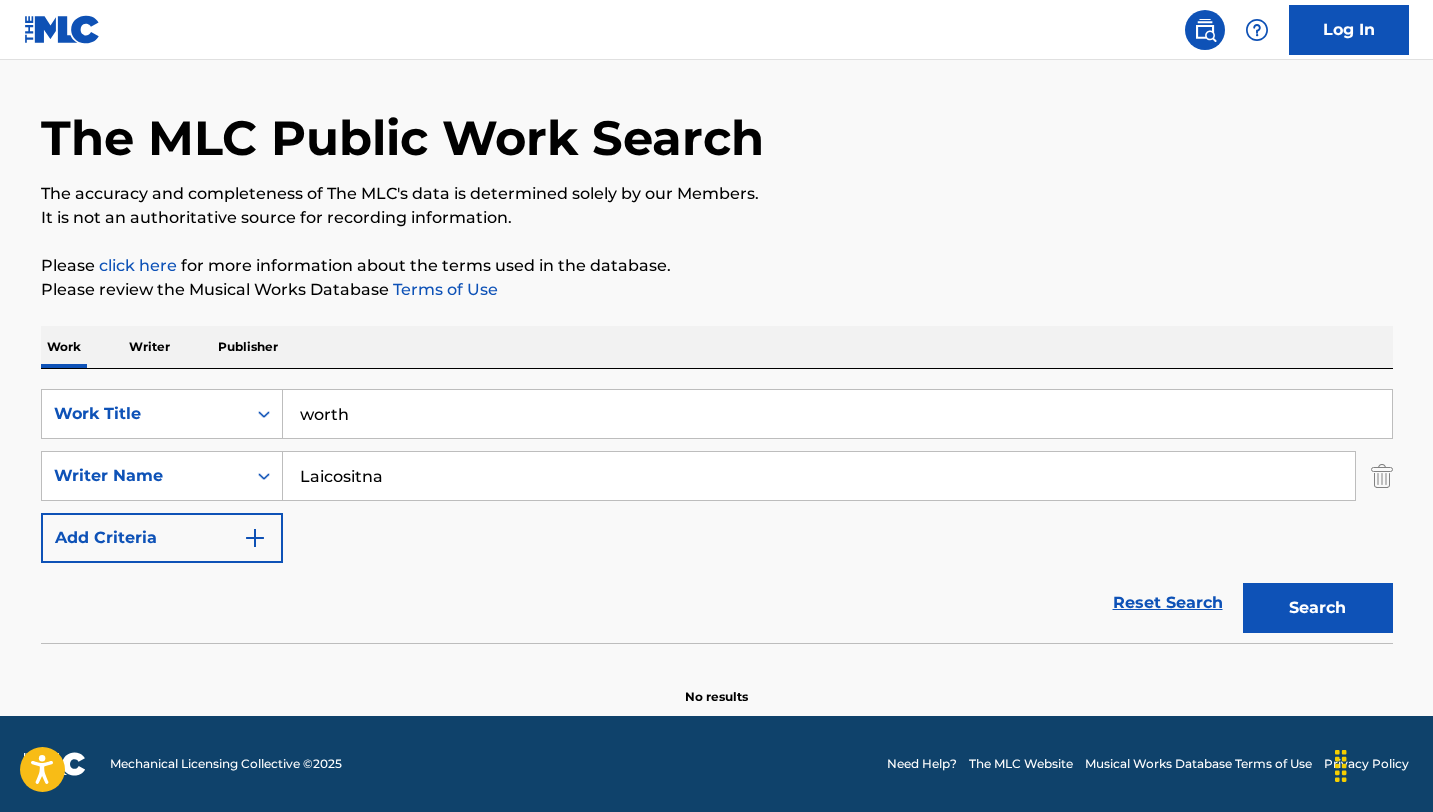 click on "Reset Search Search" at bounding box center [717, 603] 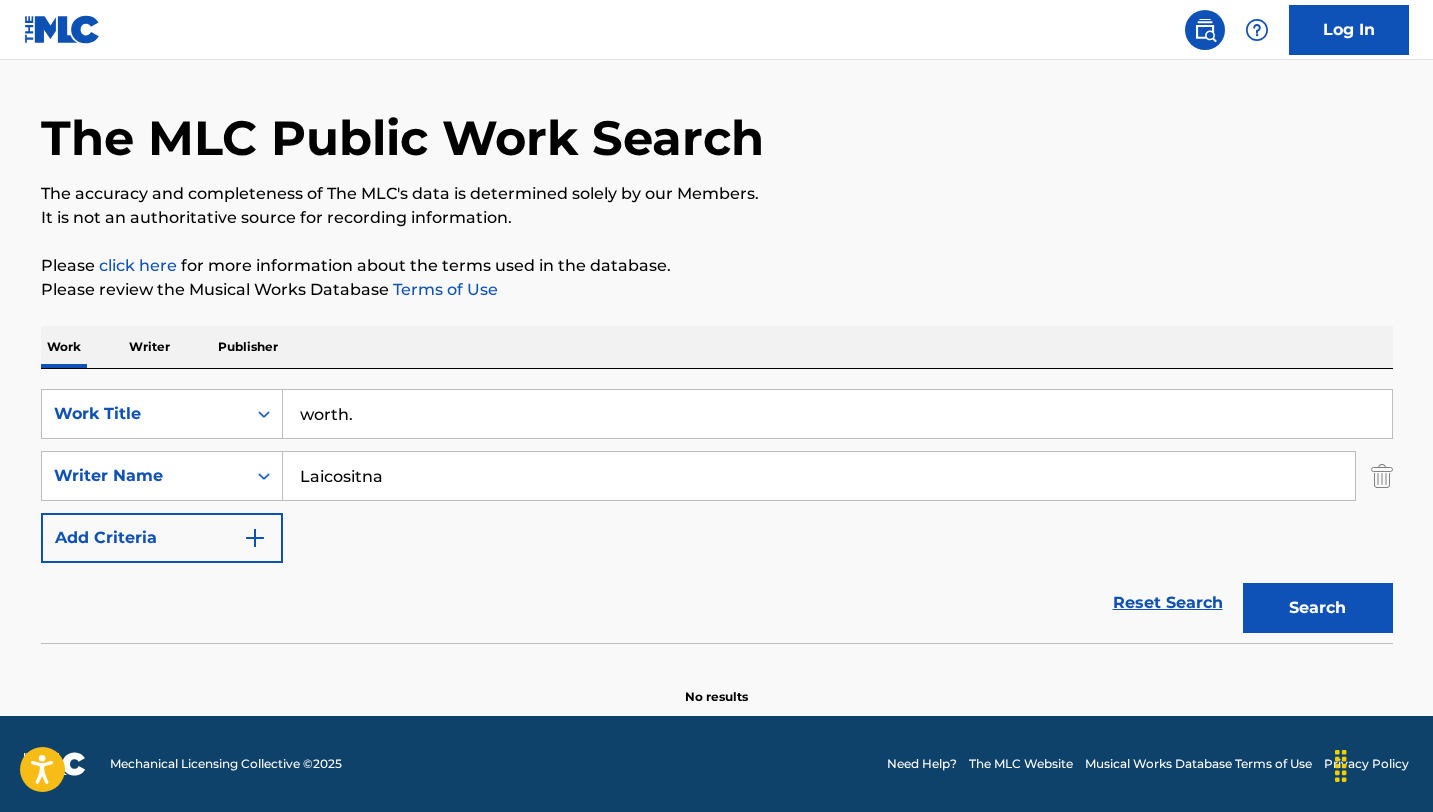 type on "worth." 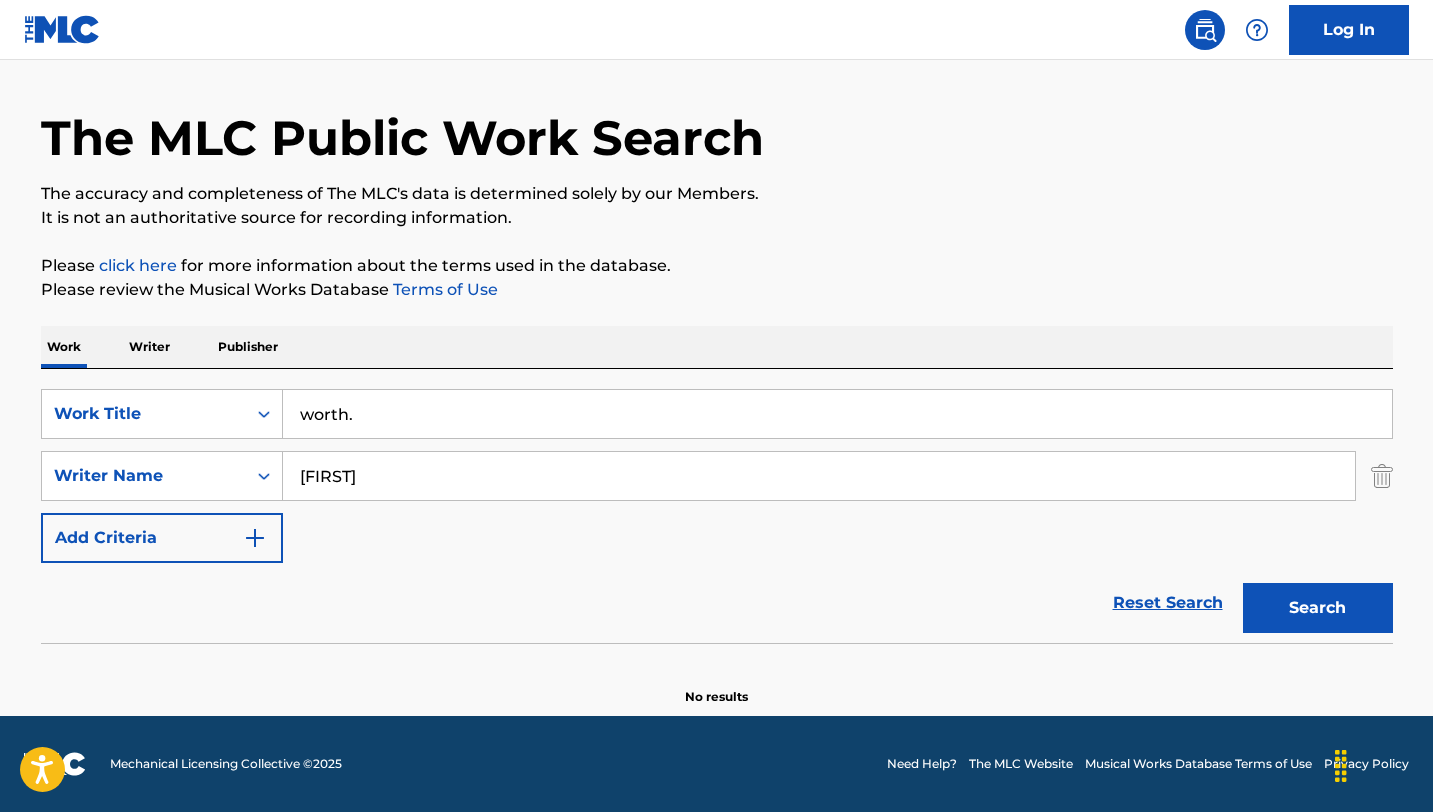 type on "[FIRST]" 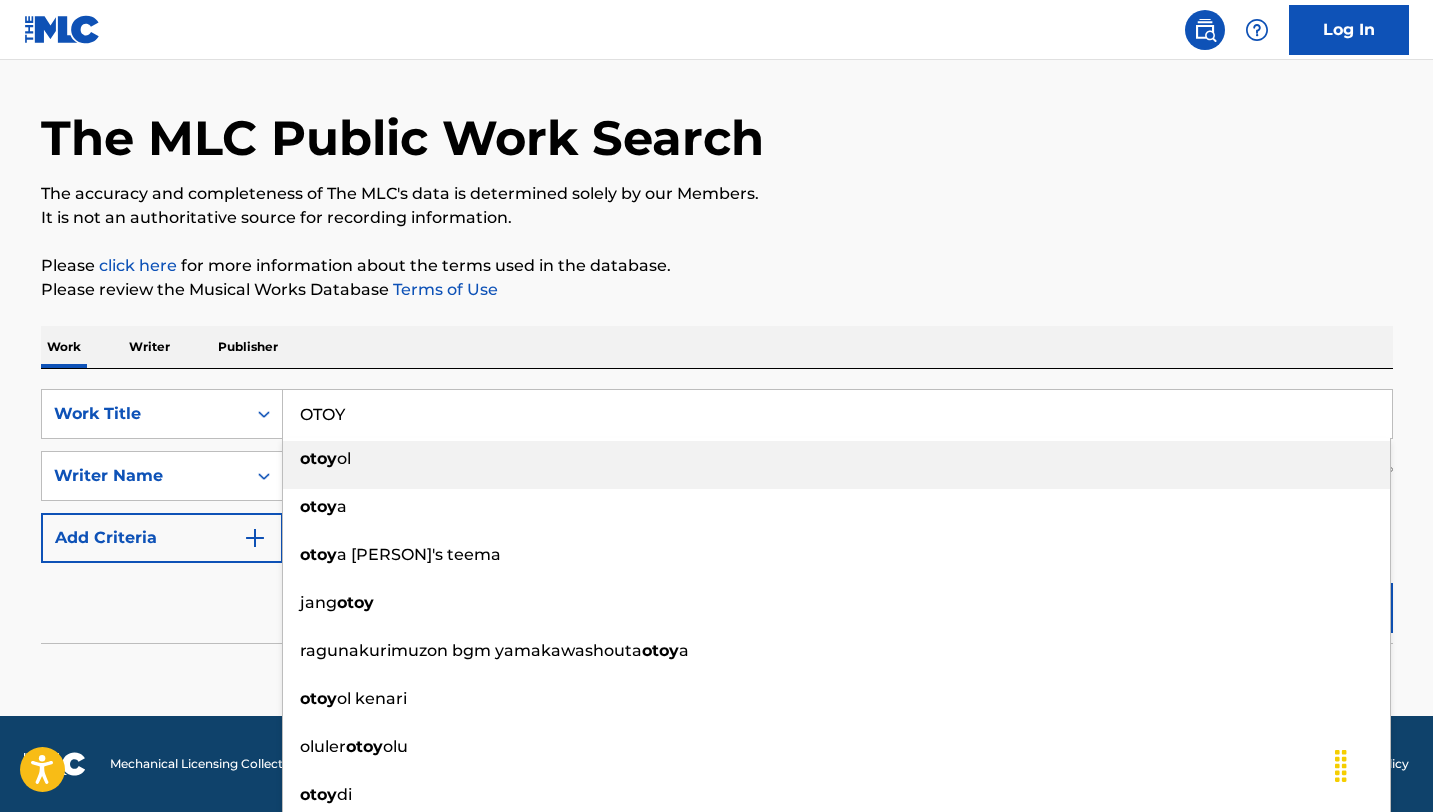 click on "otoy ol" at bounding box center (836, 465) 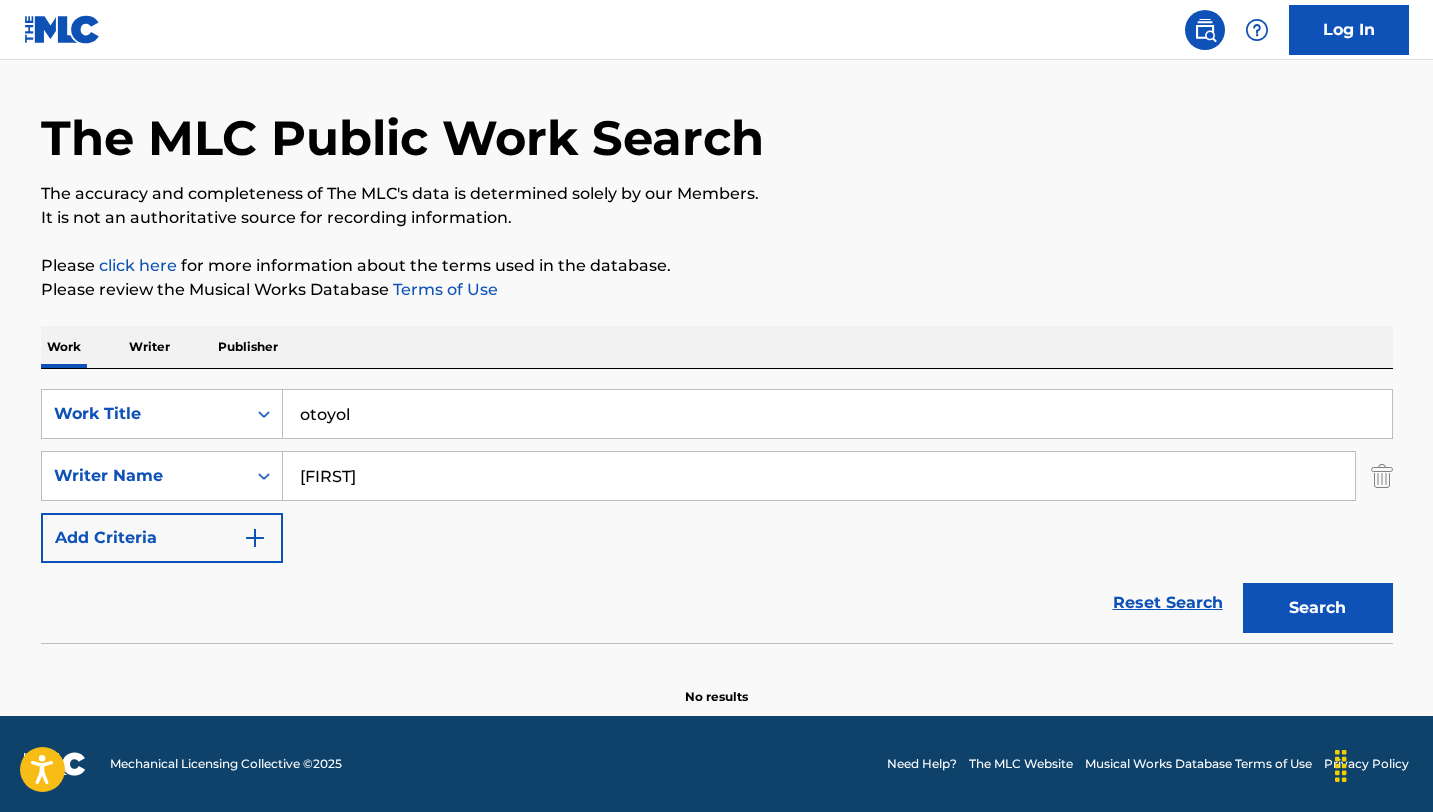 click on "[FIRST]" at bounding box center [819, 476] 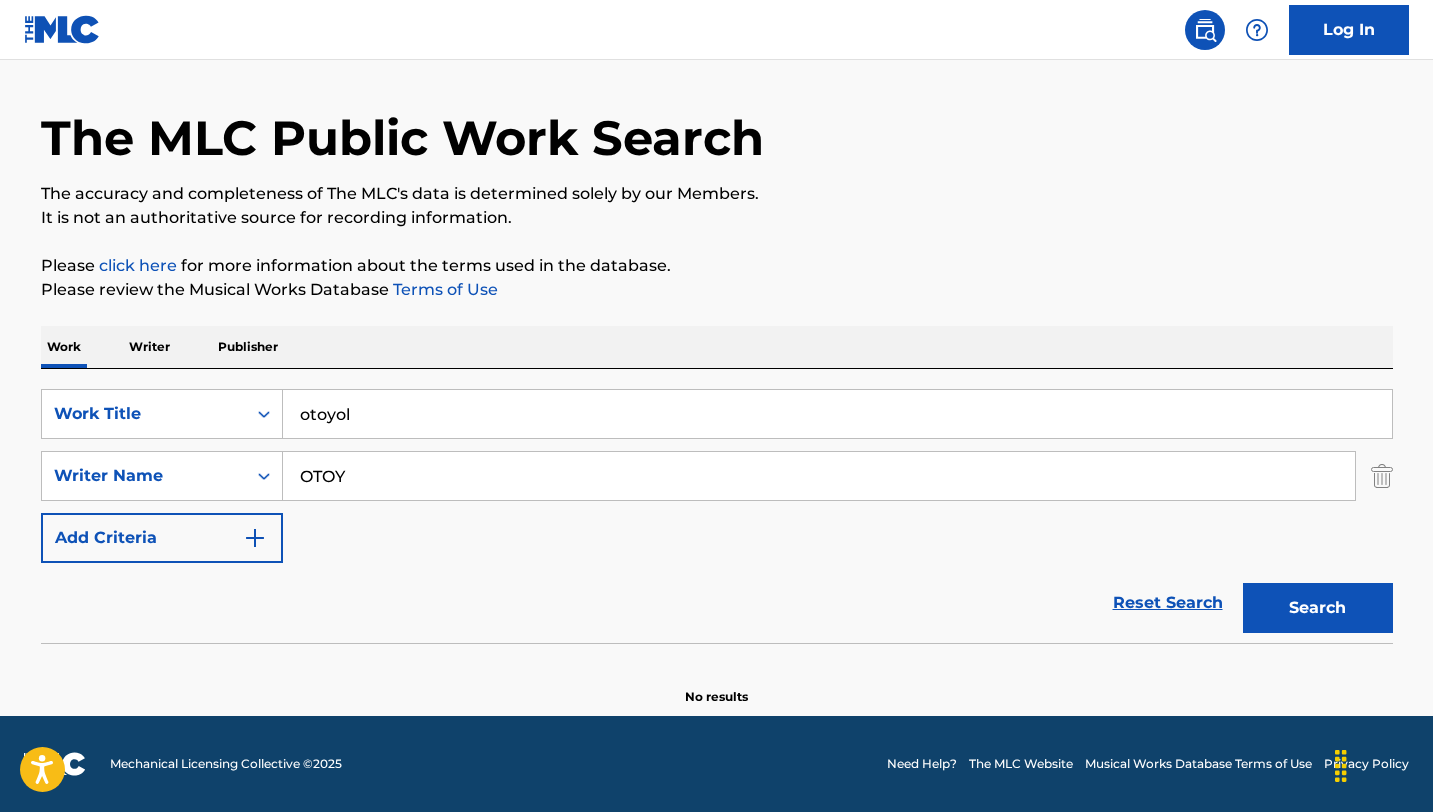 type on "OTOY" 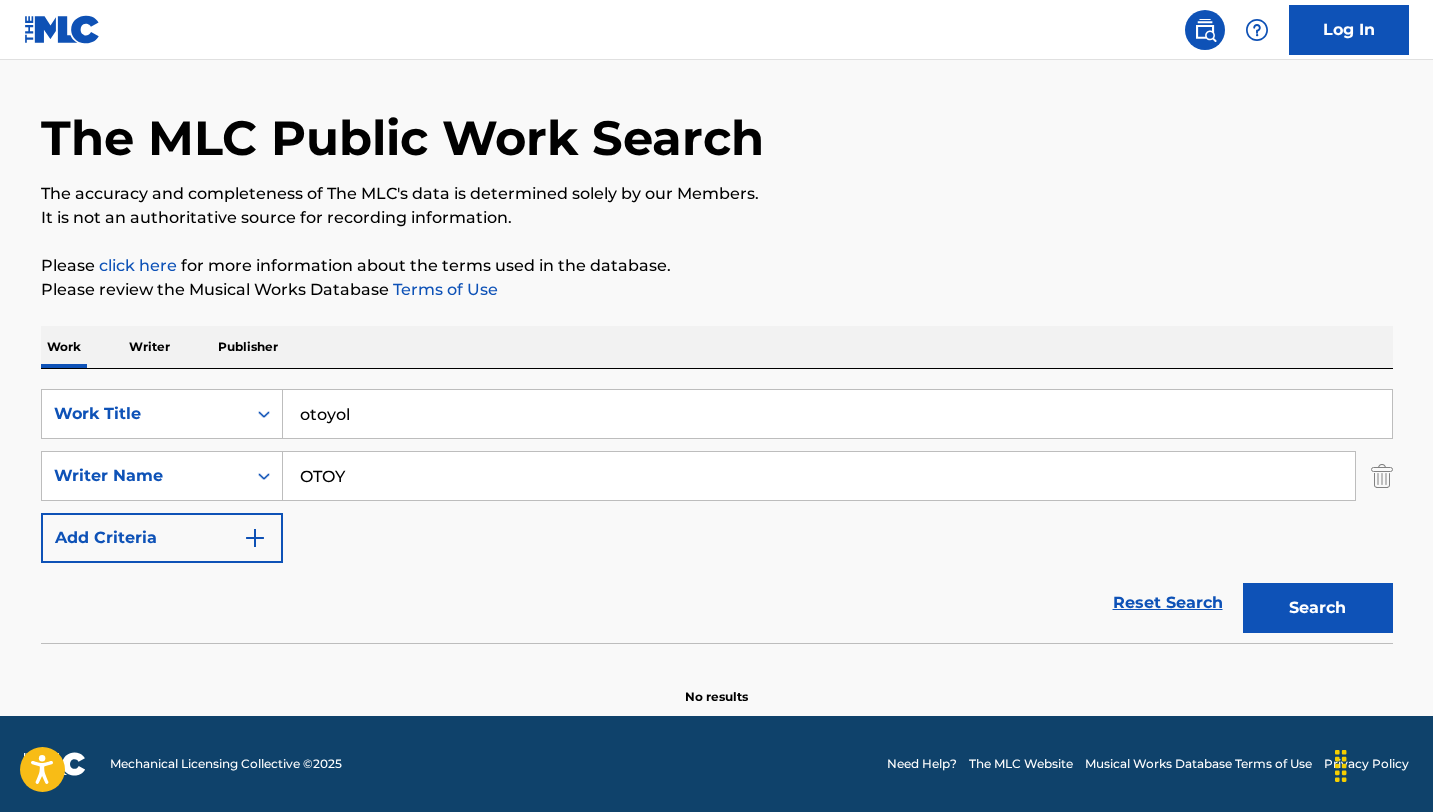 click on "otoyol" at bounding box center (837, 414) 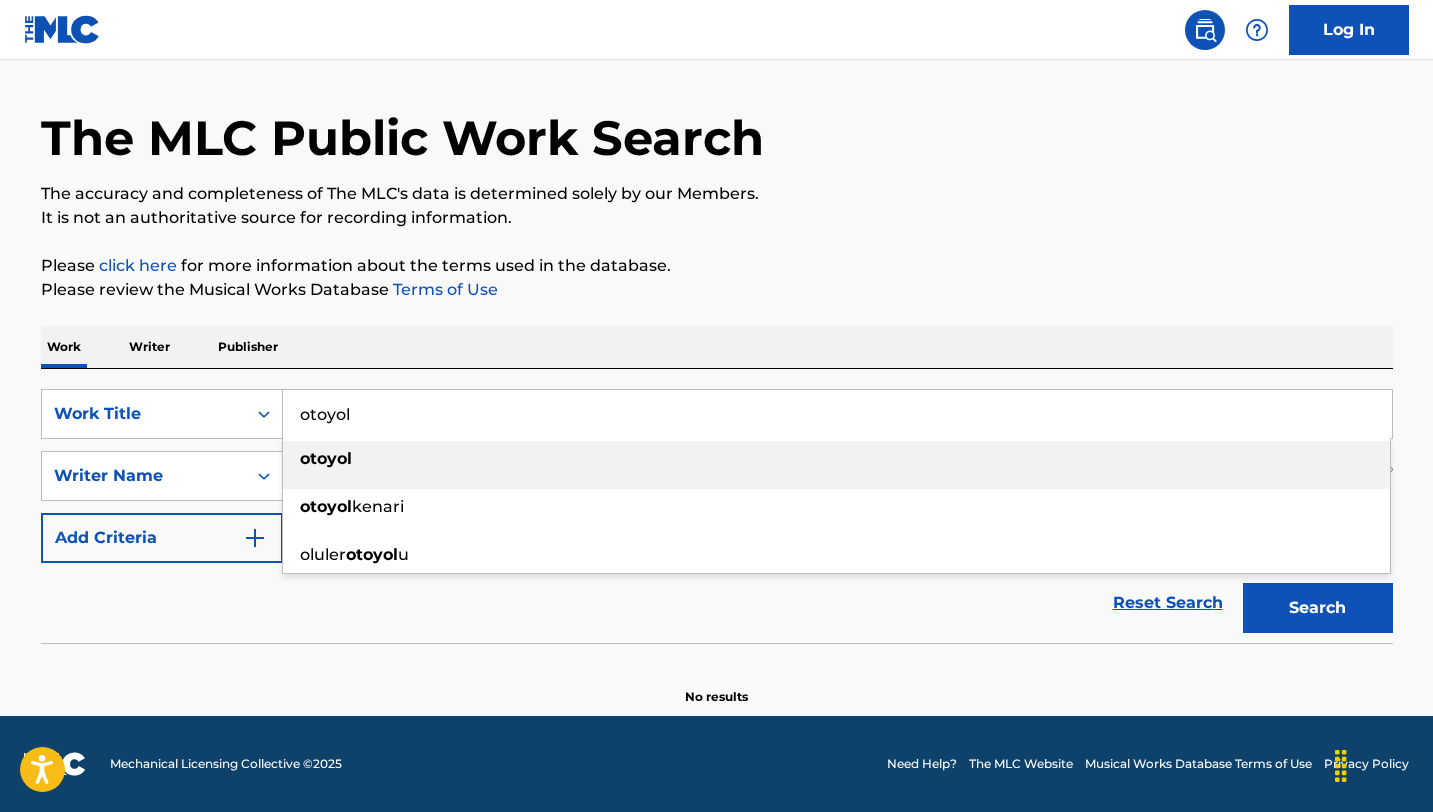 click on "otoyol" at bounding box center (837, 414) 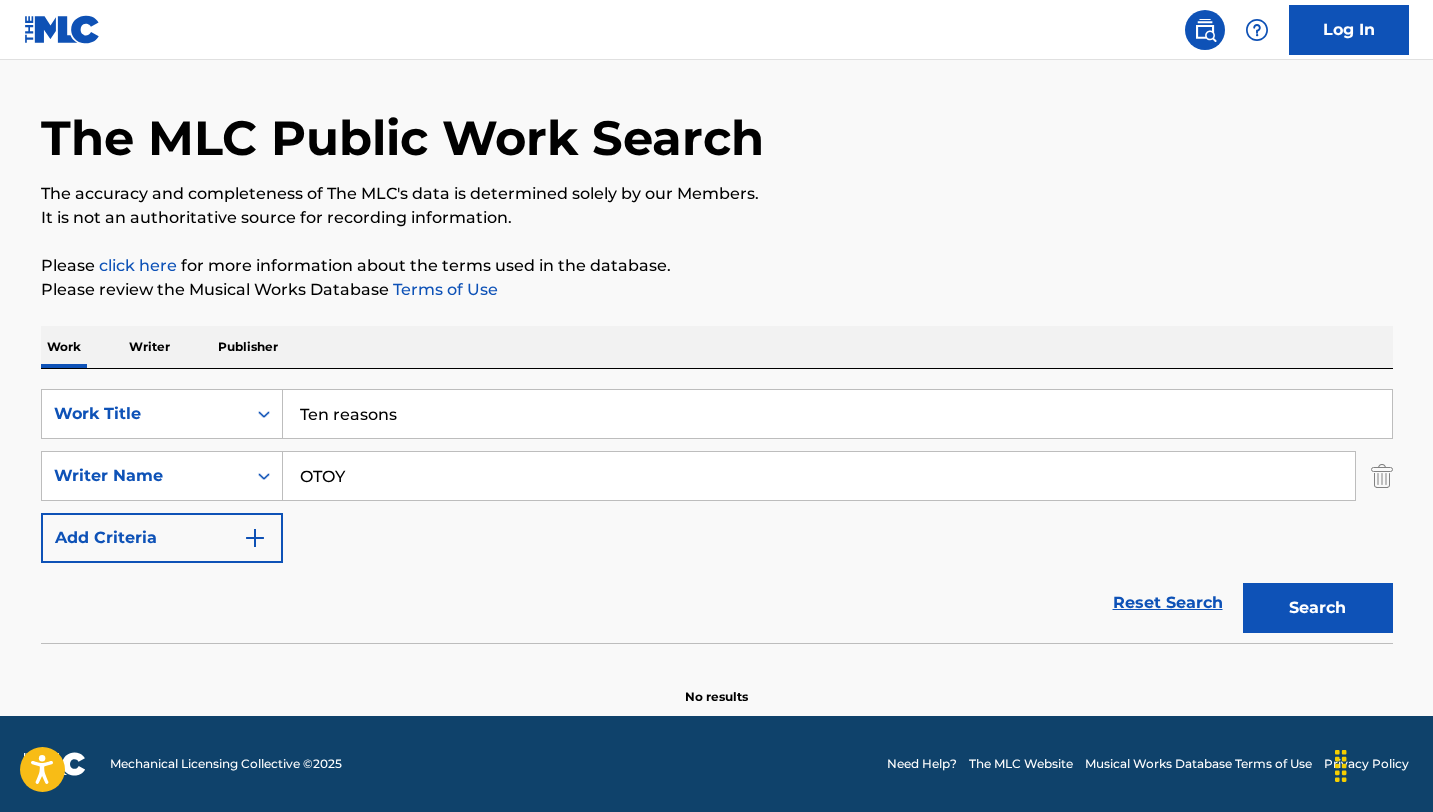 click on "Search" at bounding box center (1318, 608) 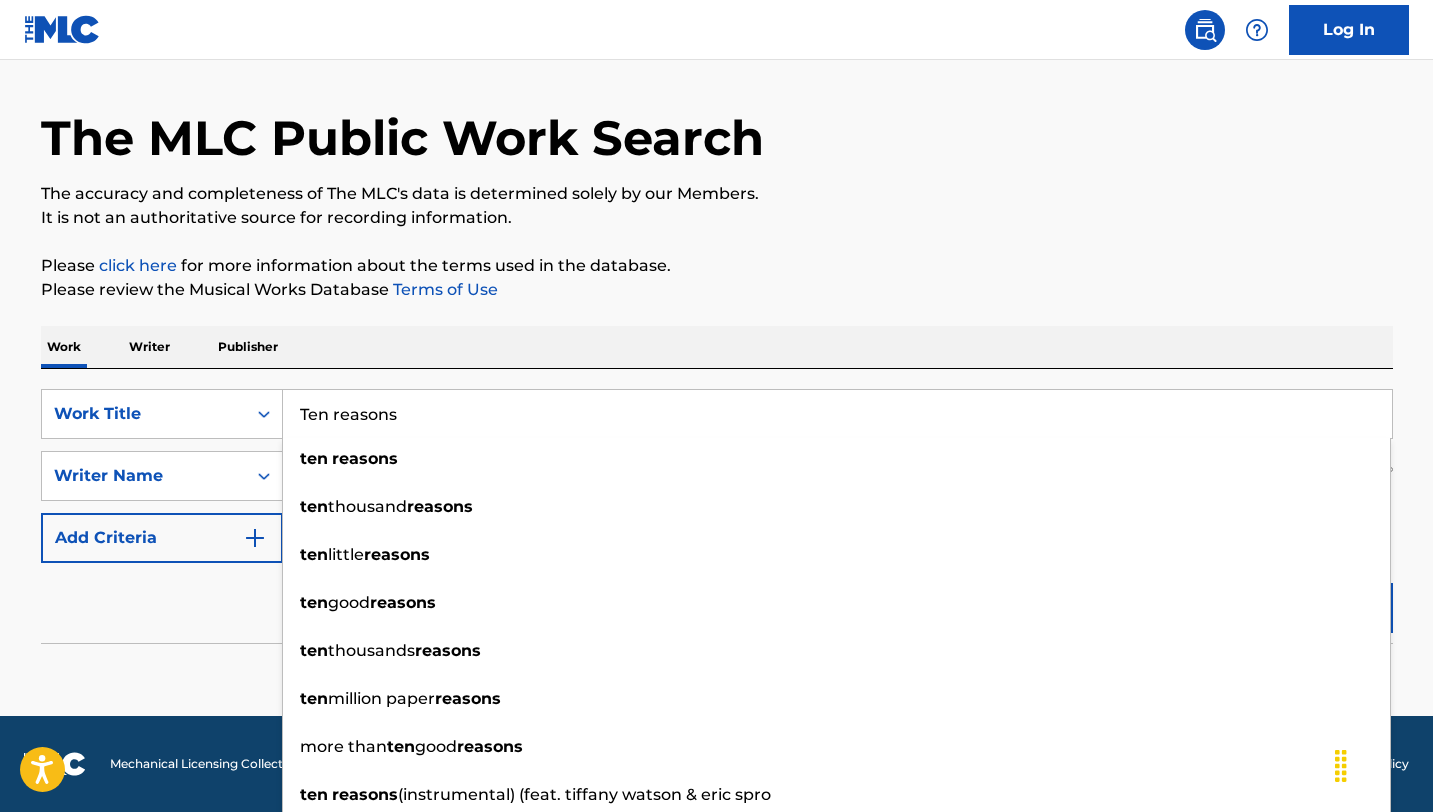 click on "Search" at bounding box center [1318, 608] 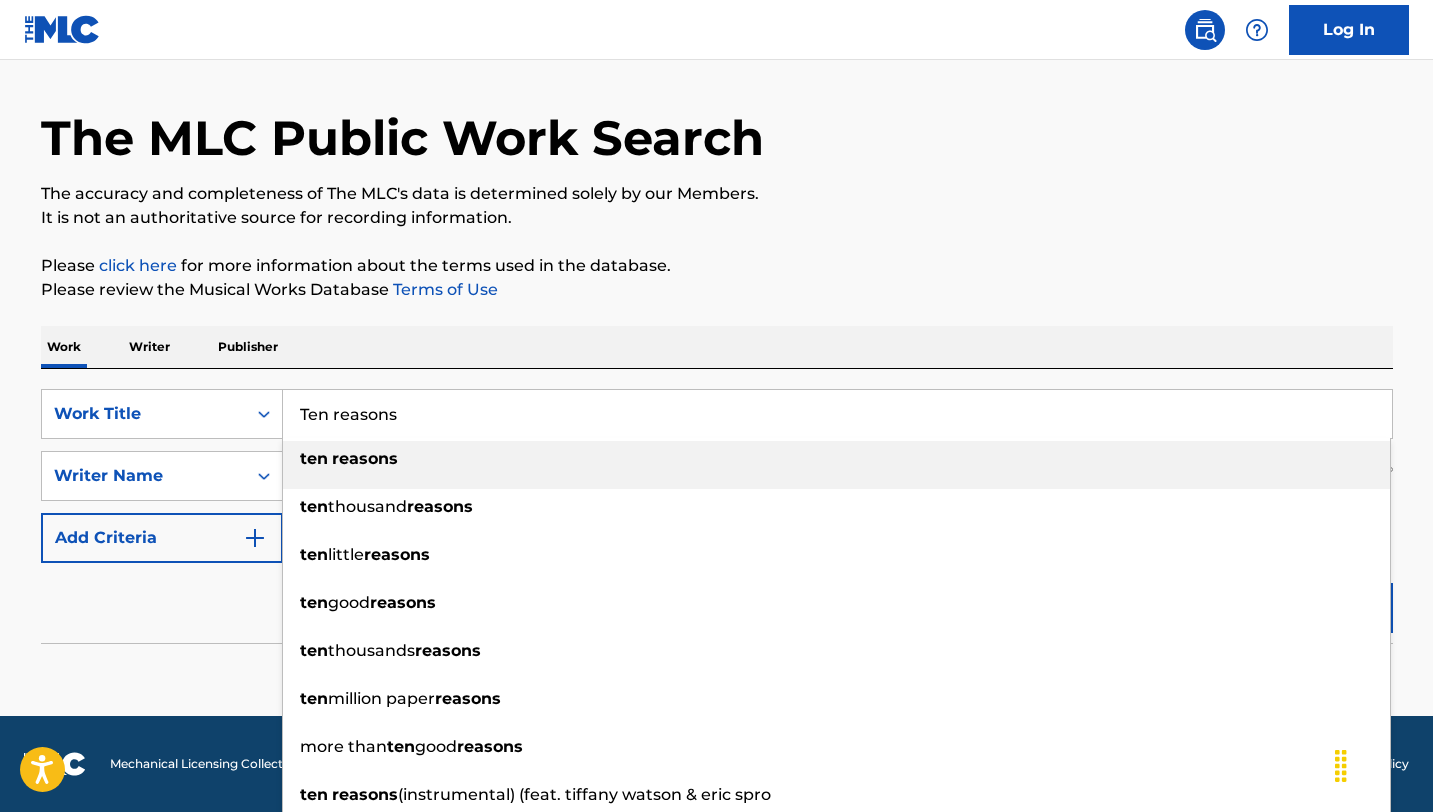 click on "Ten reasons" at bounding box center [837, 414] 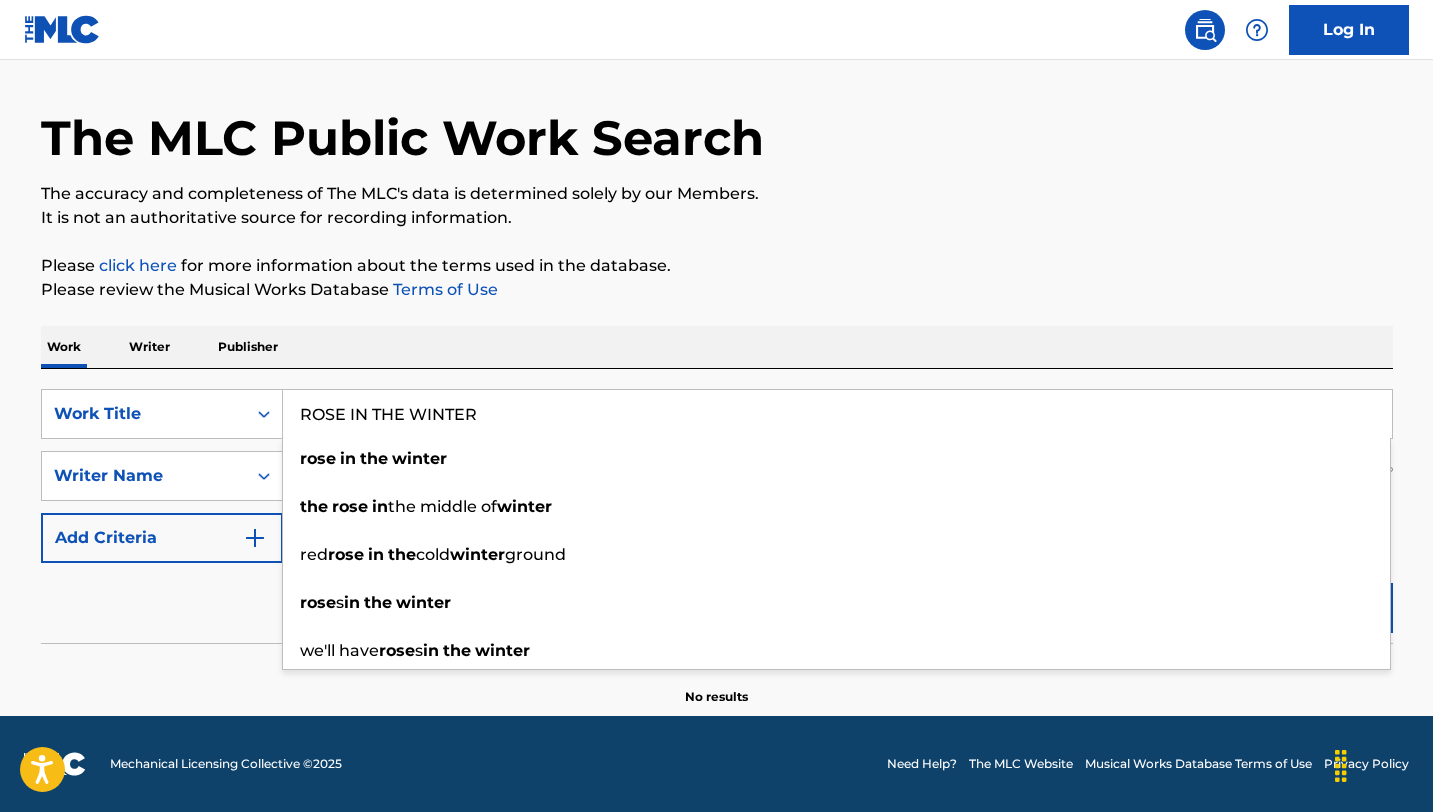 type on "ROSE IN THE WINTER" 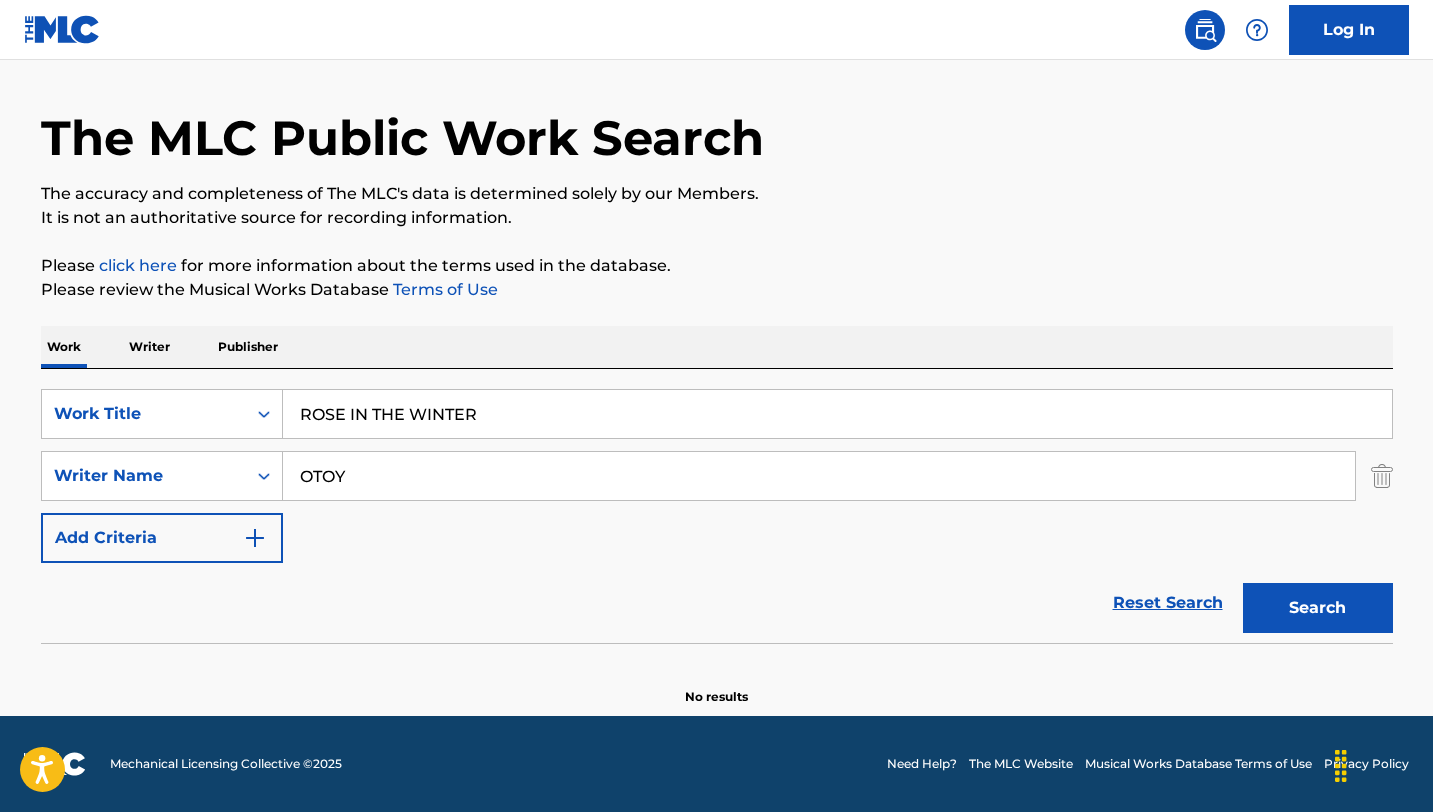 click on "OTOY" at bounding box center (819, 476) 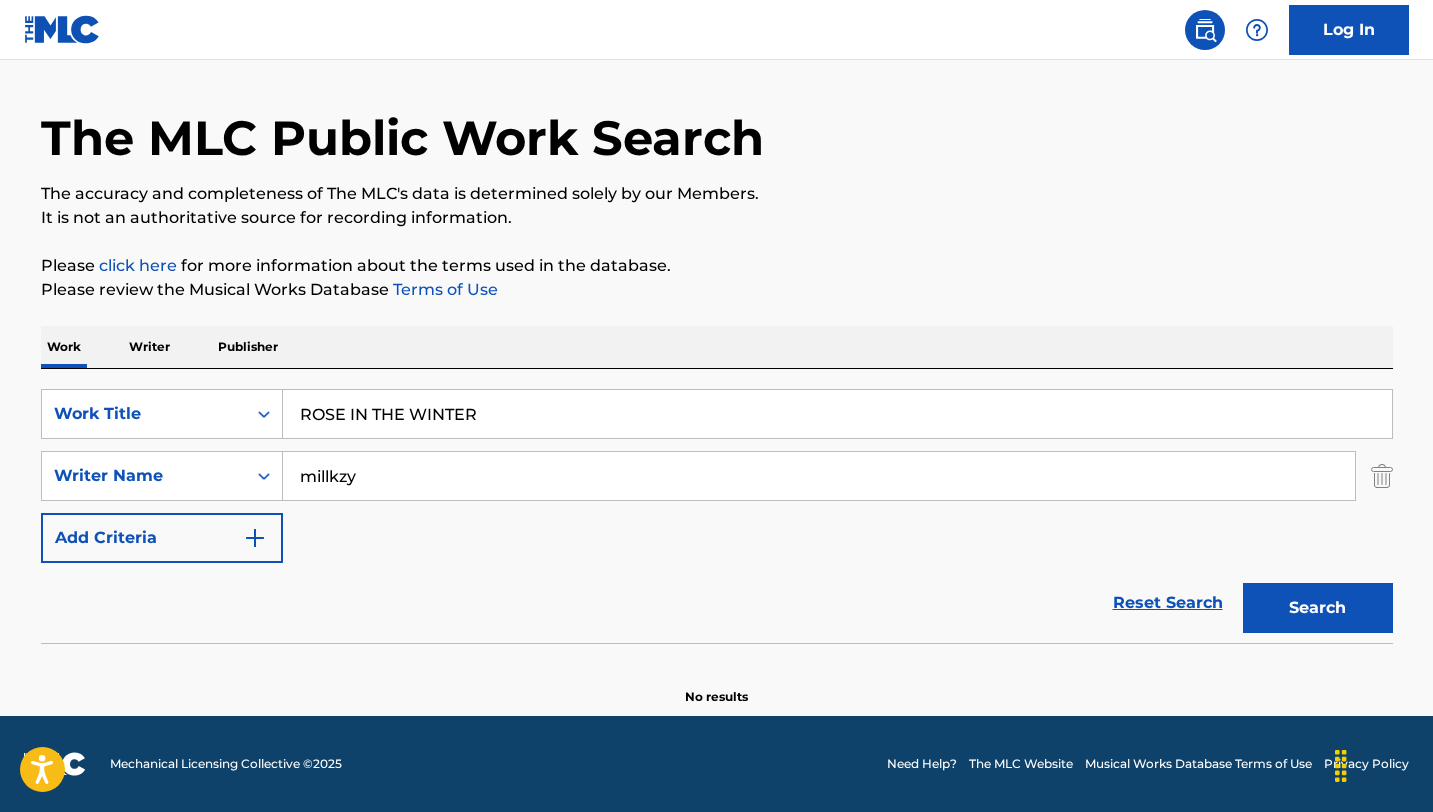 click on "Search" at bounding box center [1318, 608] 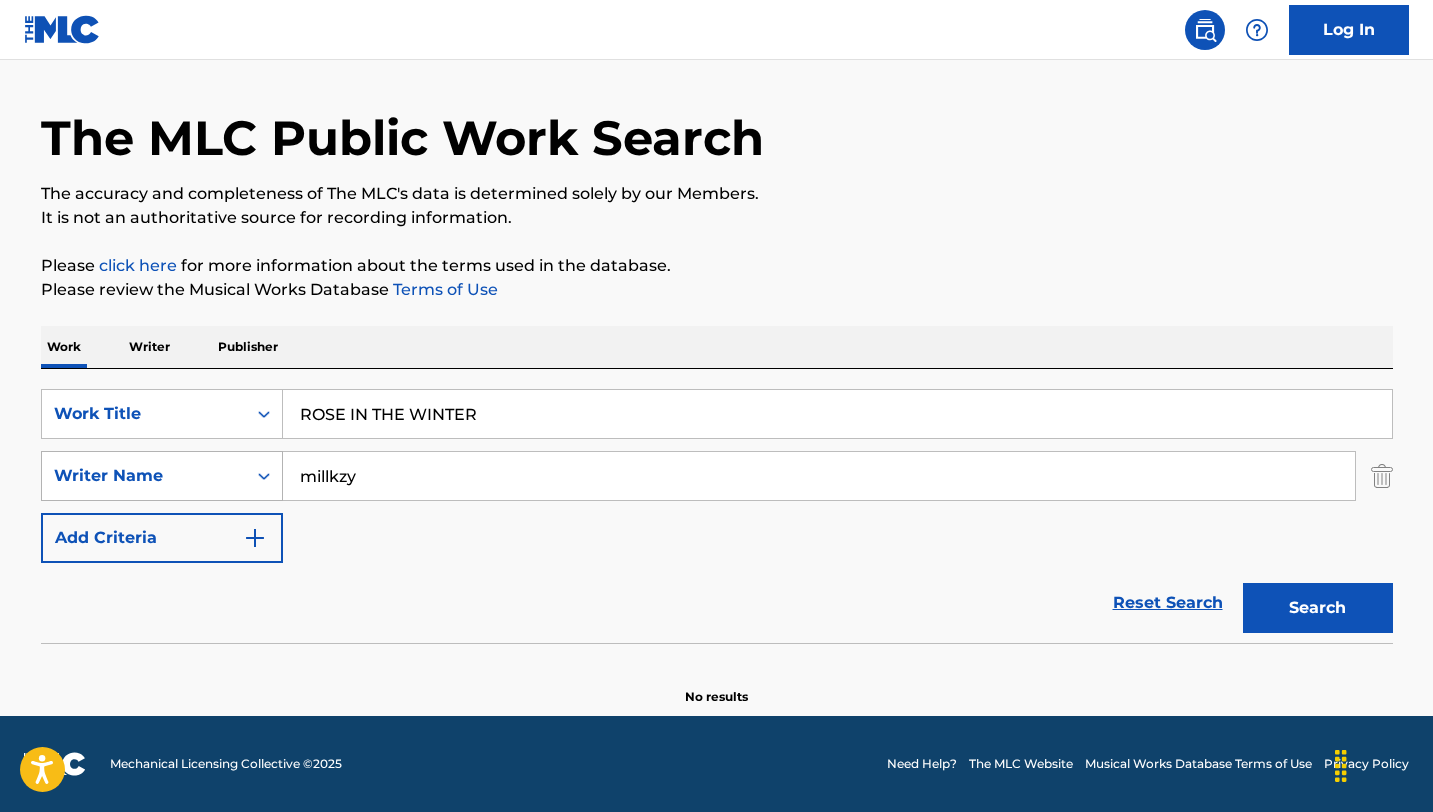 click 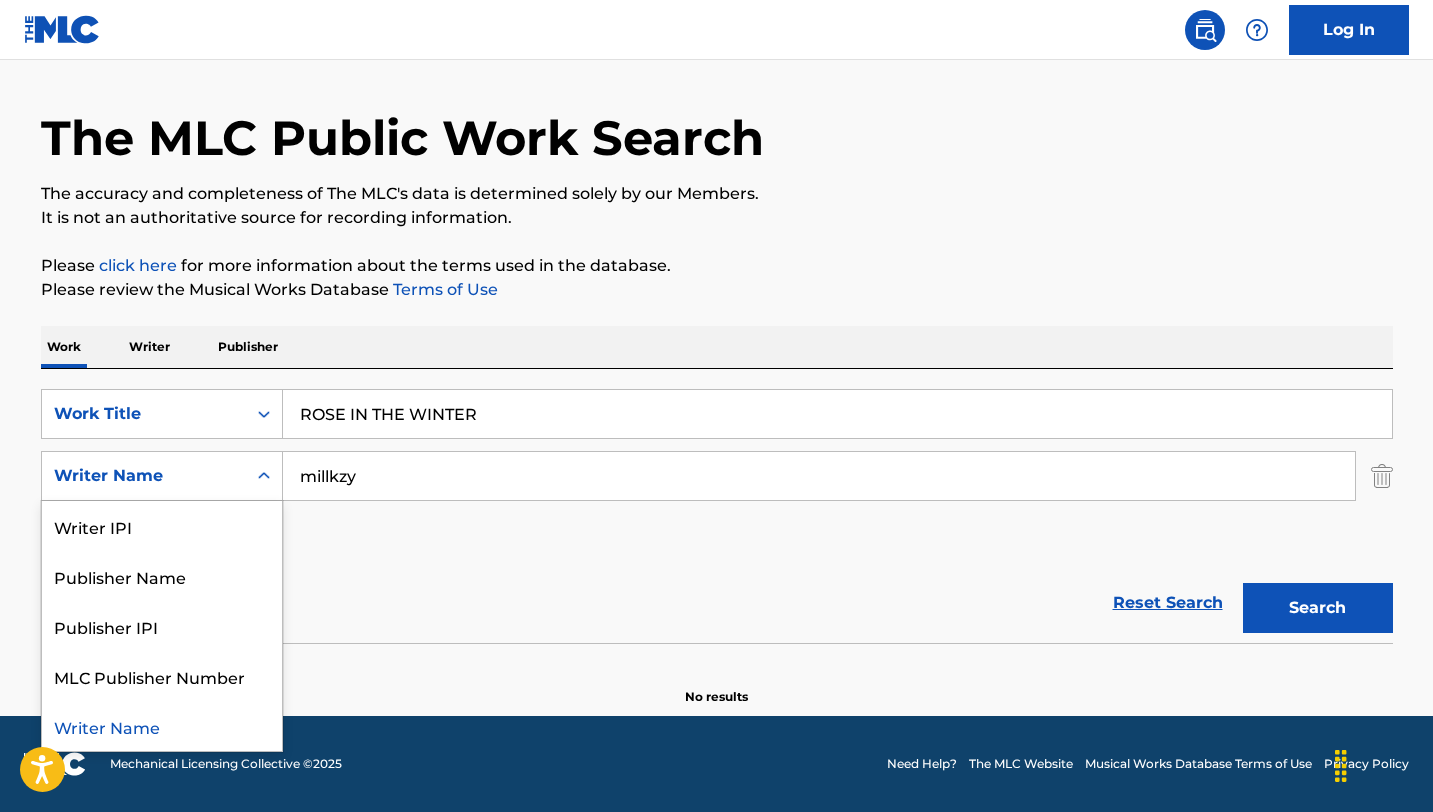 click 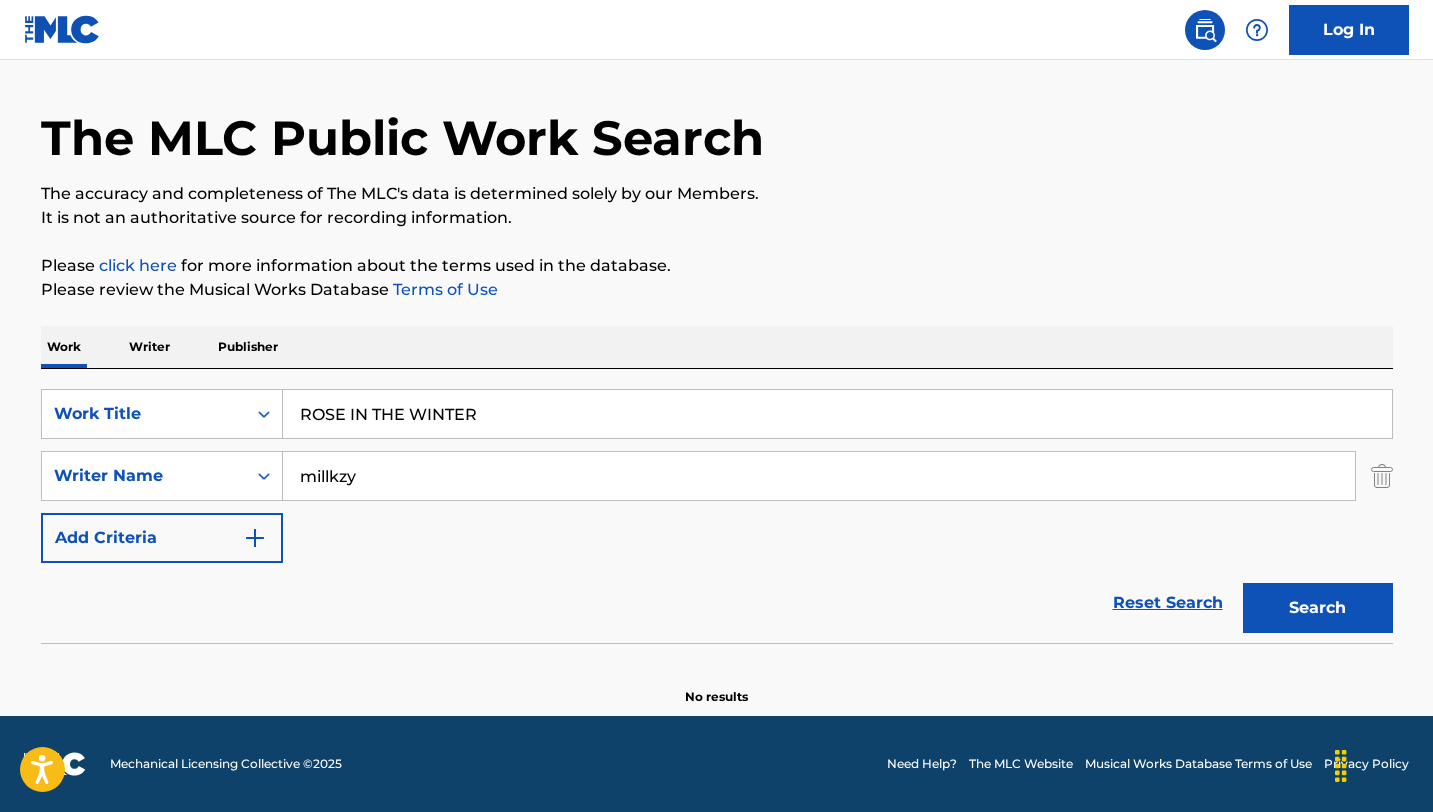 click on "millkzy" at bounding box center [819, 476] 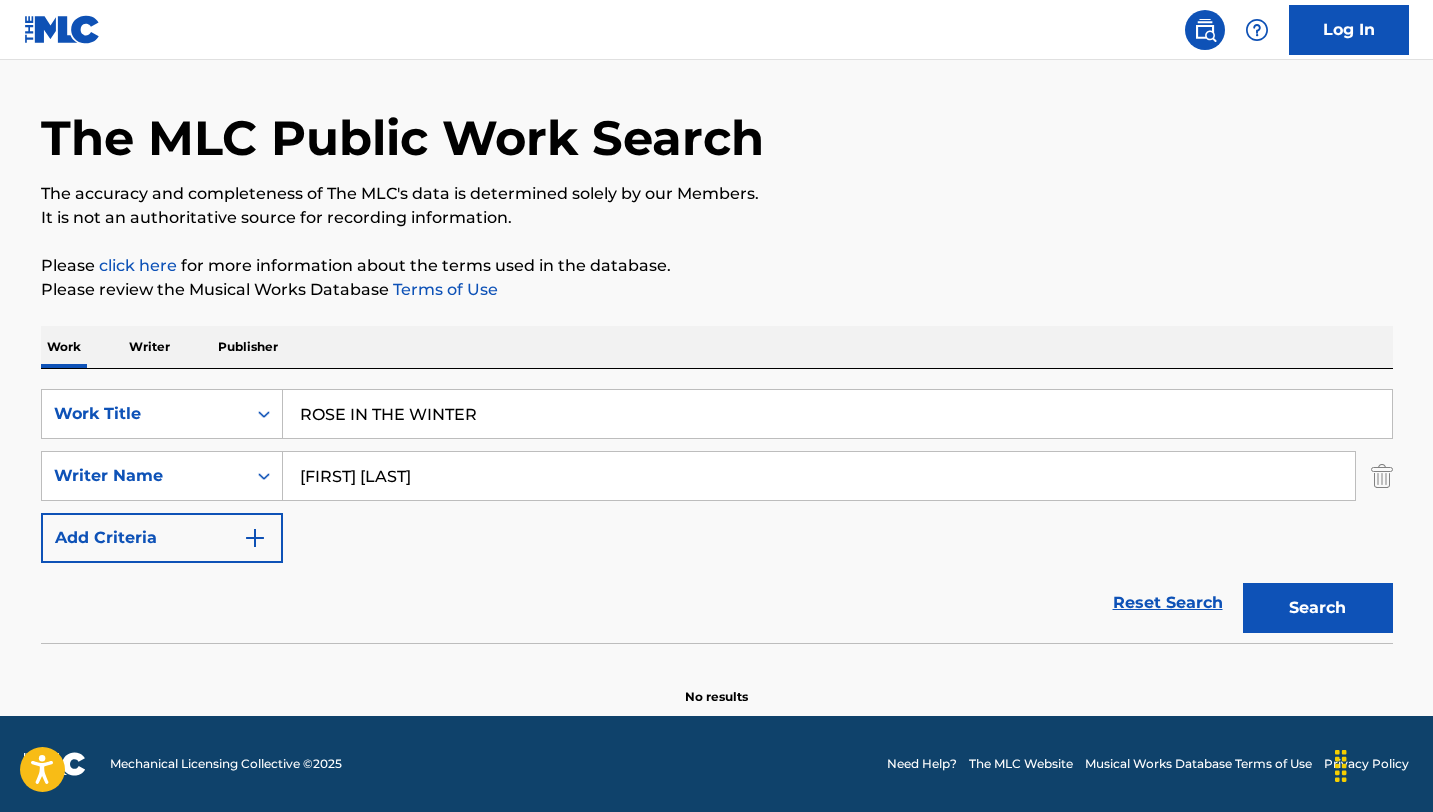 type on "[FIRST] [LAST]" 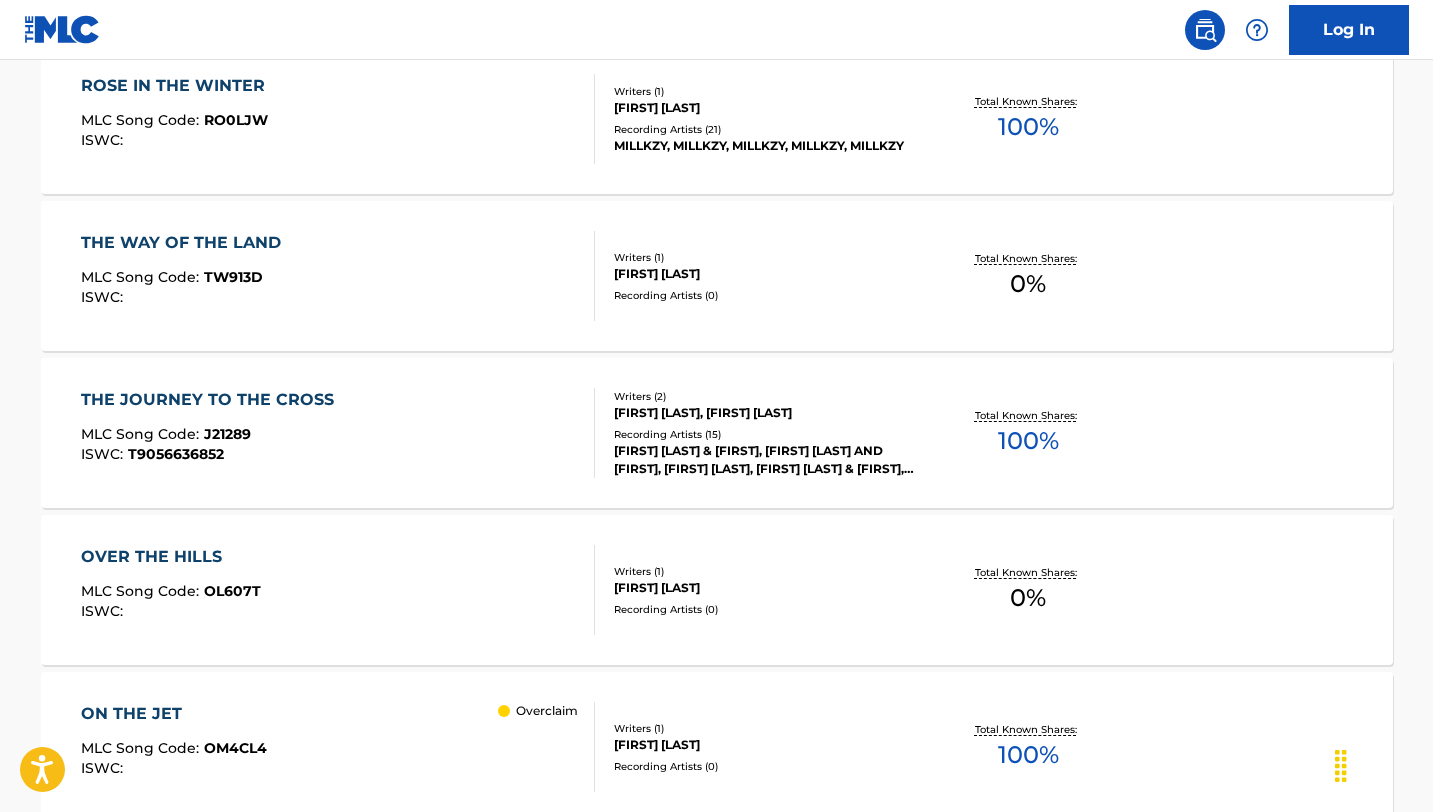 scroll, scrollTop: 695, scrollLeft: 0, axis: vertical 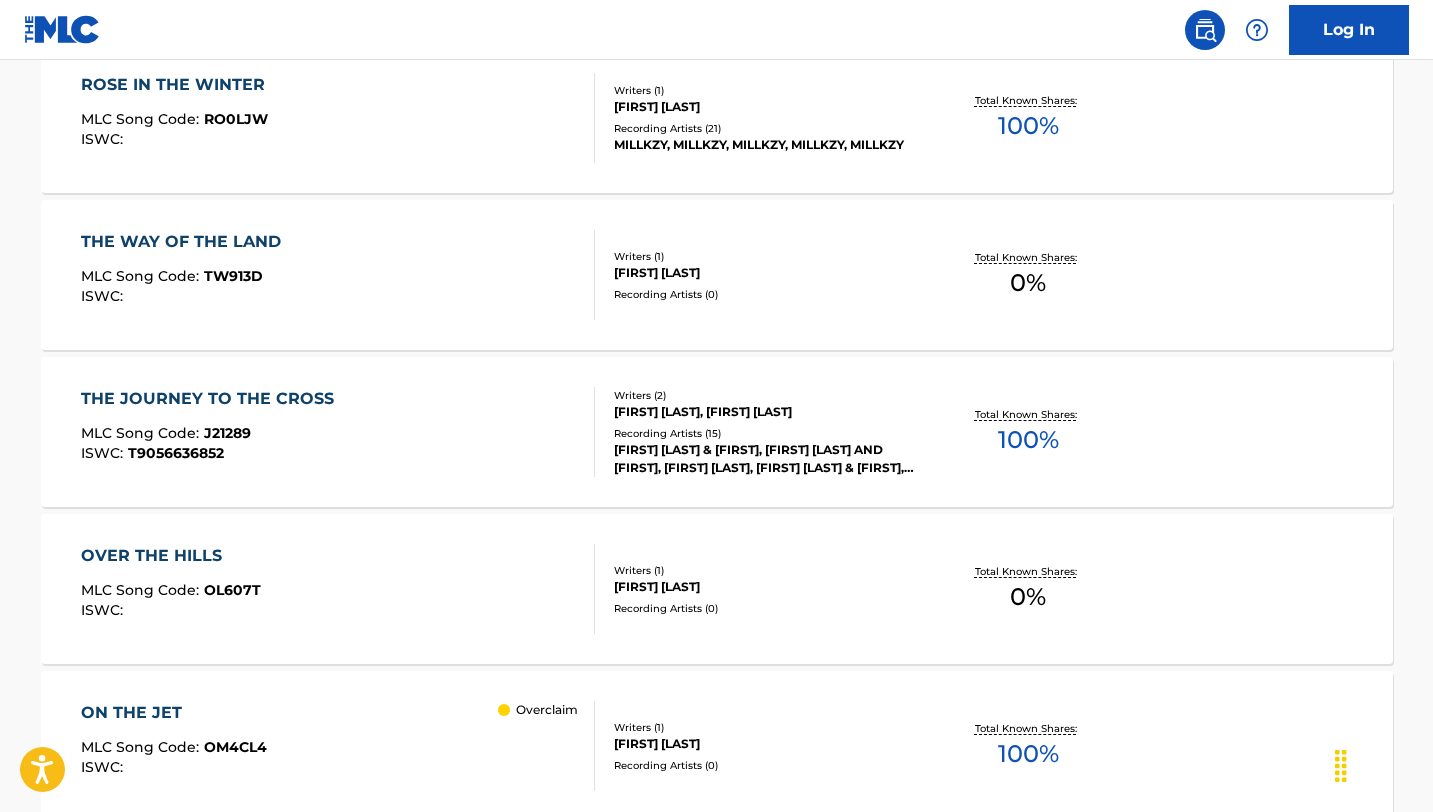 click on "ROSE IN THE WINTER" at bounding box center (178, 85) 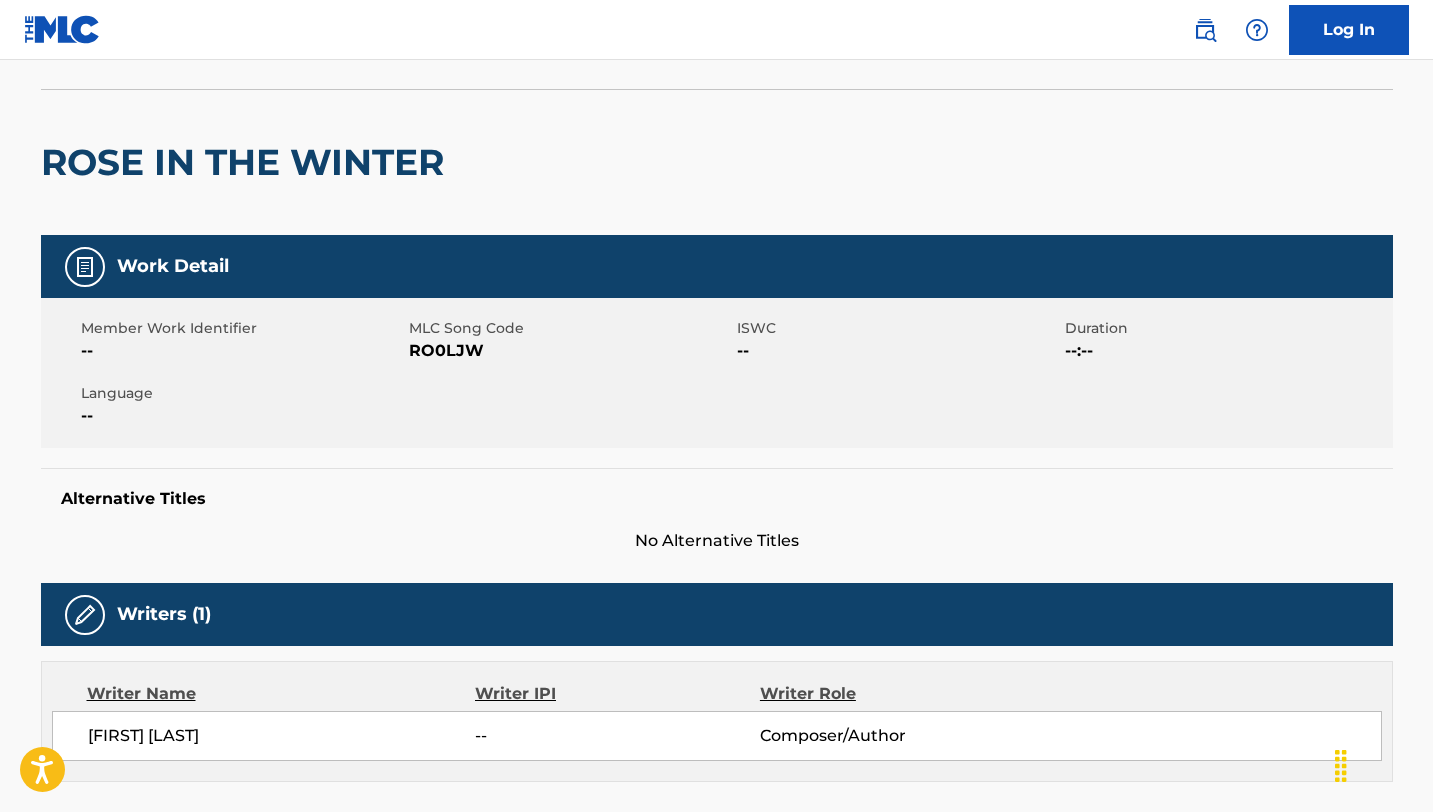 scroll, scrollTop: 0, scrollLeft: 0, axis: both 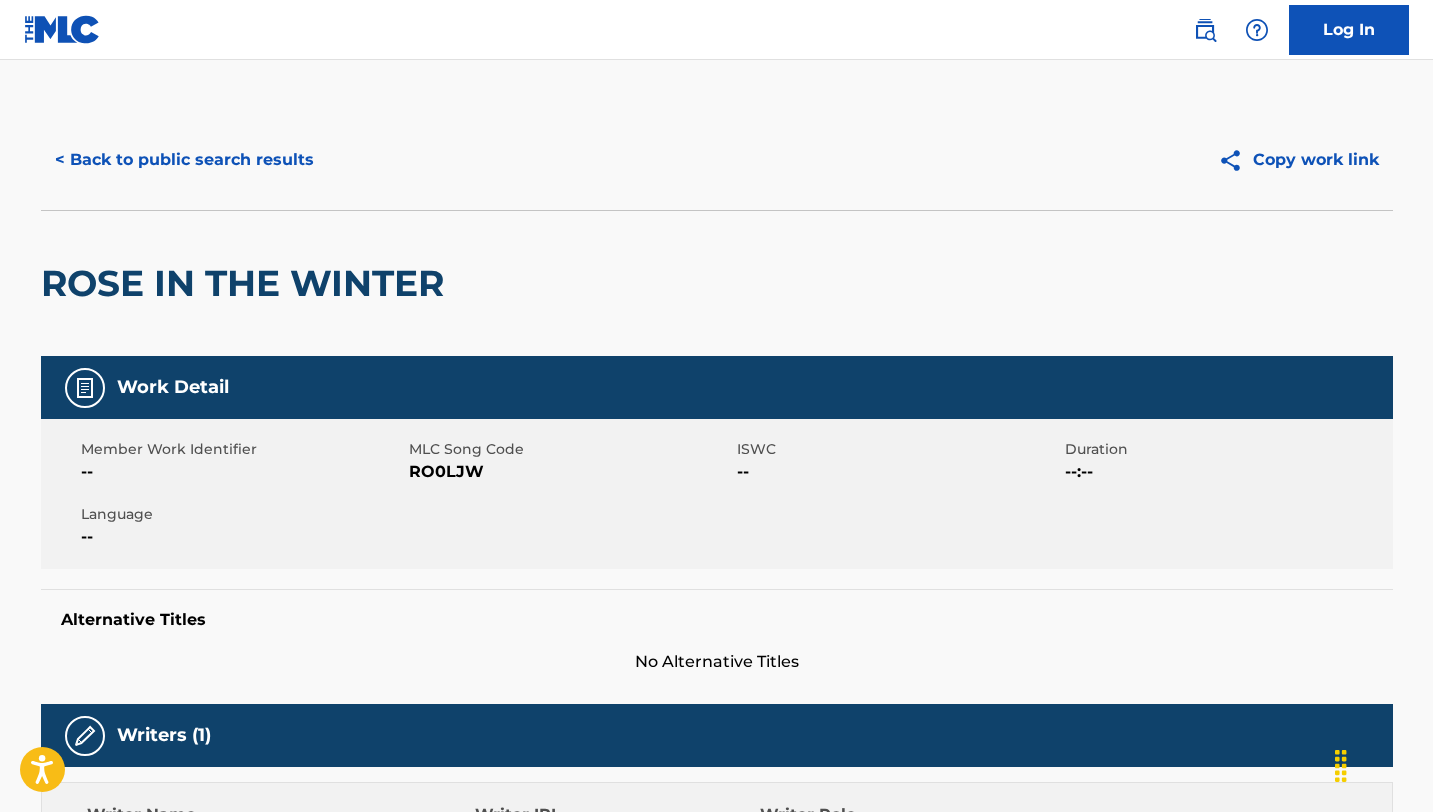 click on "< Back to public search results" at bounding box center [184, 160] 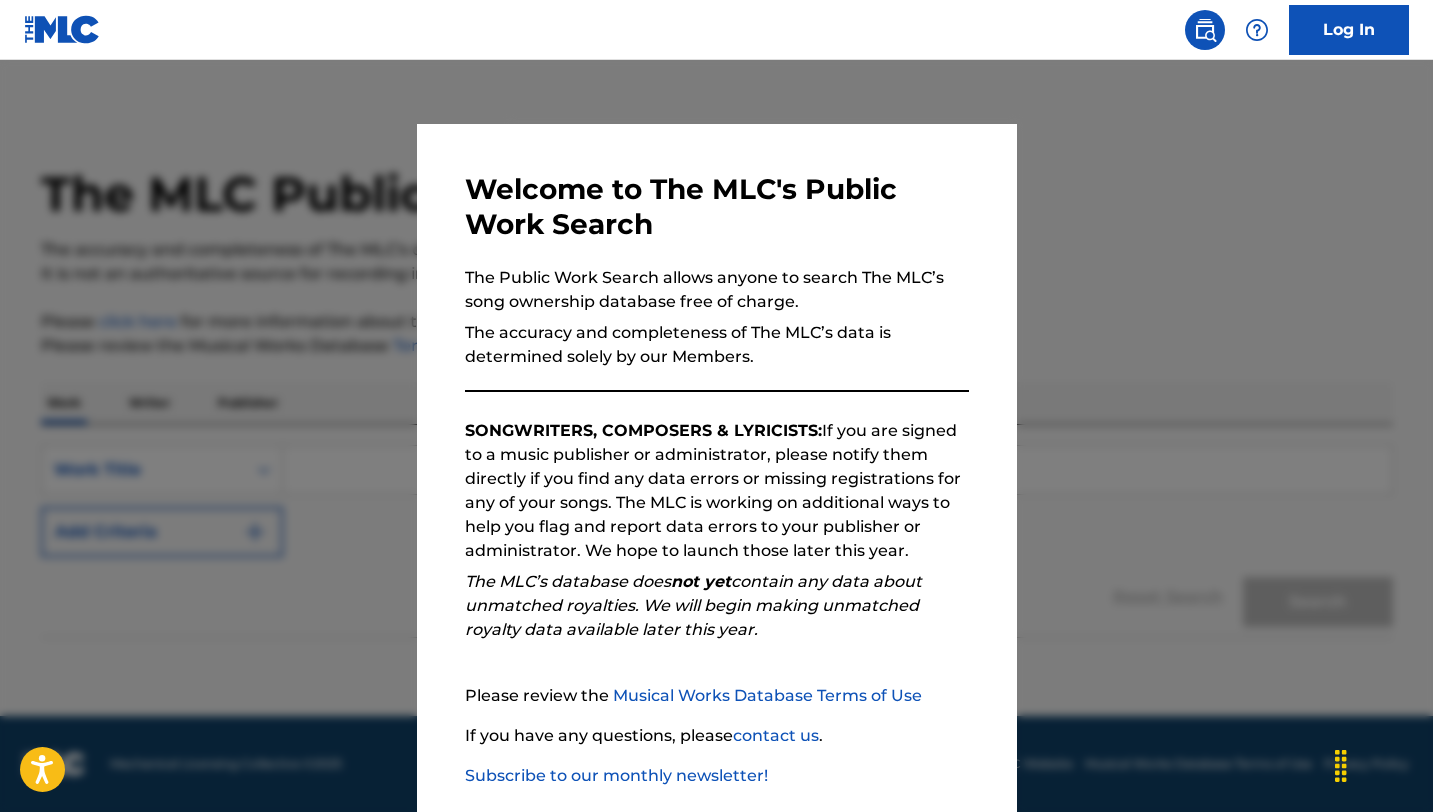 click at bounding box center [716, 466] 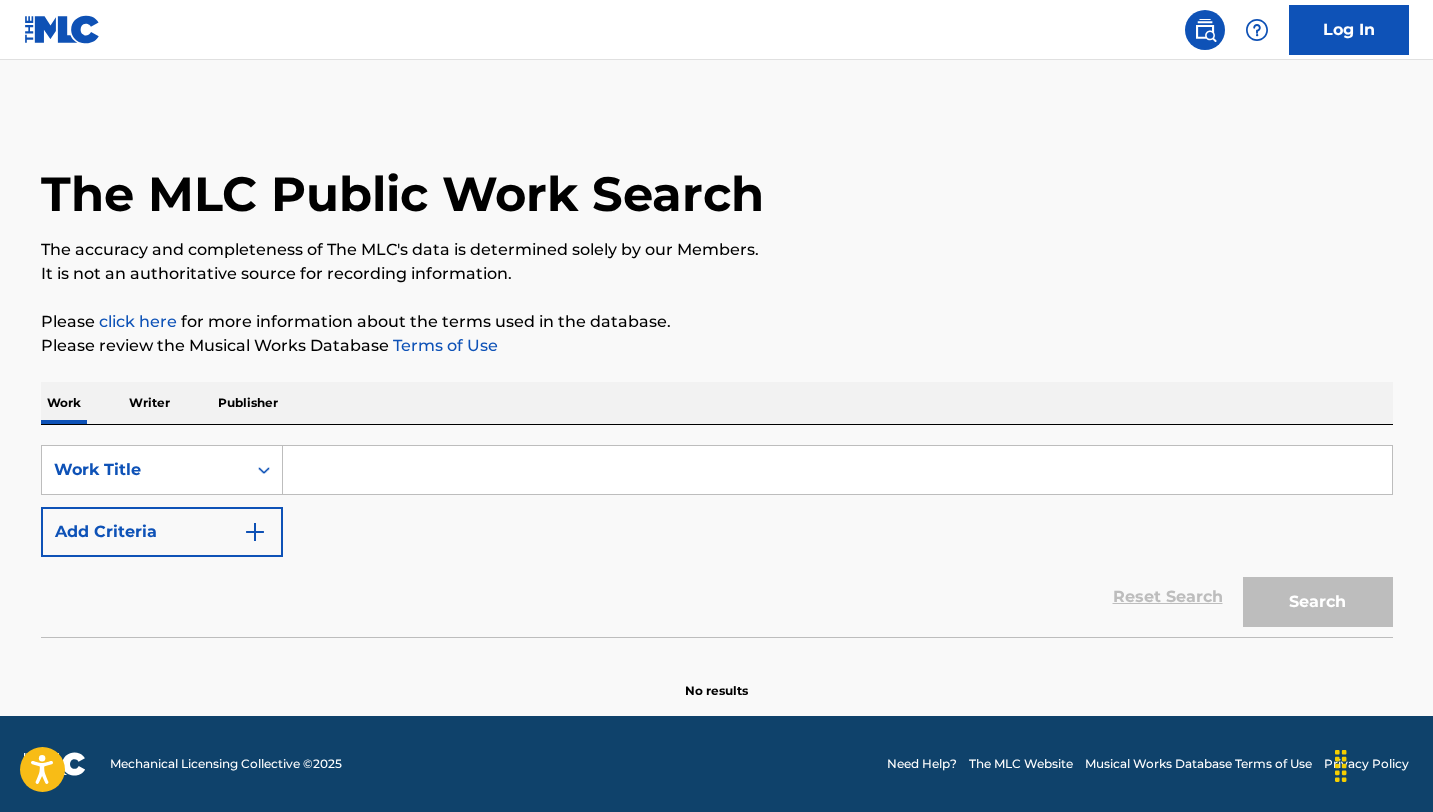 click at bounding box center [837, 470] 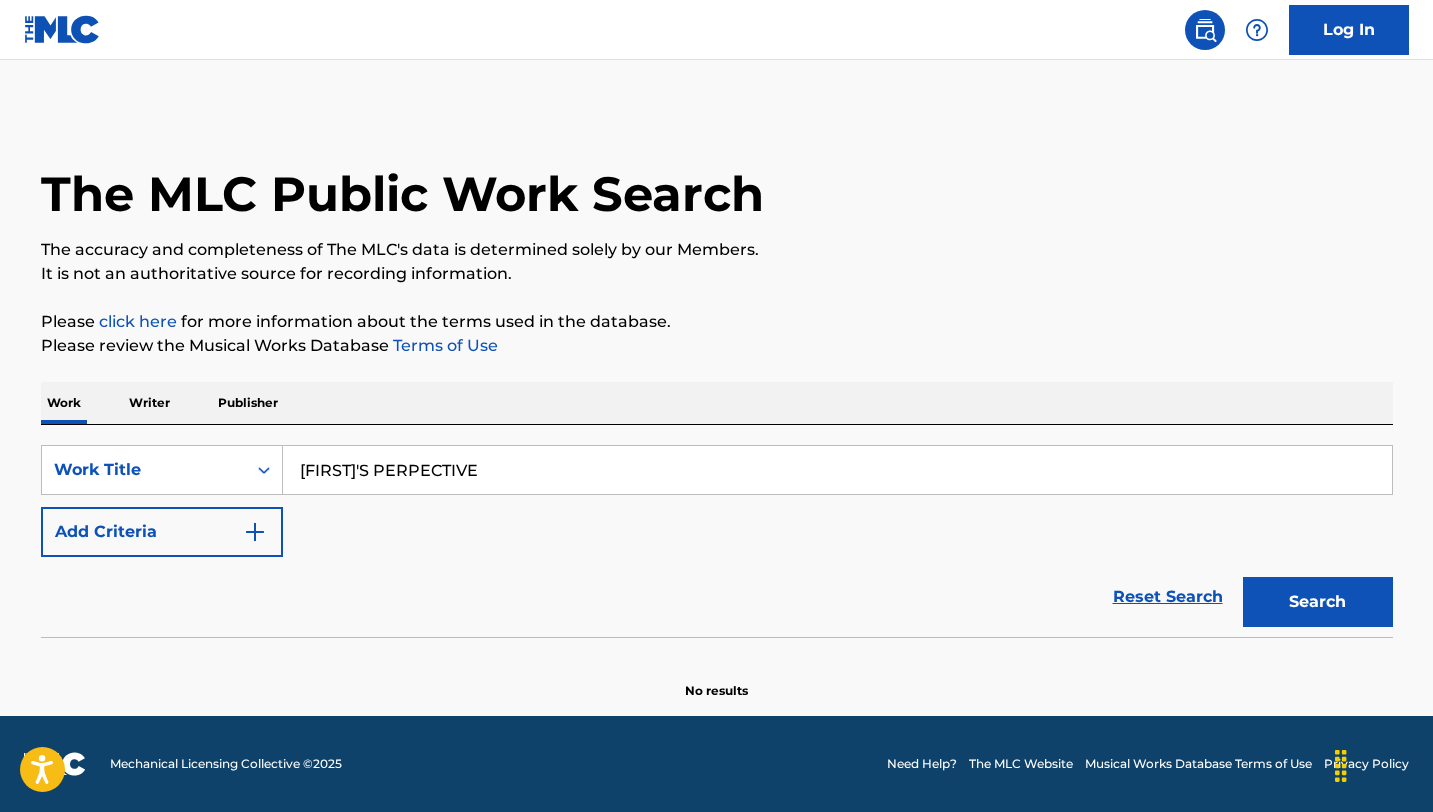 type on "[FIRST]'S PERPECTIVE" 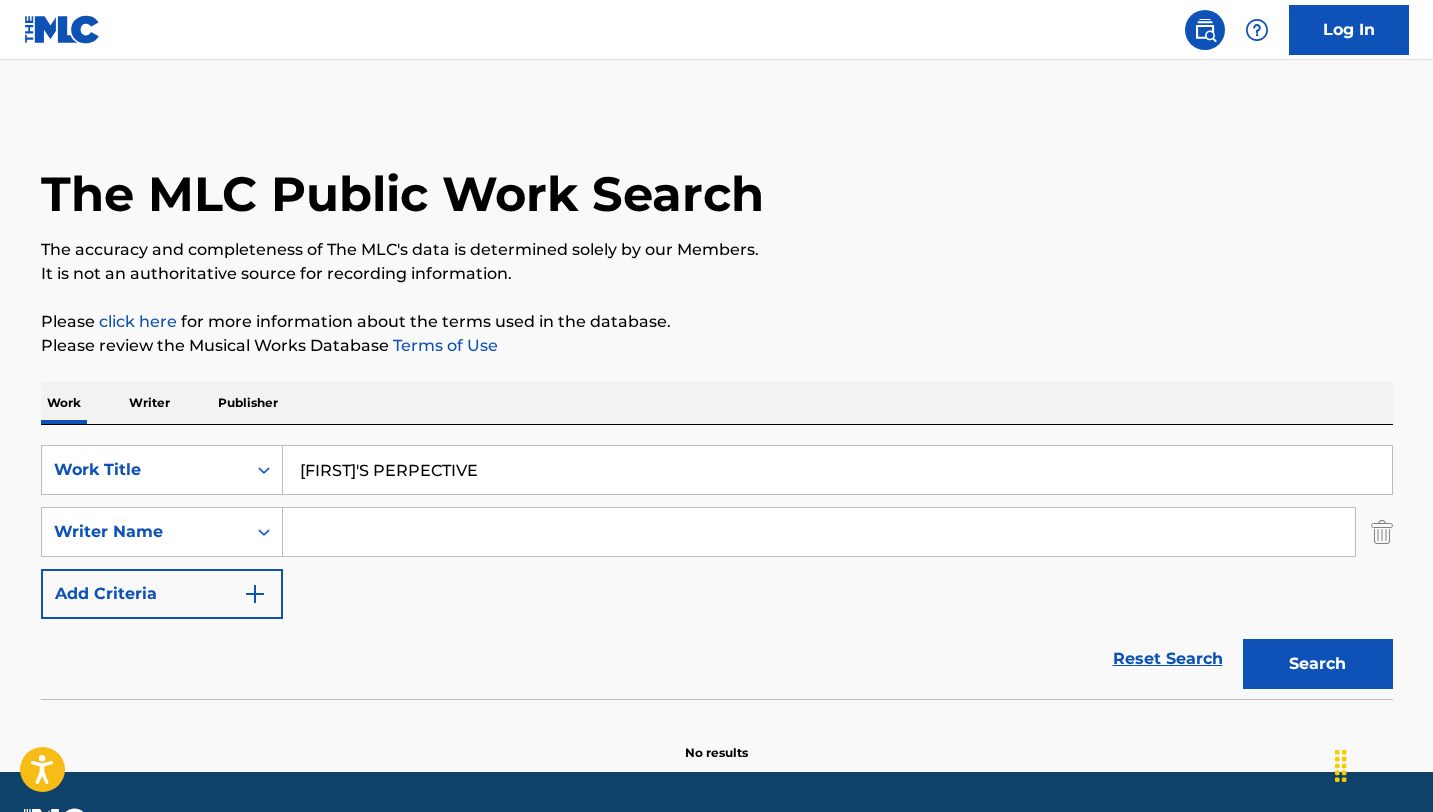 click at bounding box center [819, 532] 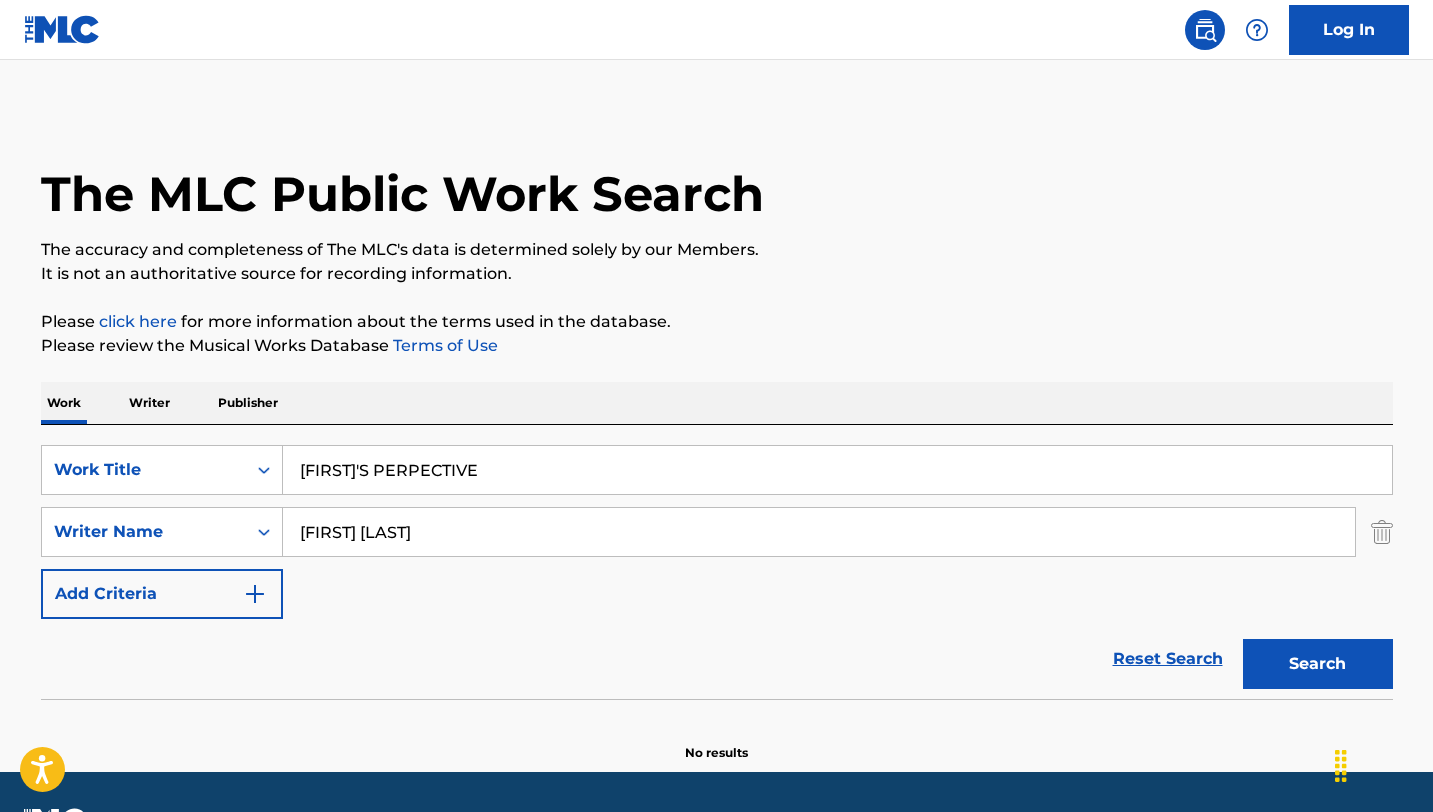 type on "[FIRST] [LAST]" 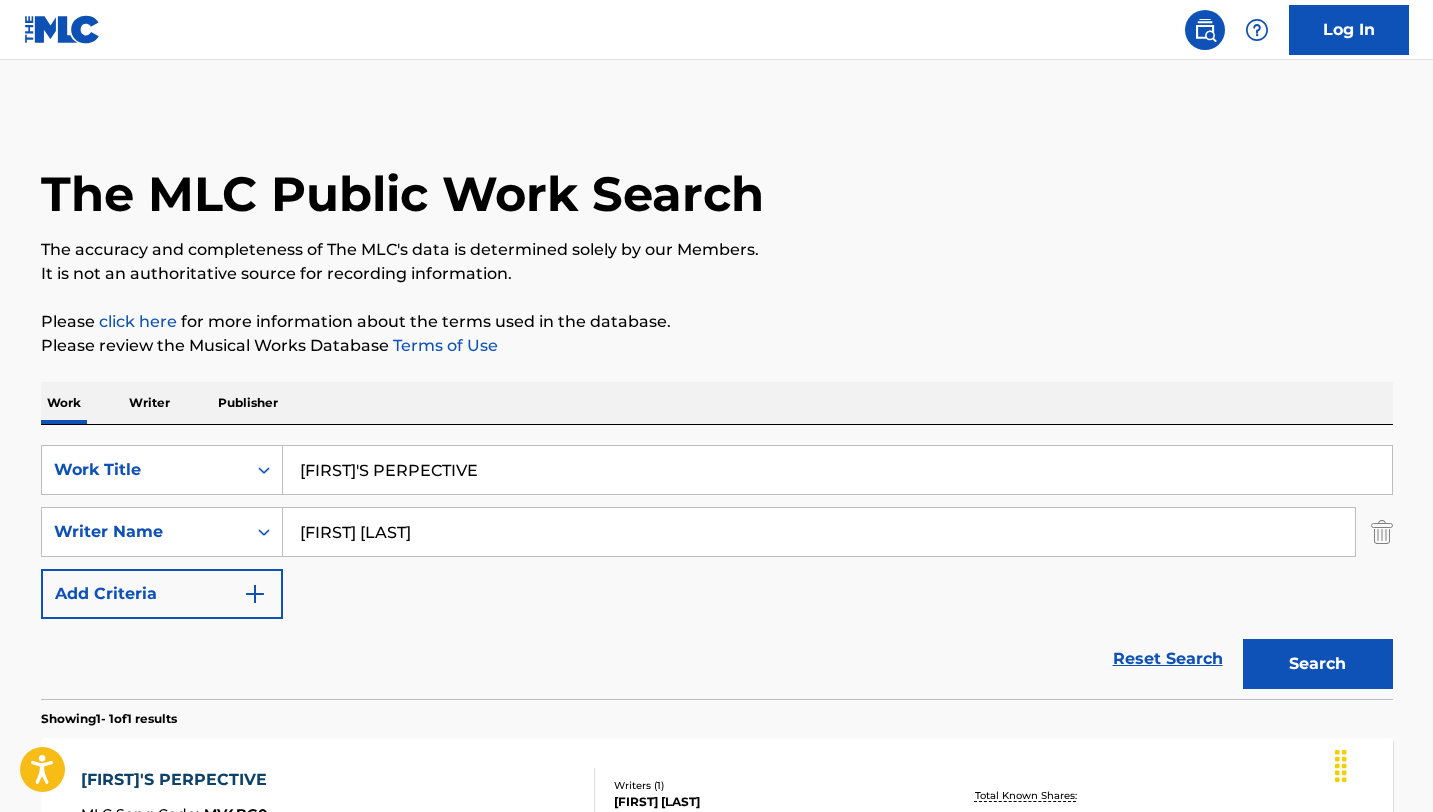 scroll, scrollTop: 276, scrollLeft: 0, axis: vertical 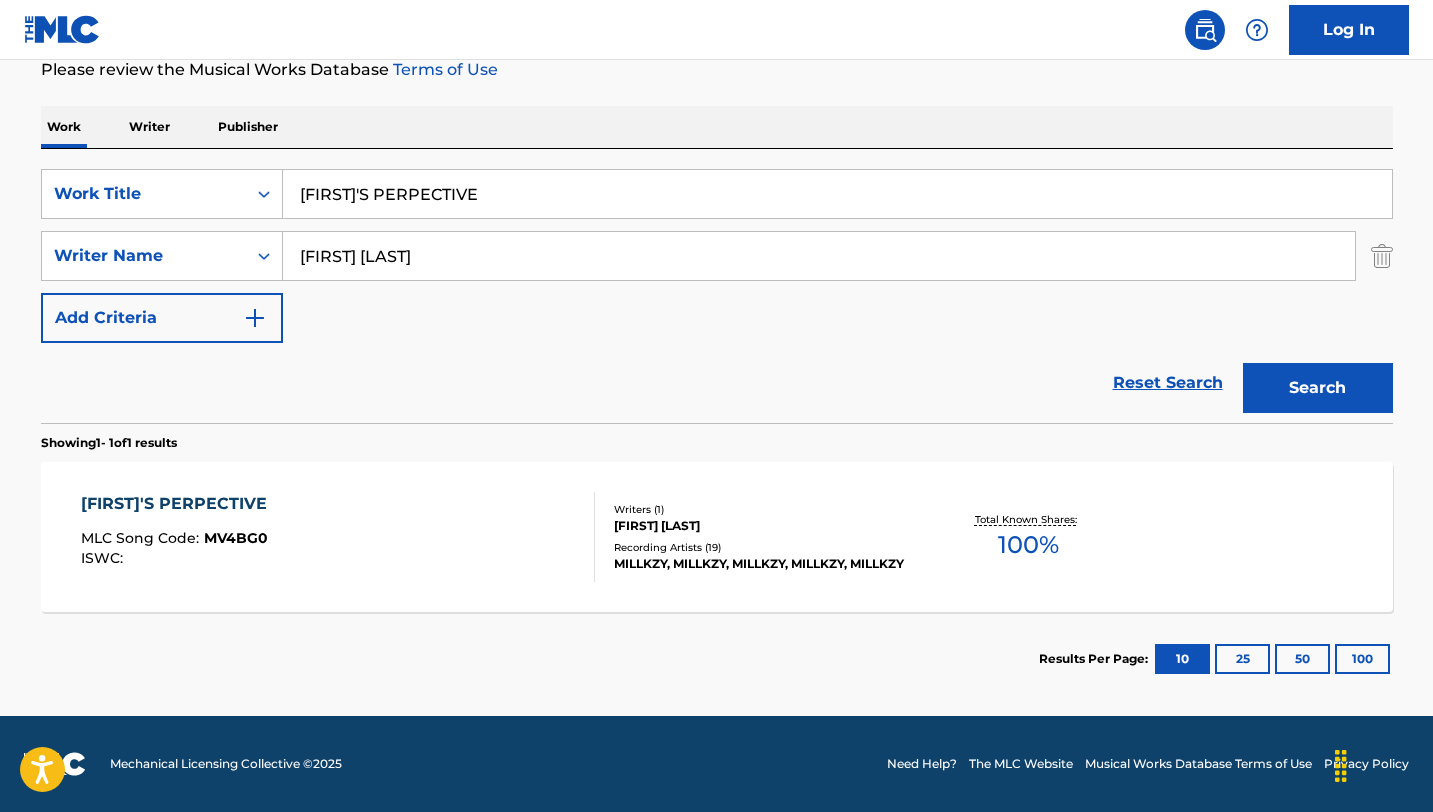 click on "[FIRST]'S PERPECTIVE" at bounding box center [179, 504] 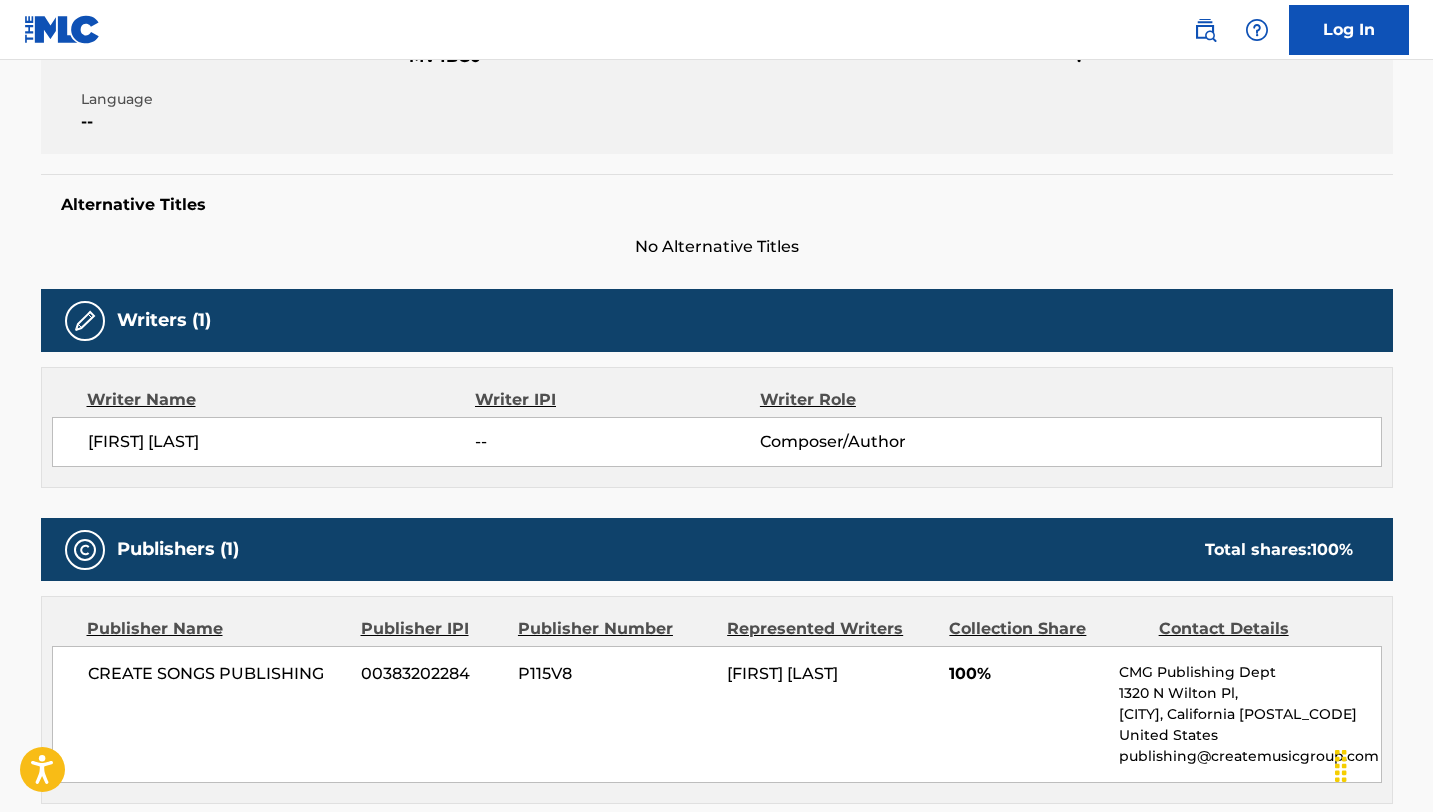 scroll, scrollTop: 461, scrollLeft: 0, axis: vertical 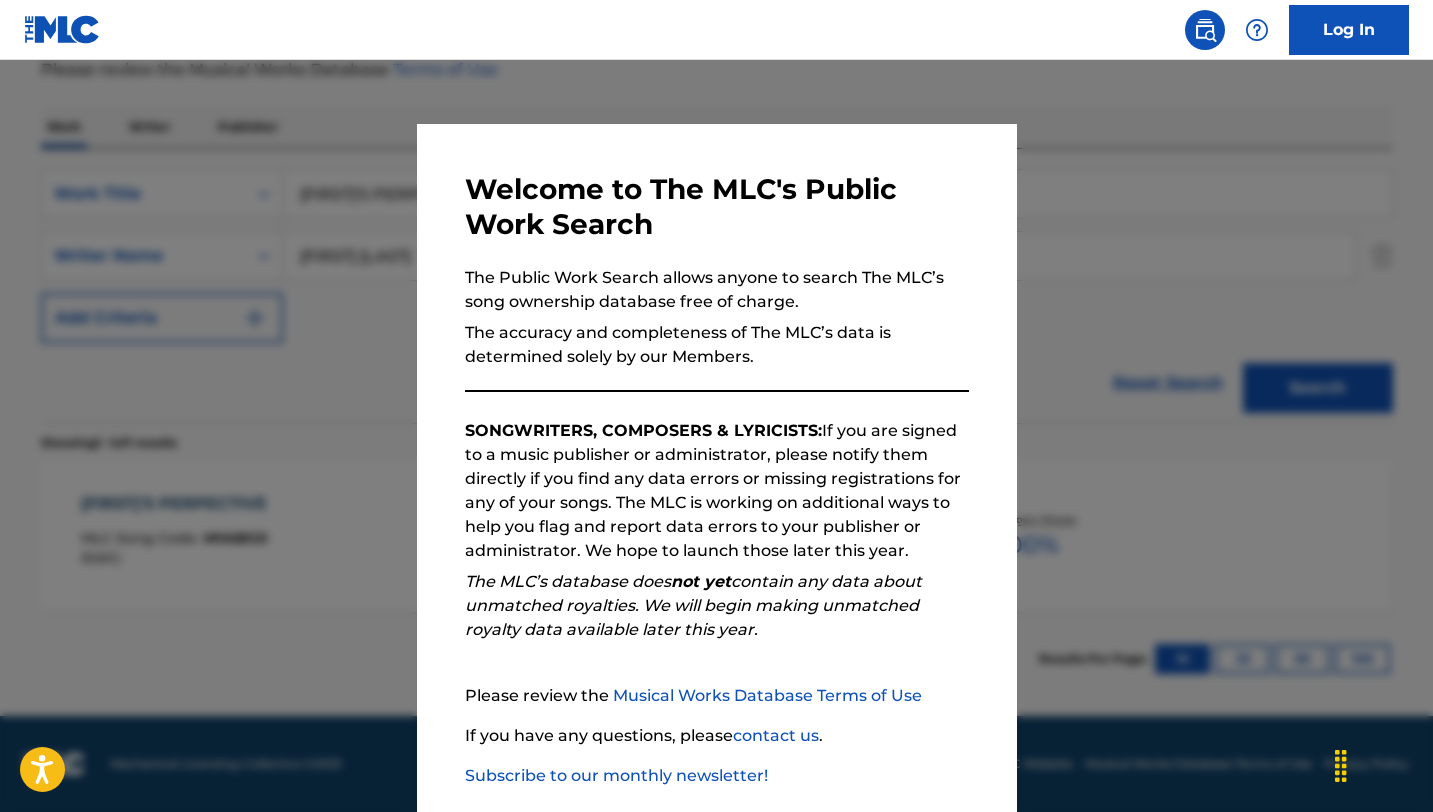 click at bounding box center [716, 466] 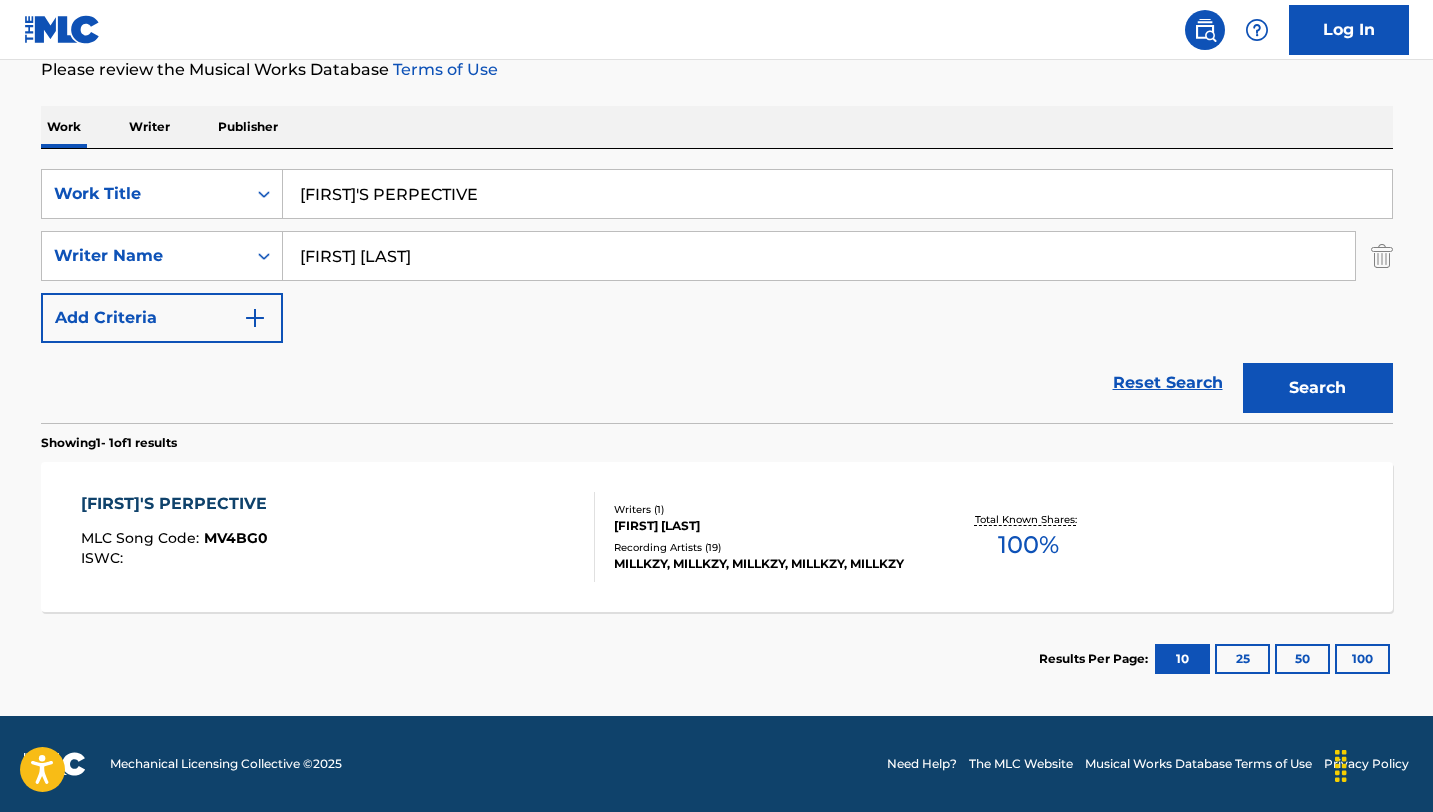 click on "[FIRST]'S PERPECTIVE" at bounding box center (837, 194) 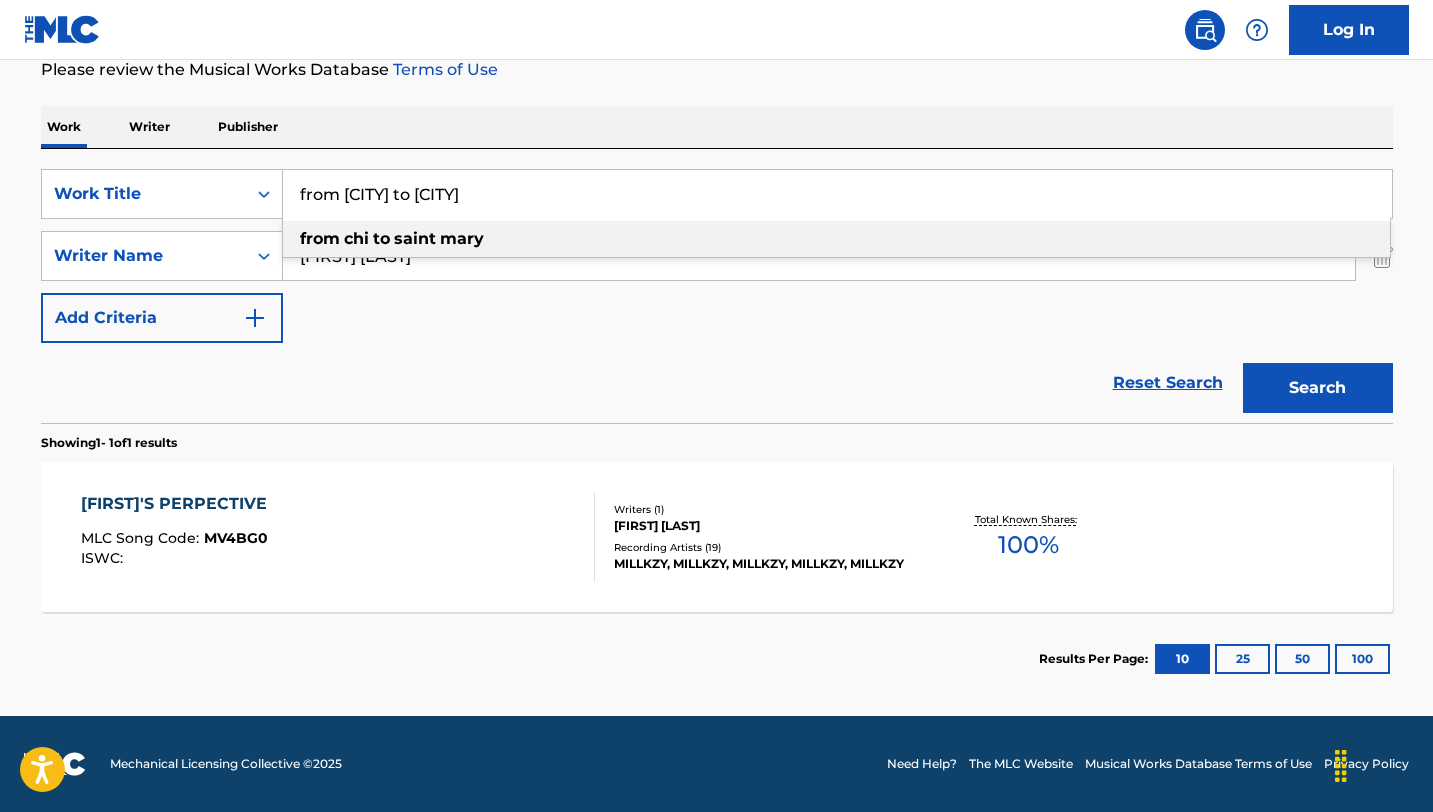 type on "from [CITY] to [CITY]" 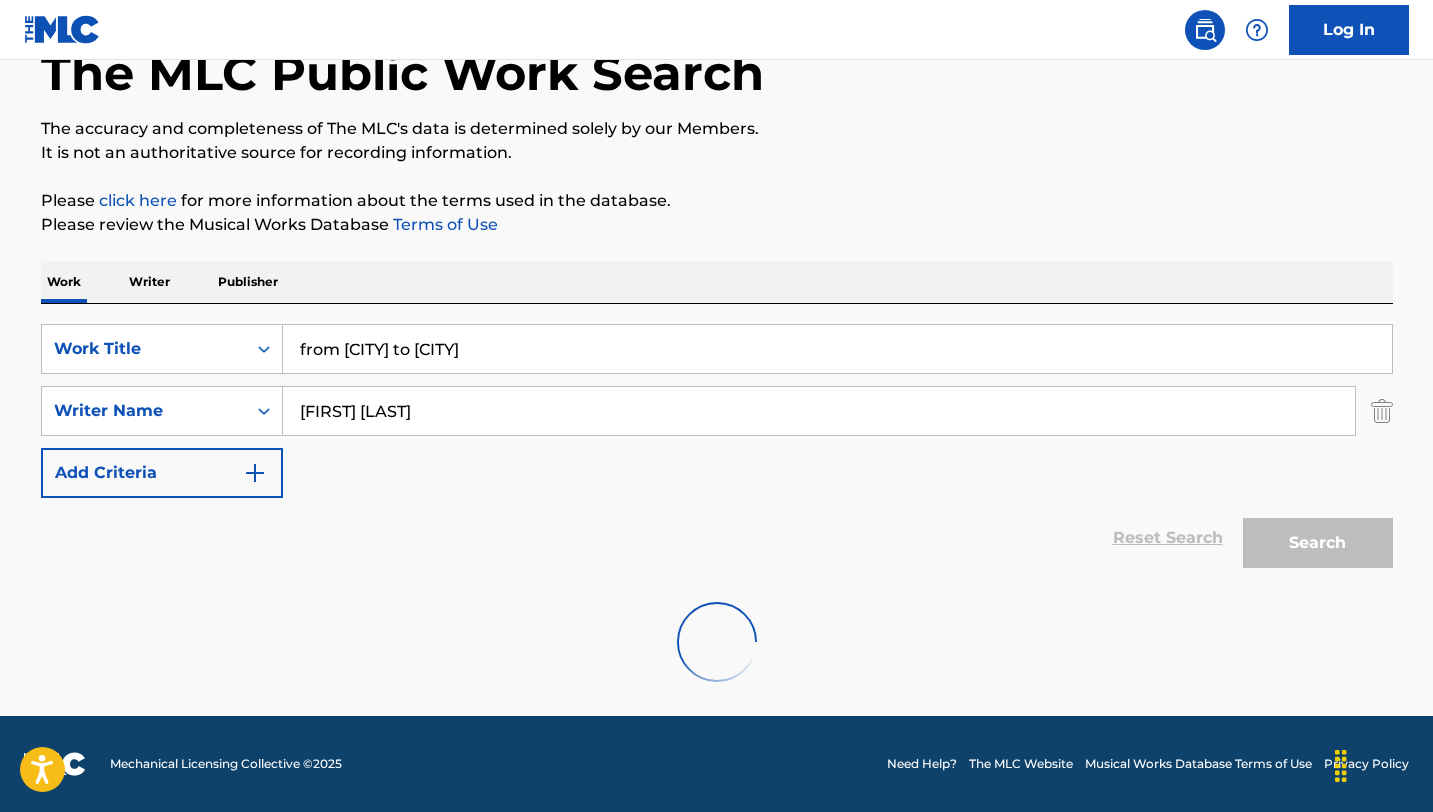 scroll, scrollTop: 276, scrollLeft: 0, axis: vertical 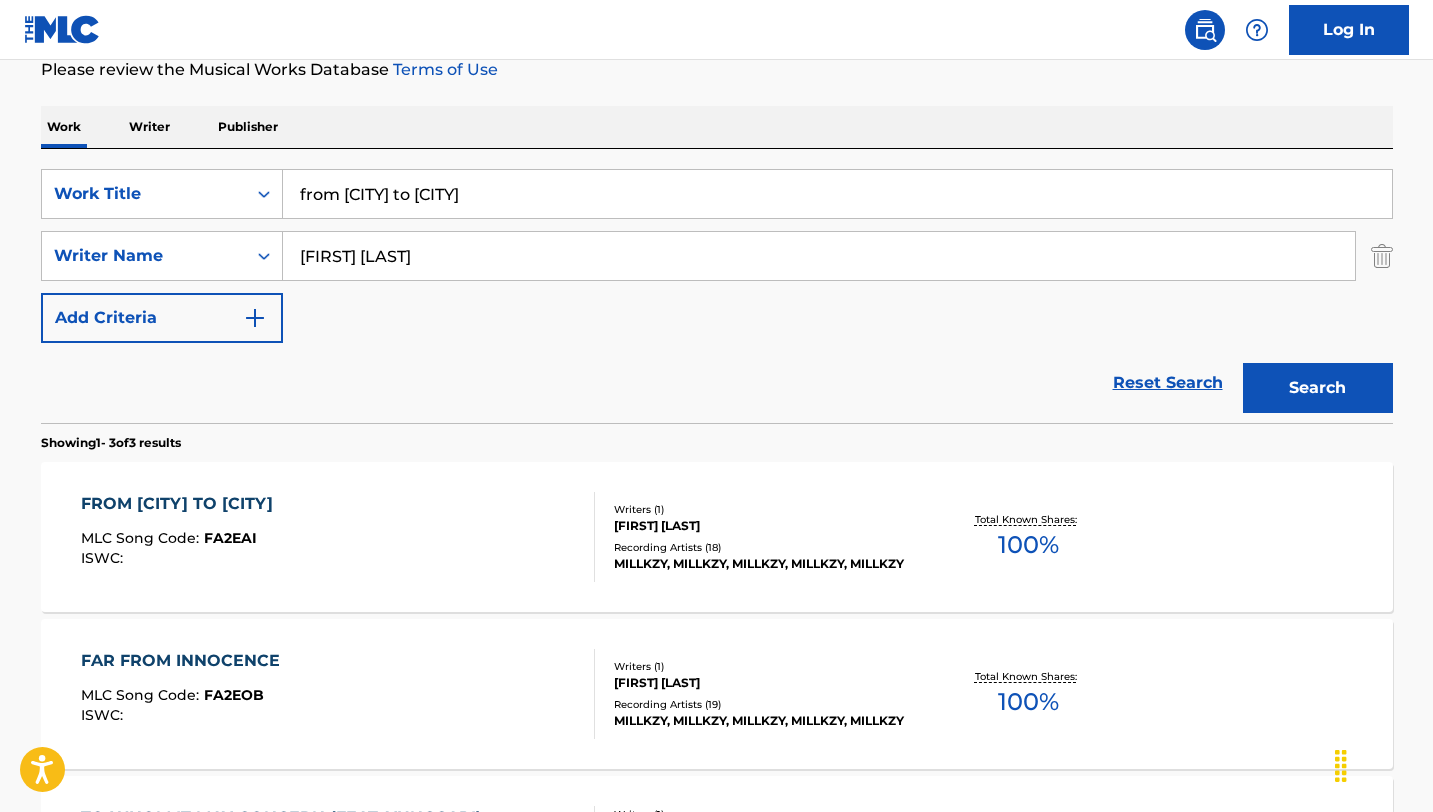 click on "FROM [CITY] TO [CITY]" at bounding box center [182, 504] 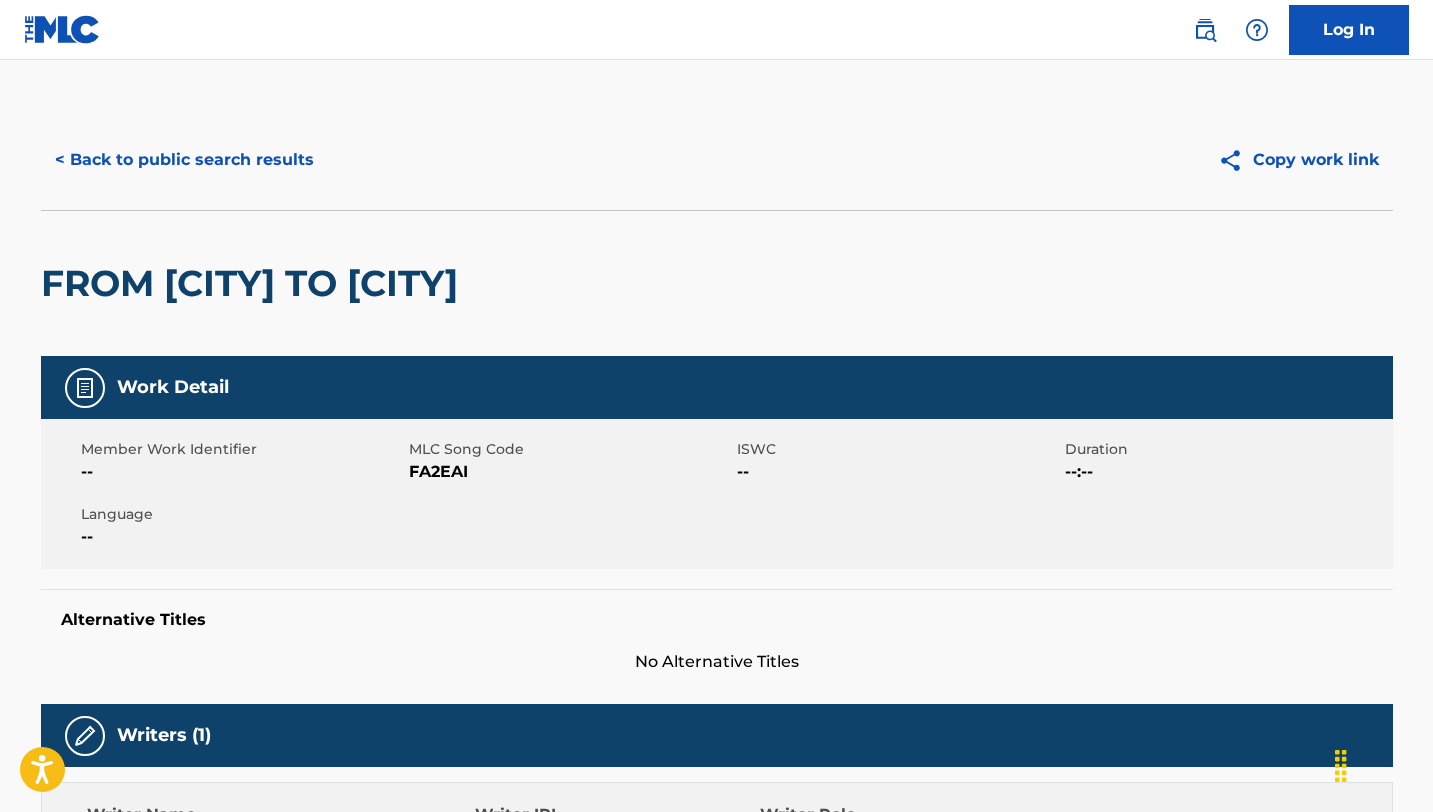 click on "< Back to public search results" at bounding box center [184, 160] 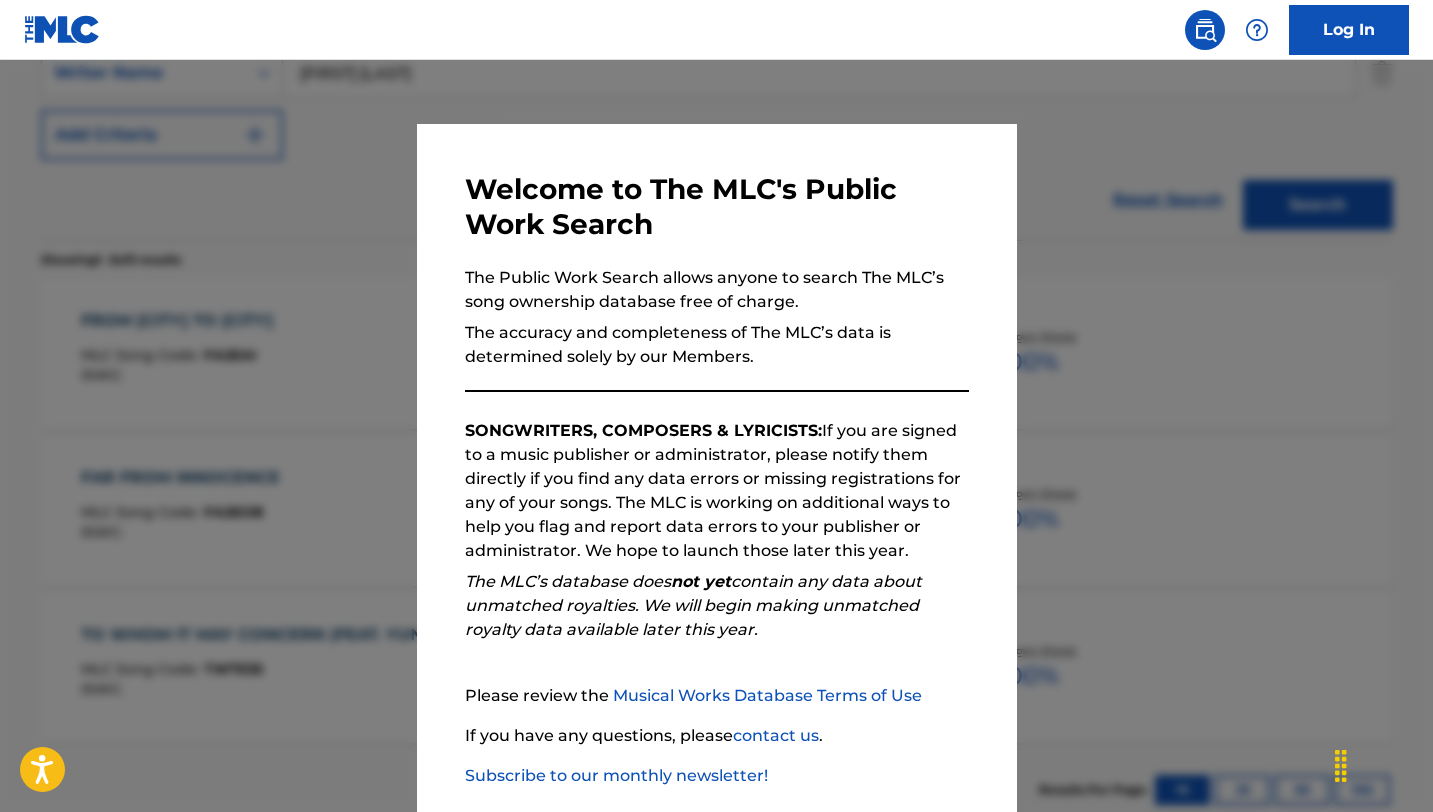 scroll, scrollTop: 535, scrollLeft: 0, axis: vertical 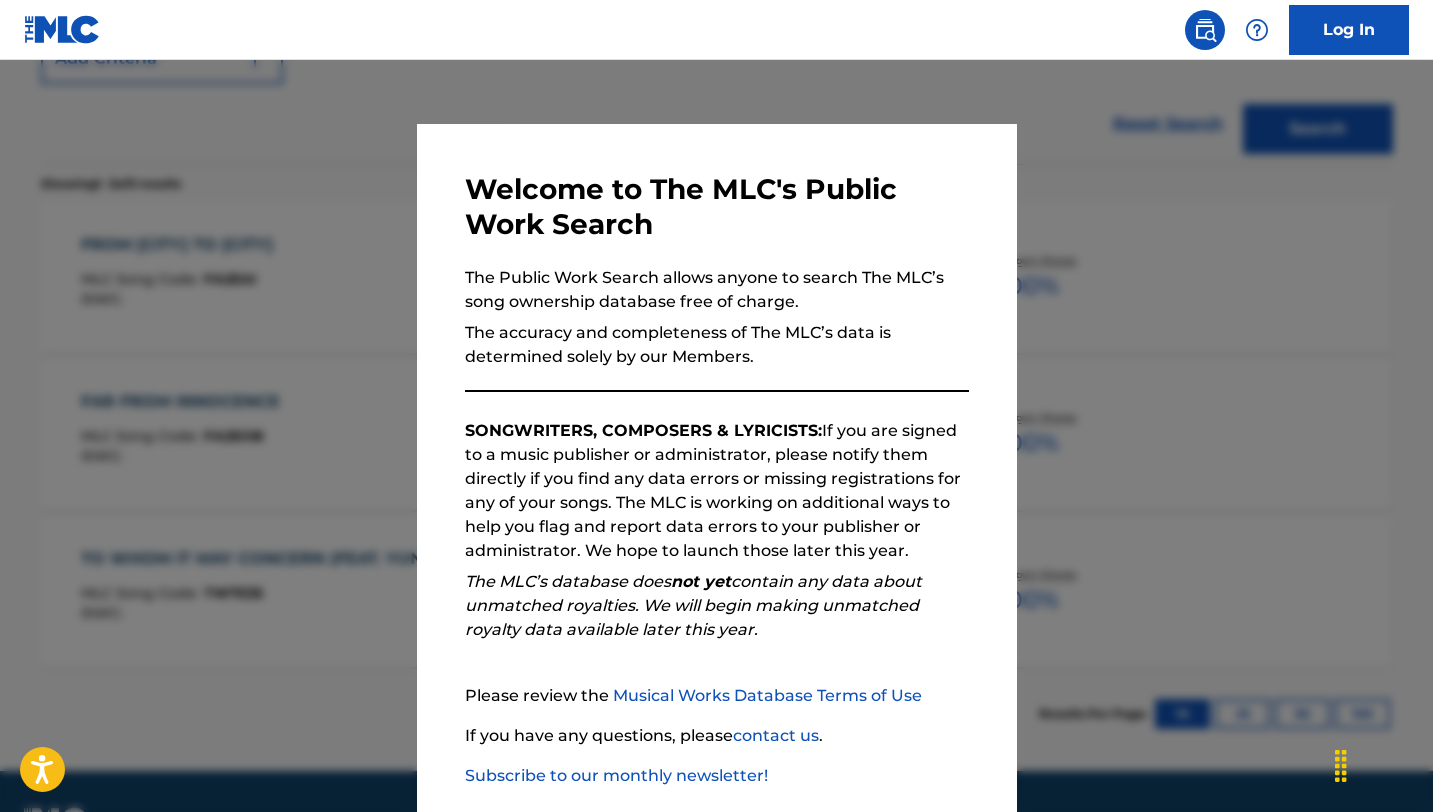 click at bounding box center [716, 466] 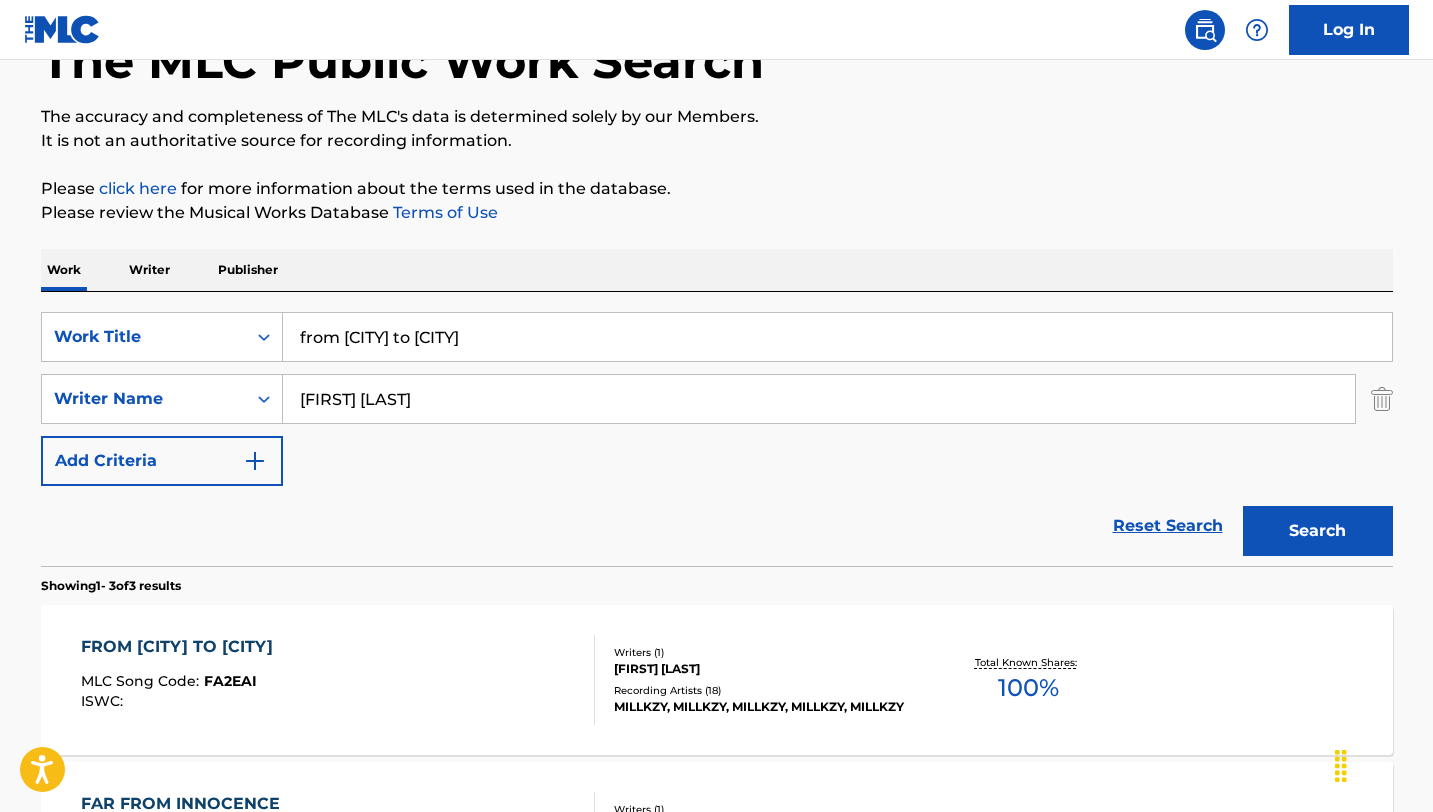 scroll, scrollTop: 120, scrollLeft: 0, axis: vertical 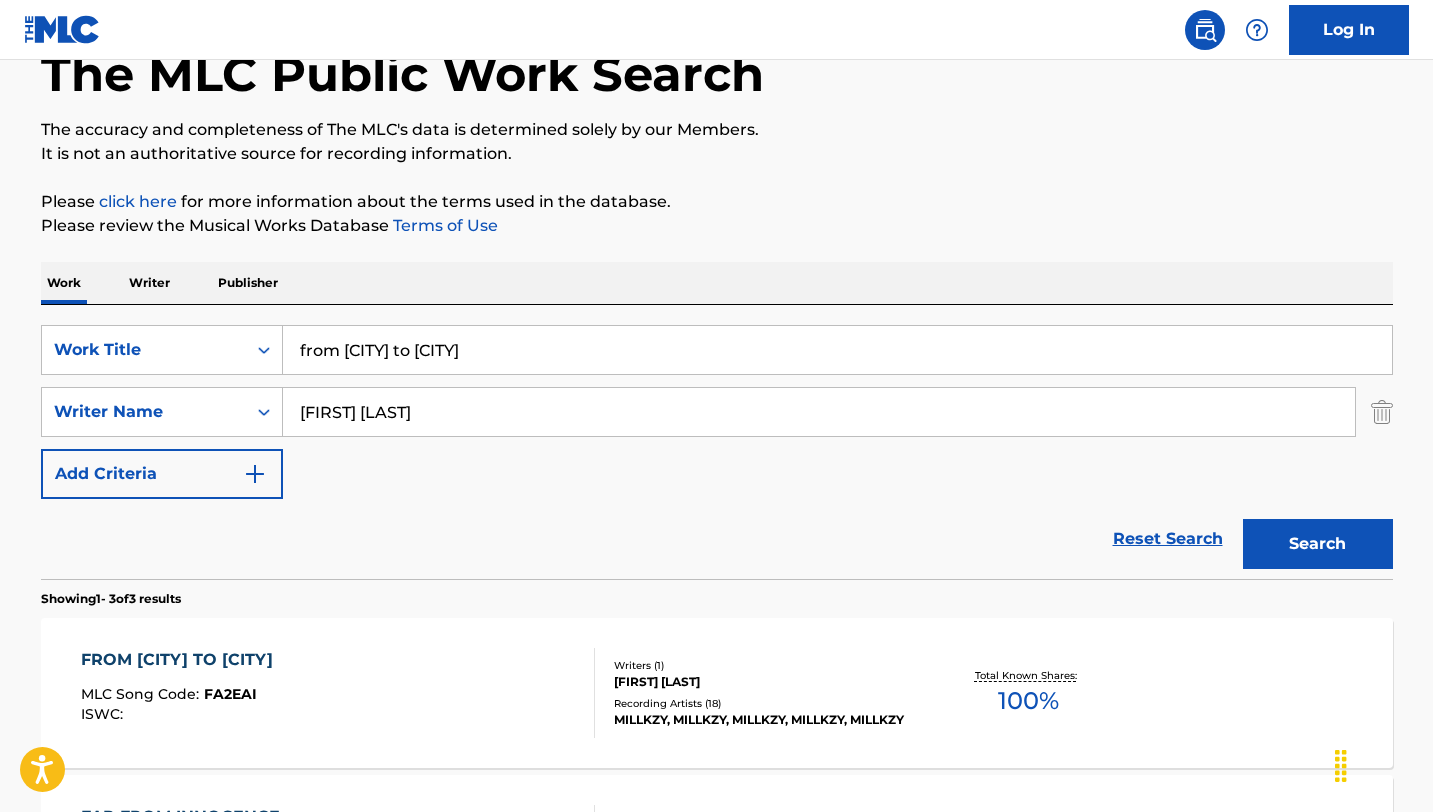 click on "from [CITY] to [CITY]" at bounding box center [837, 350] 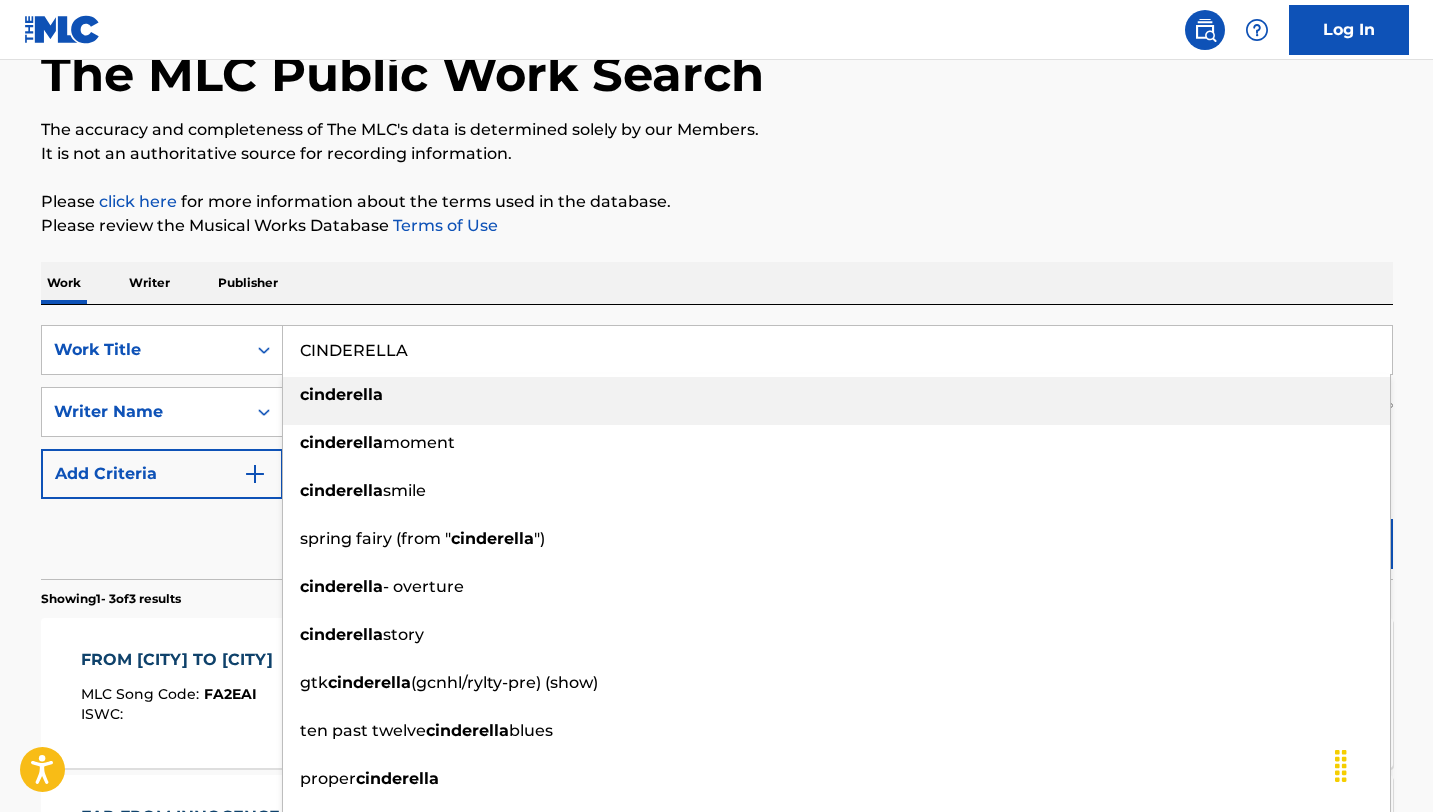 click on "cinderella" at bounding box center [836, 395] 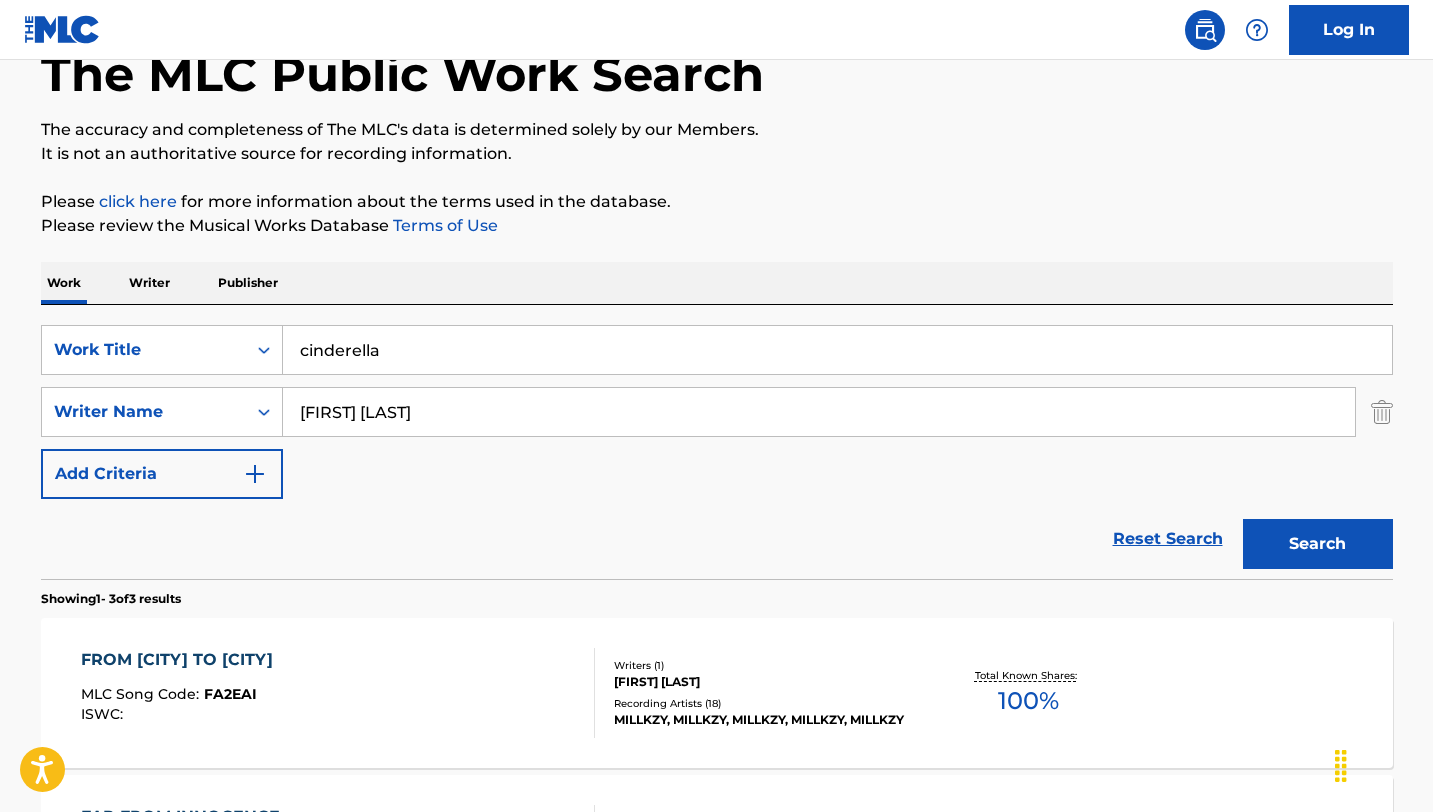 click on "Search" at bounding box center [1318, 544] 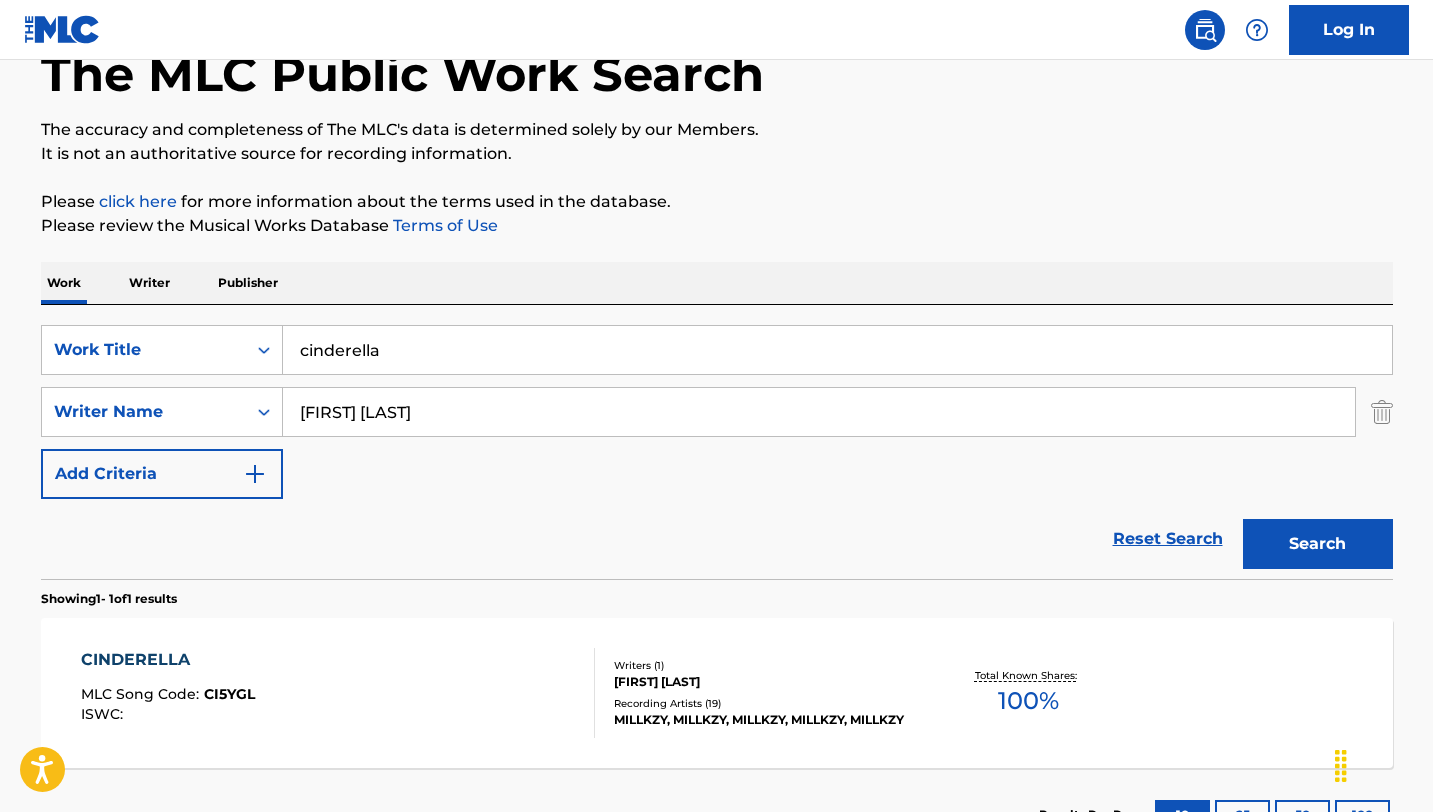click on "CINDERELLA" at bounding box center [168, 660] 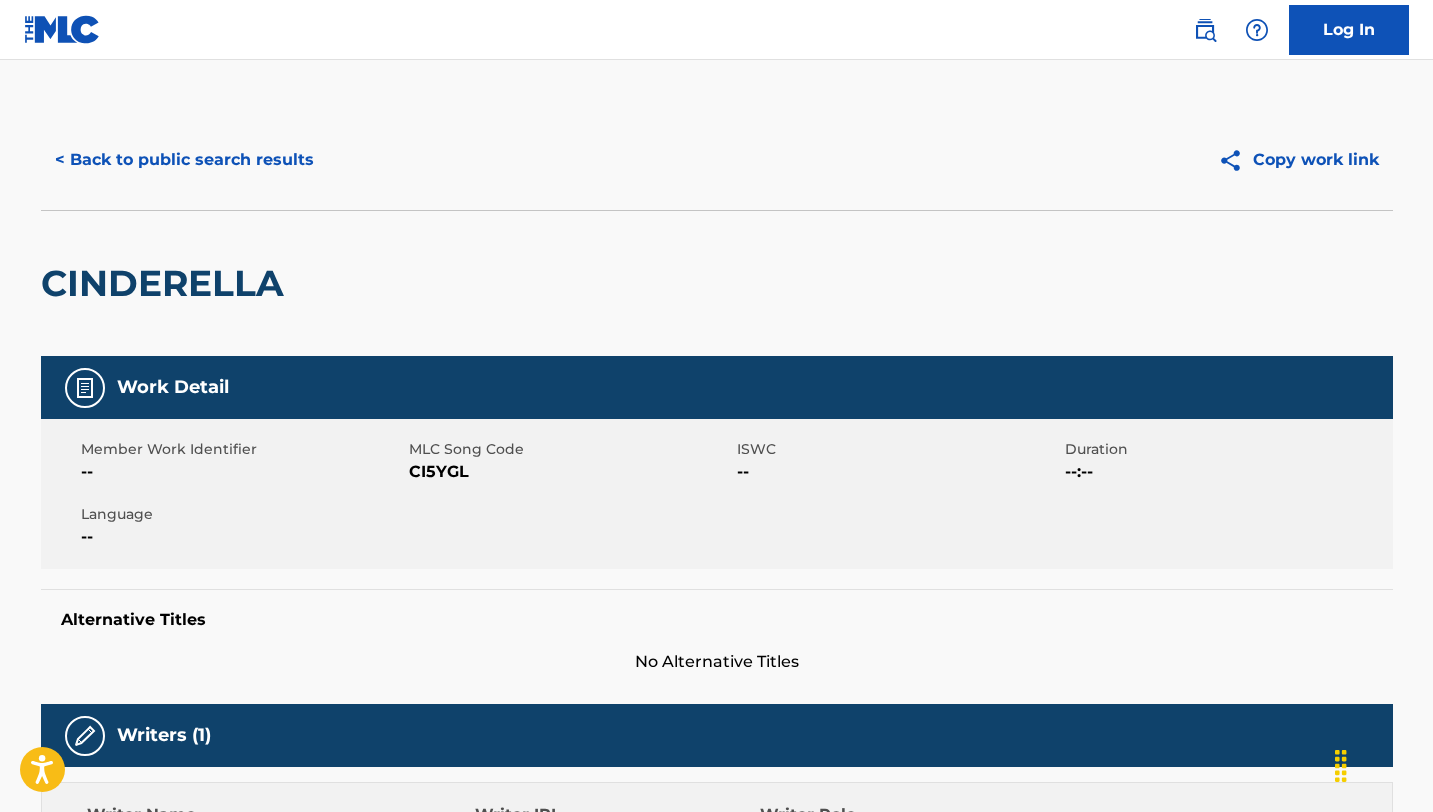 click on "< Back to public search results" at bounding box center (184, 160) 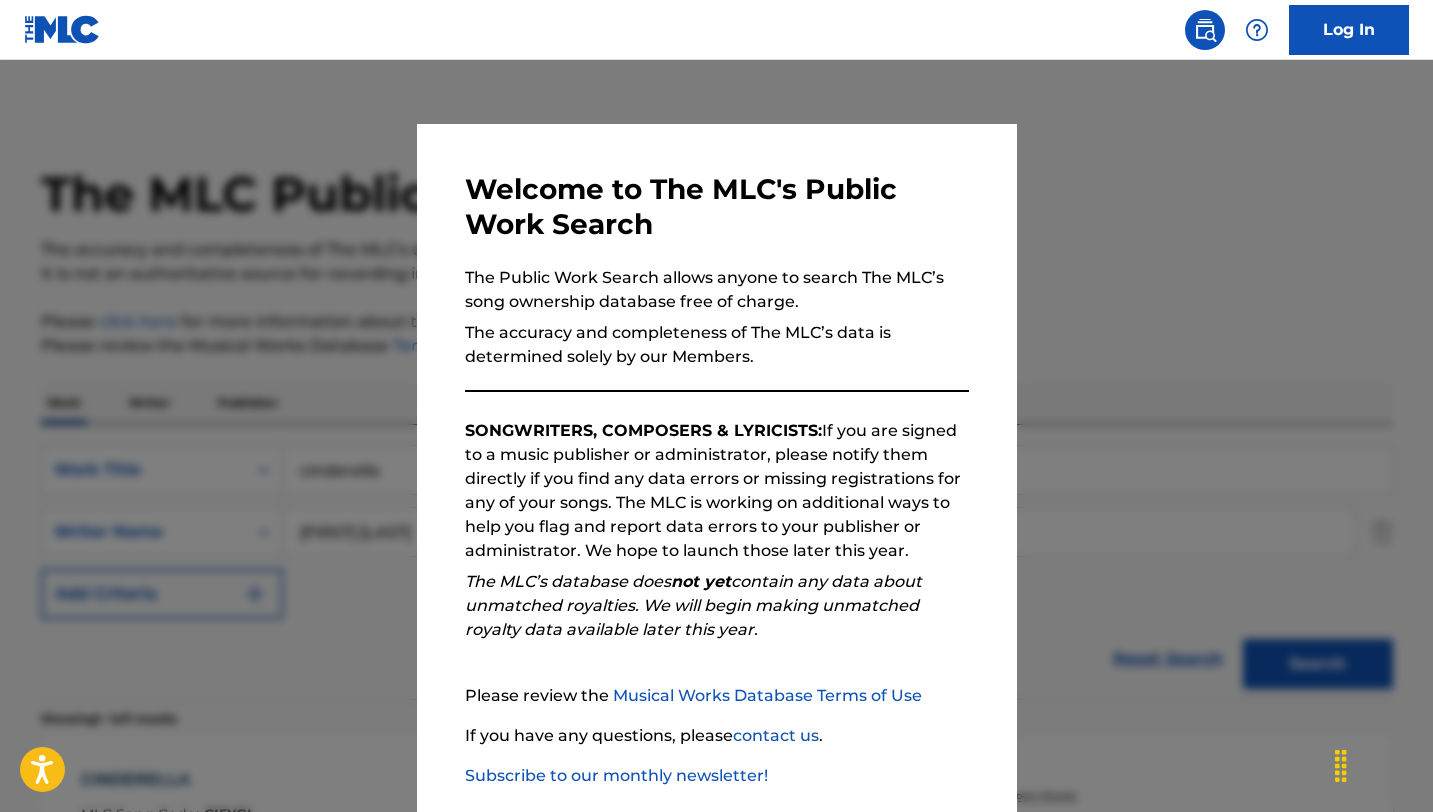 scroll, scrollTop: 120, scrollLeft: 0, axis: vertical 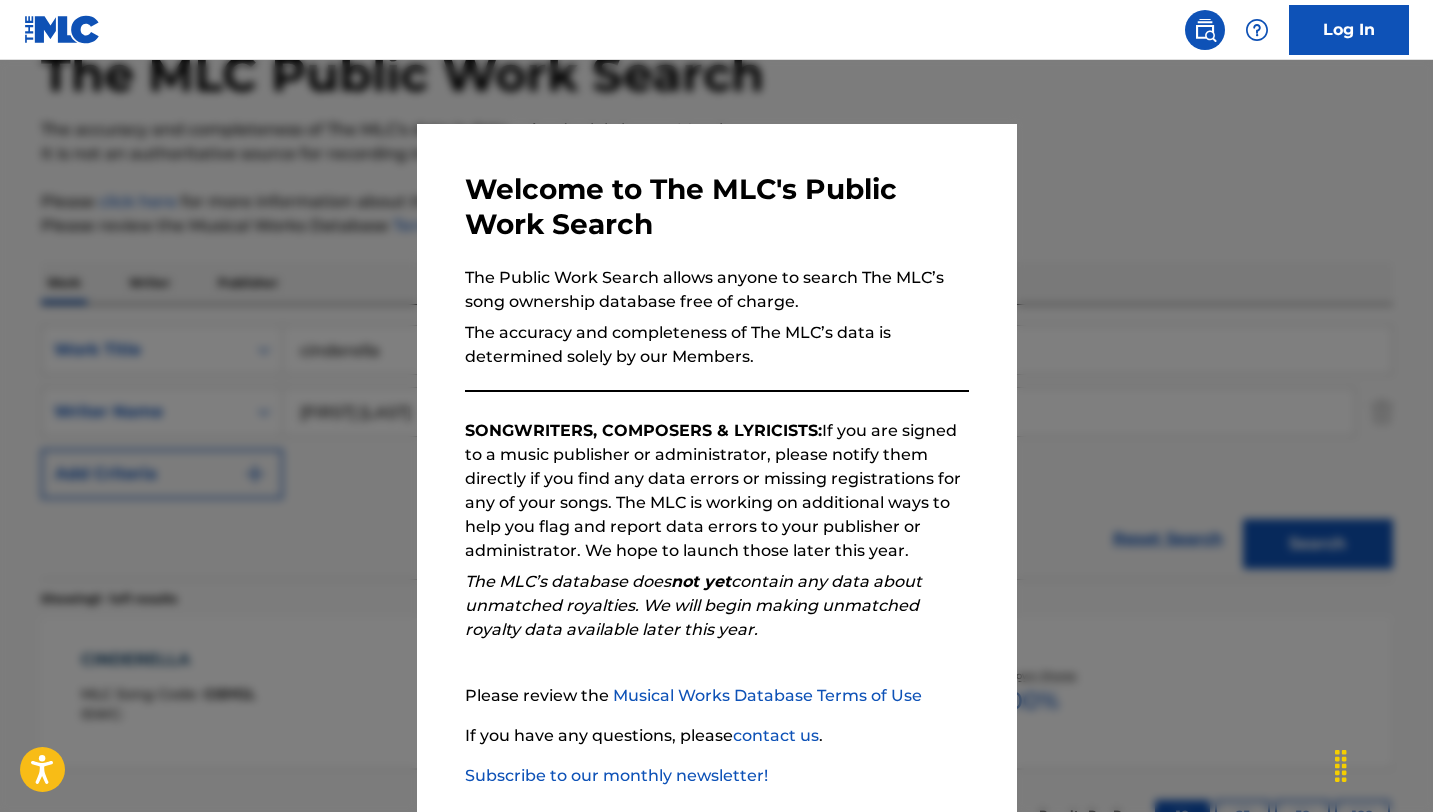 click at bounding box center [716, 466] 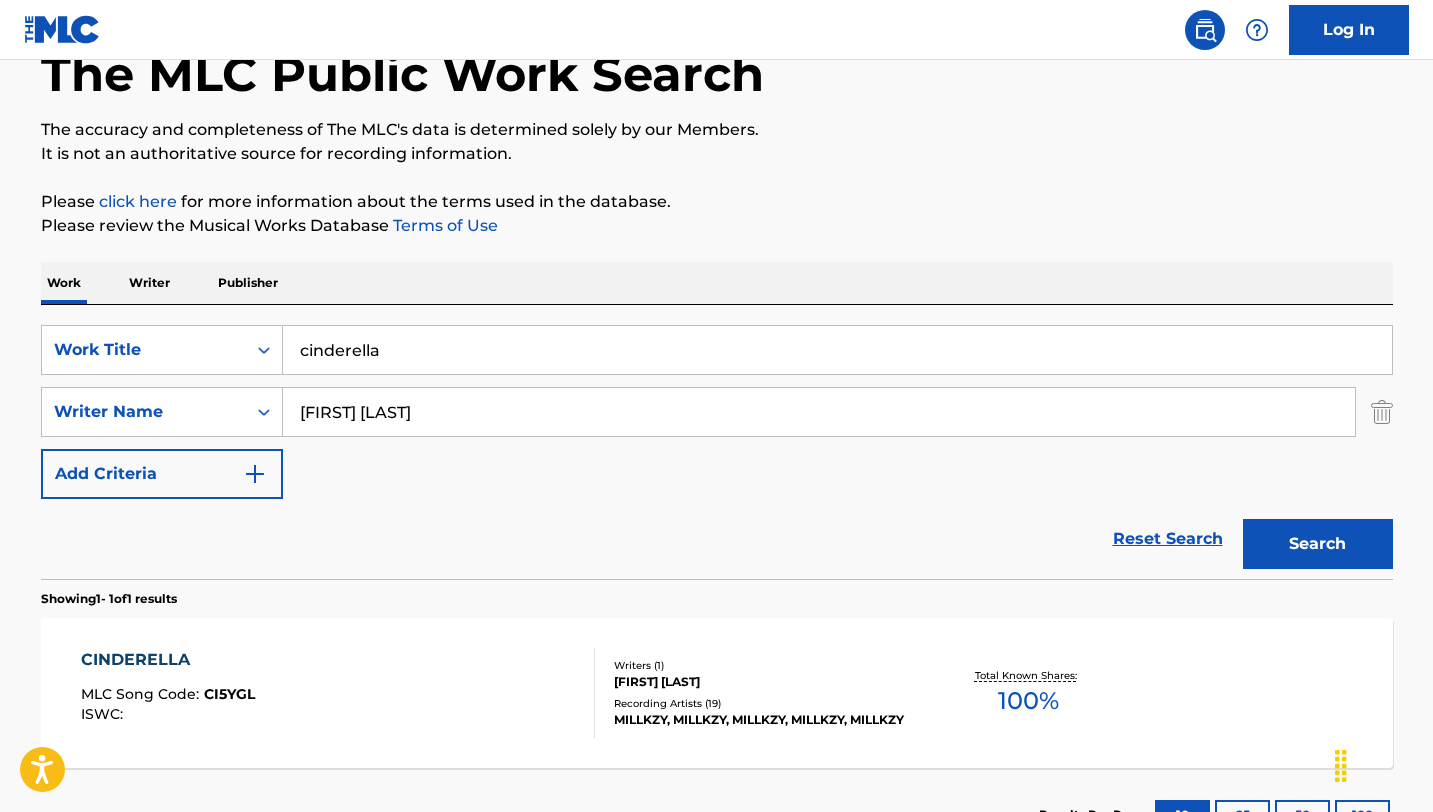 click on "cinderella" at bounding box center [837, 350] 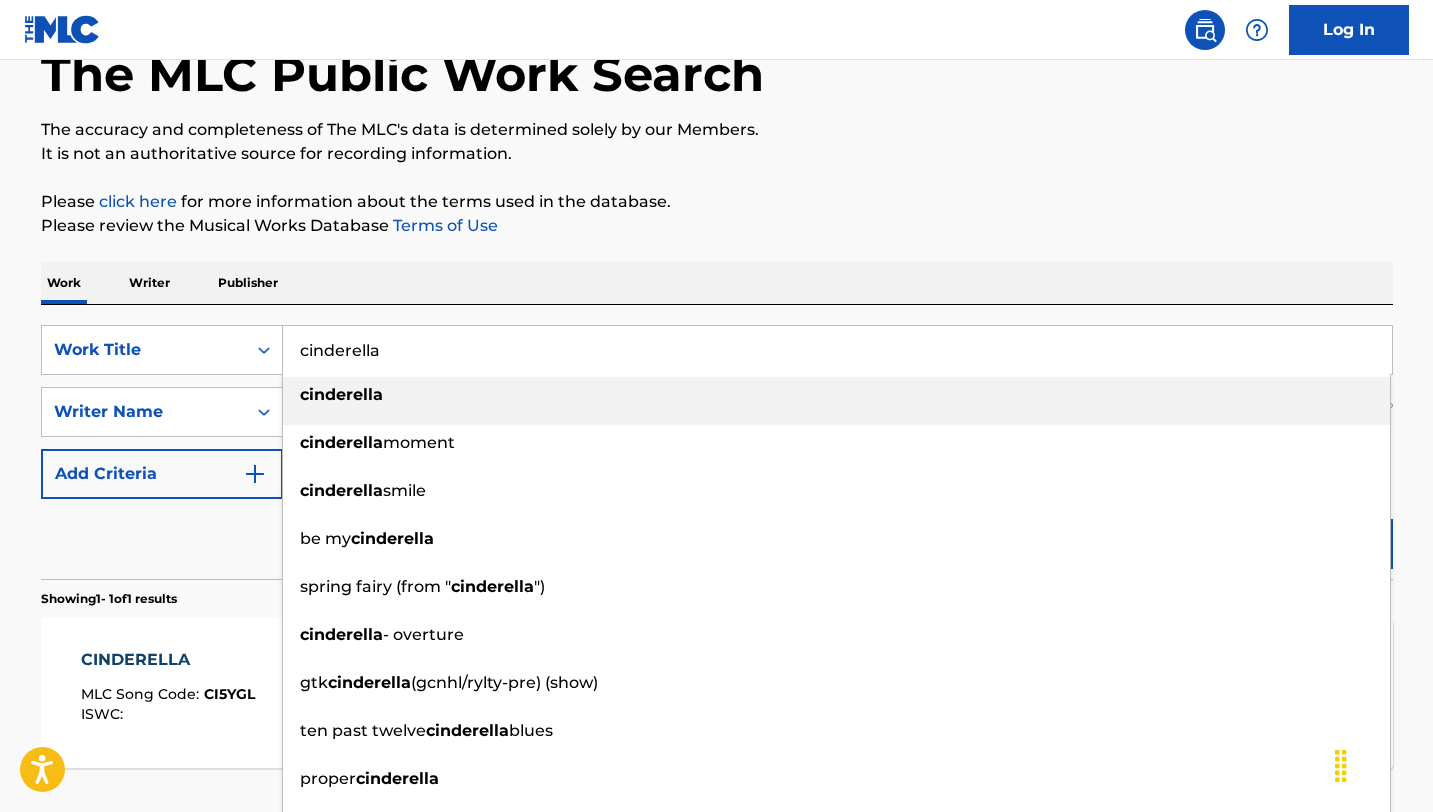 click on "cinderella" at bounding box center [837, 350] 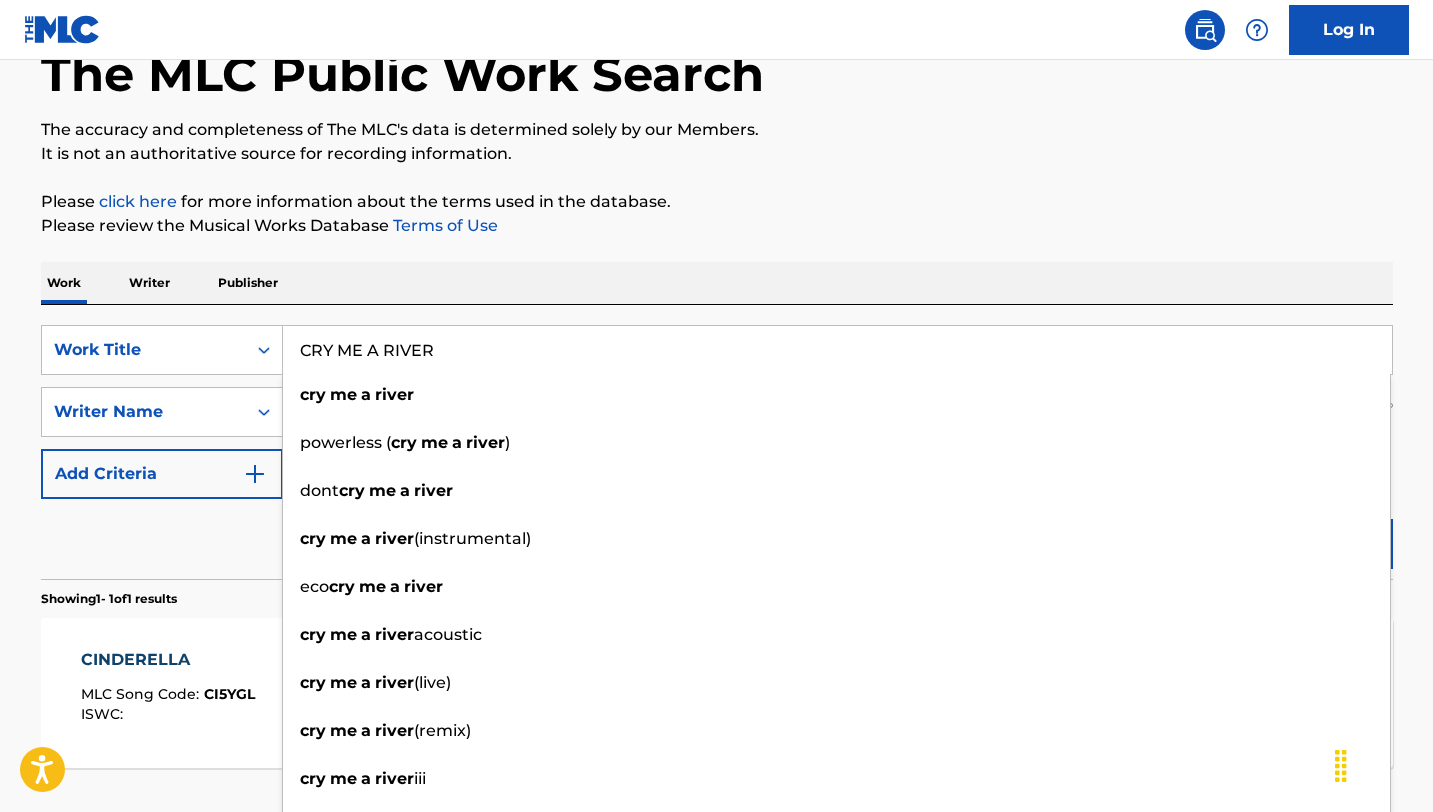 type on "CRY ME A RIVER" 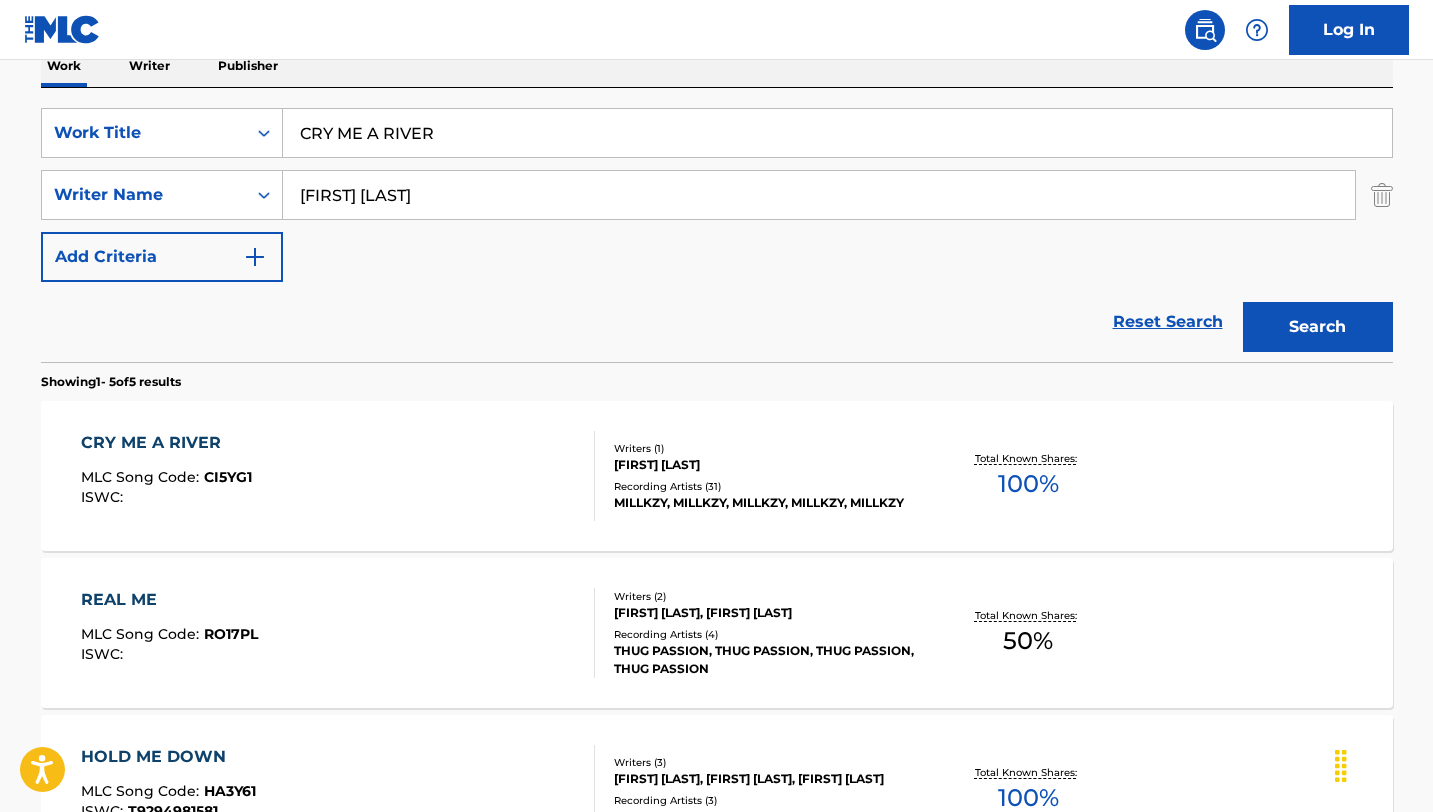 scroll, scrollTop: 342, scrollLeft: 0, axis: vertical 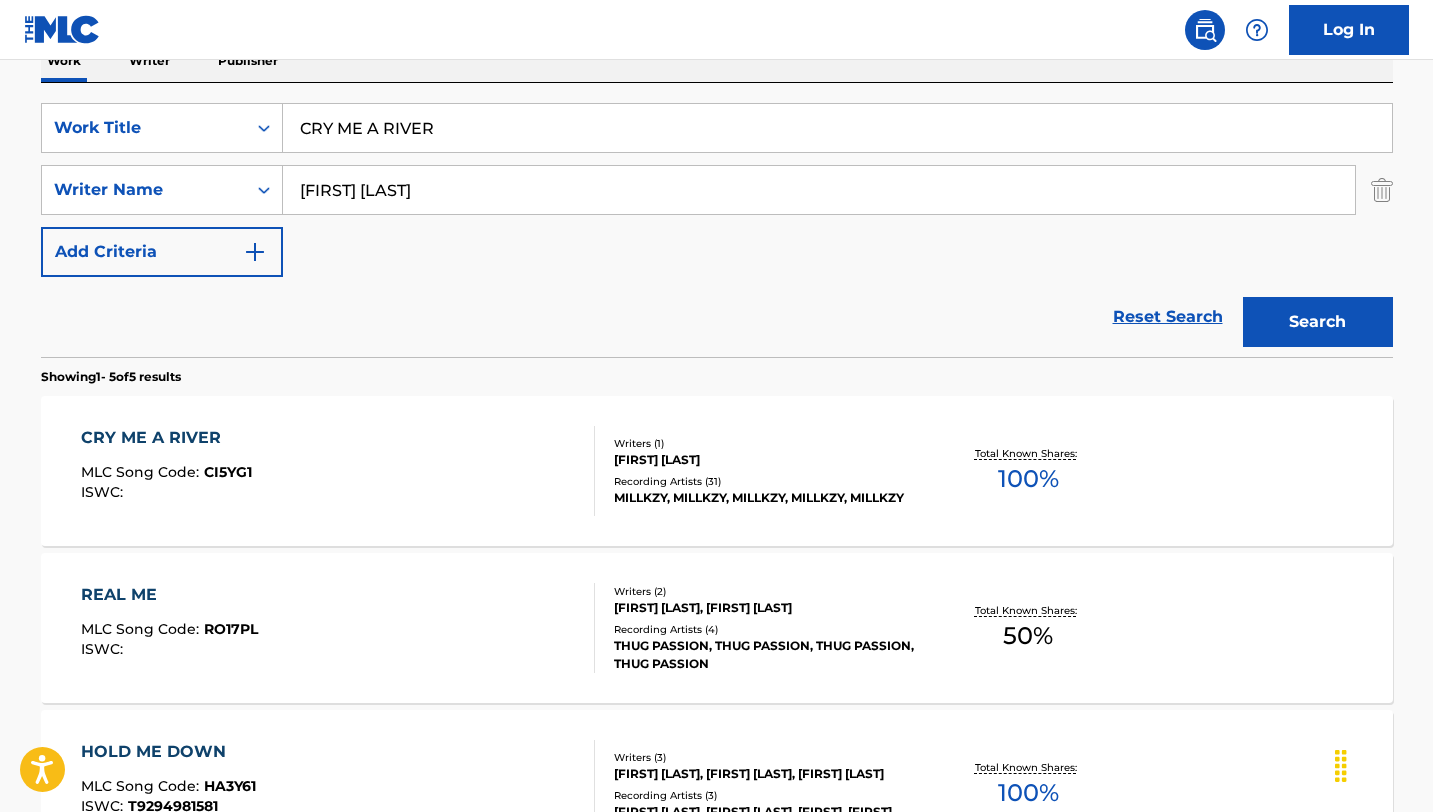click on "CRY ME A RIVER" at bounding box center (166, 438) 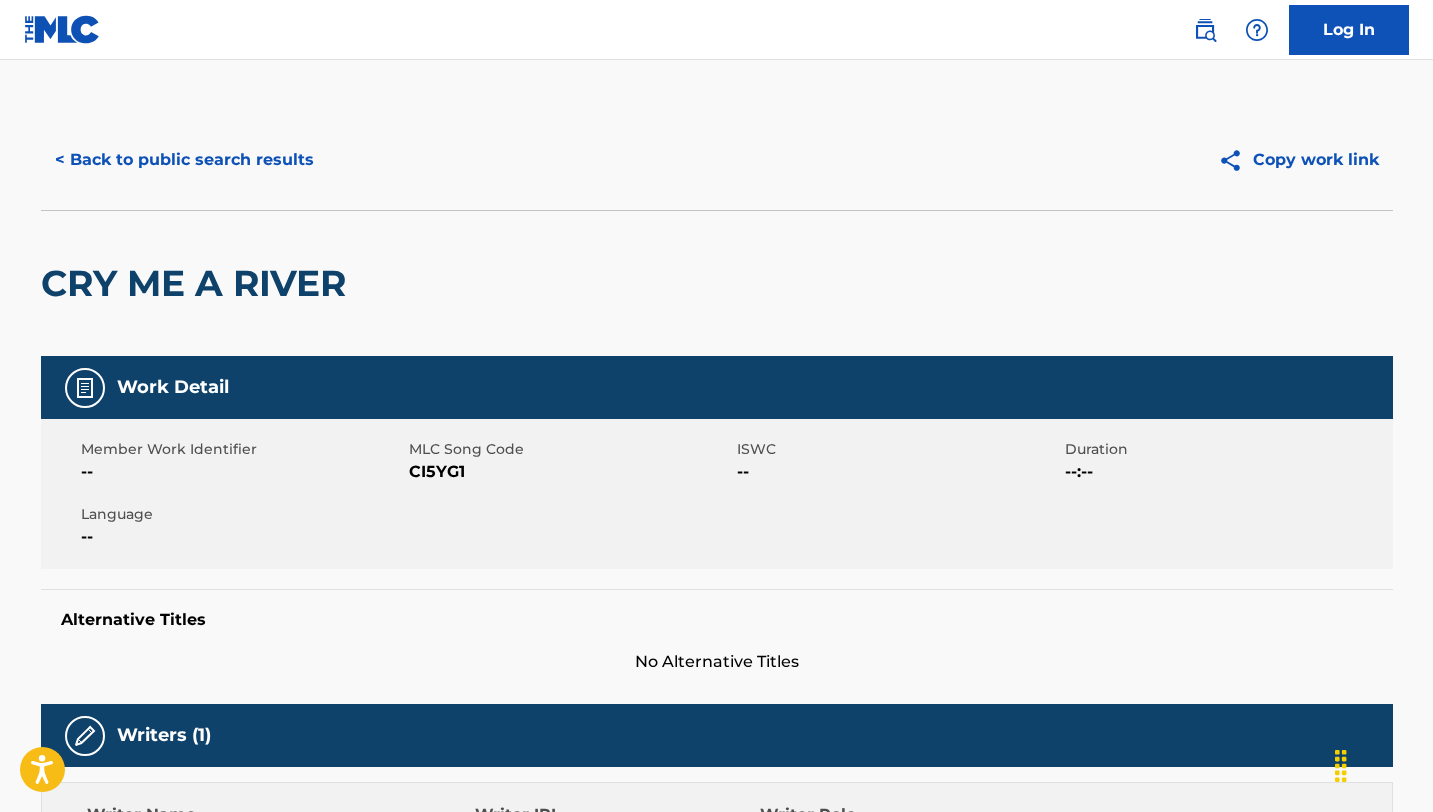 click on "< Back to public search results" at bounding box center [184, 160] 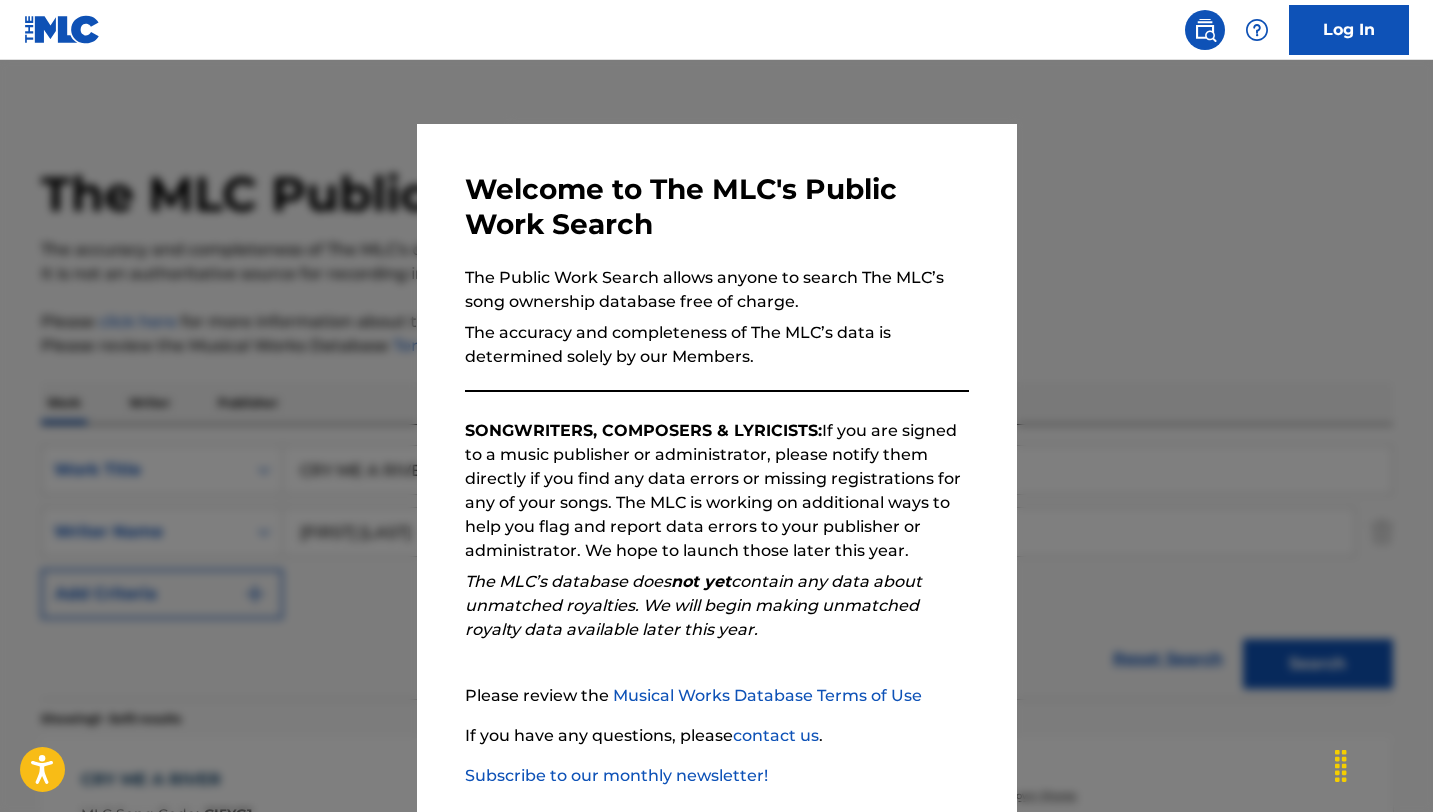 scroll, scrollTop: 342, scrollLeft: 0, axis: vertical 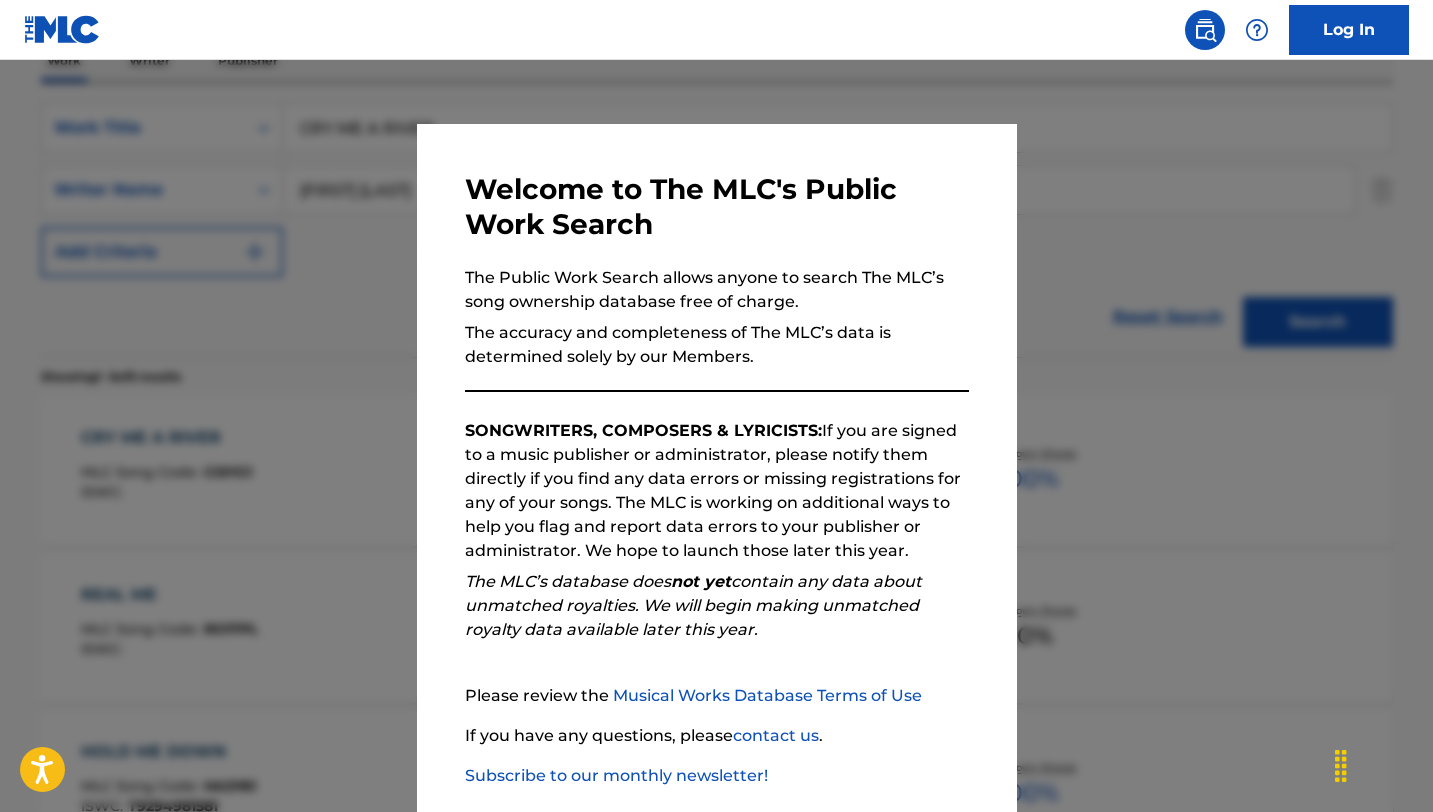 click at bounding box center (716, 466) 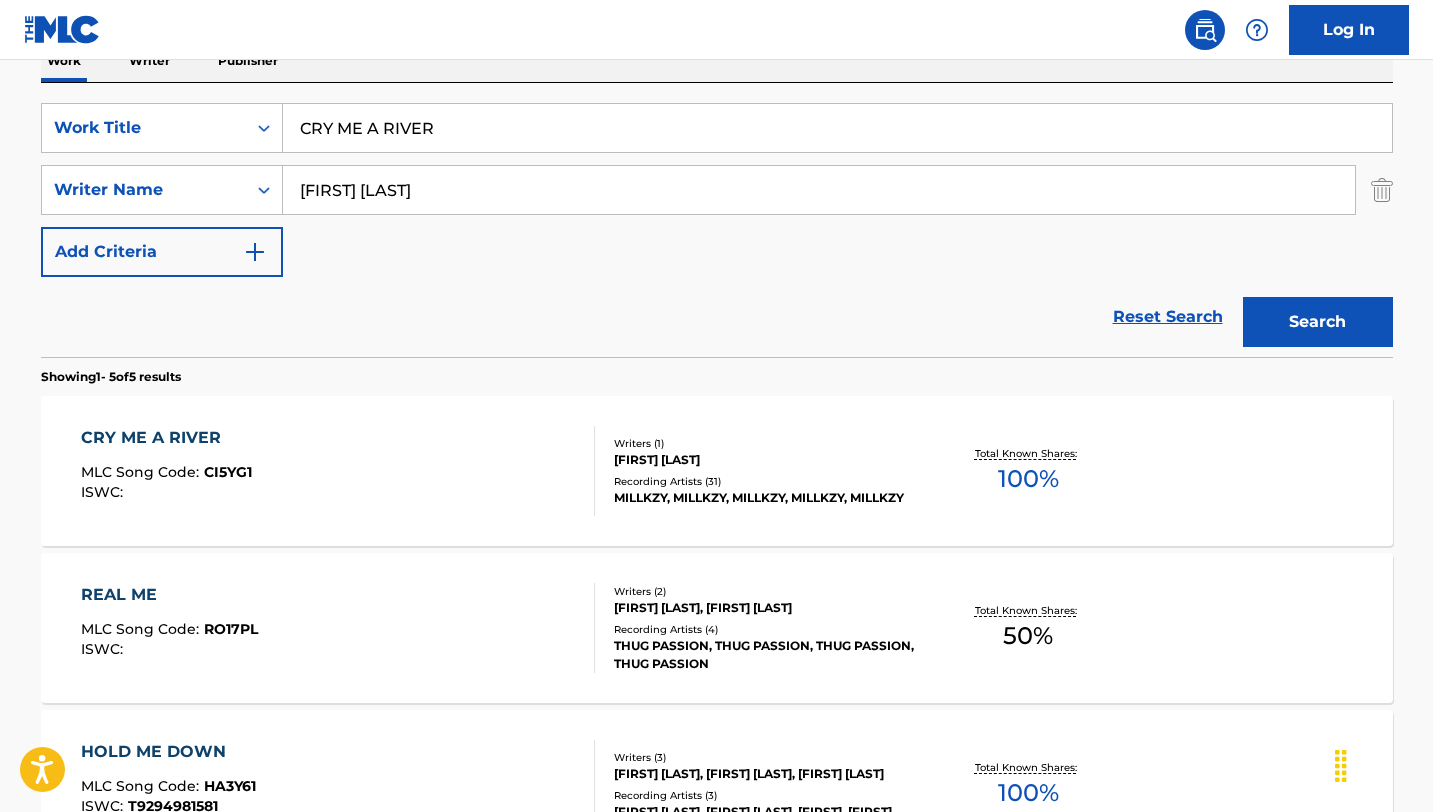 click on "CRY ME A RIVER" at bounding box center [837, 128] 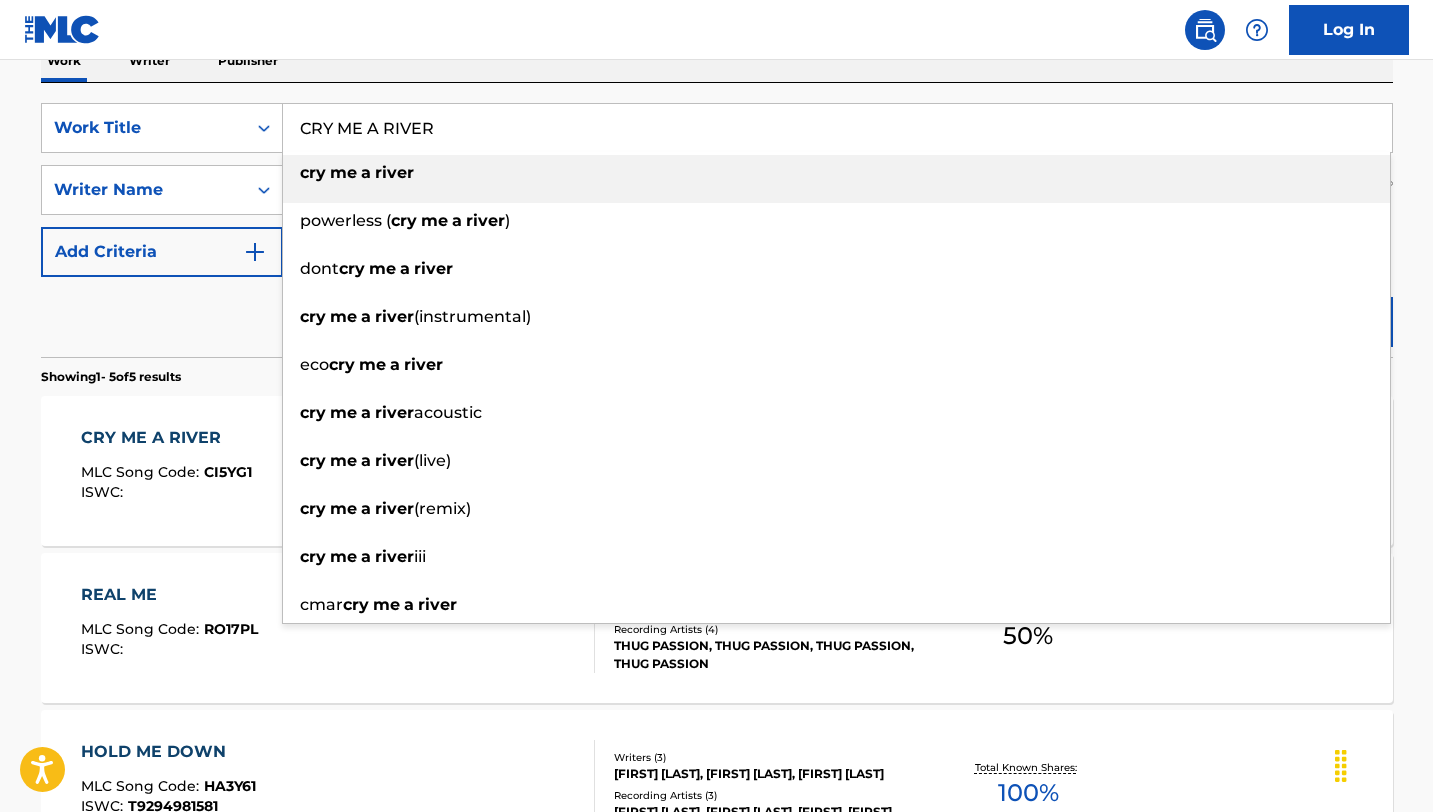 click on "CRY ME A RIVER" at bounding box center [837, 128] 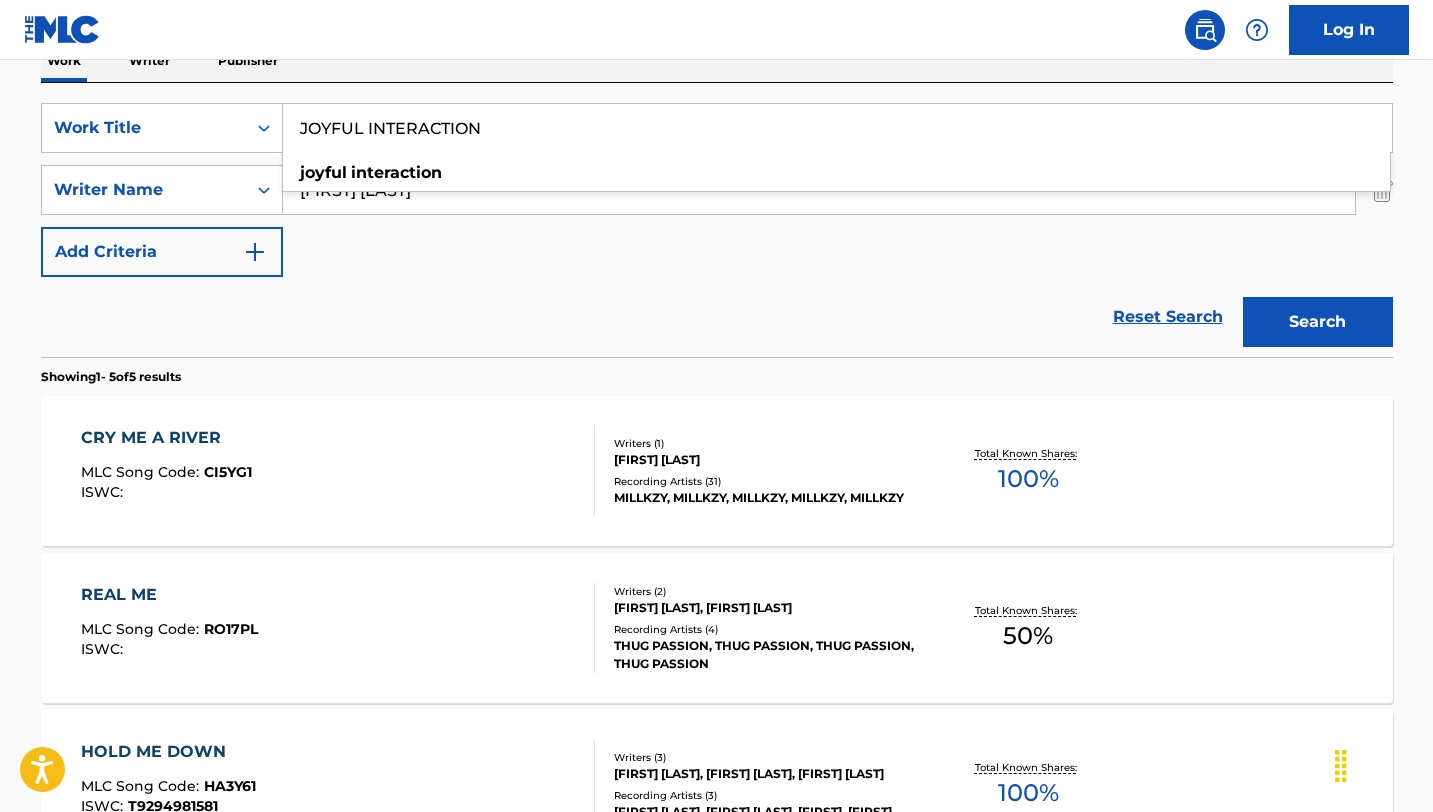 type on "JOYFUL INTERACTION" 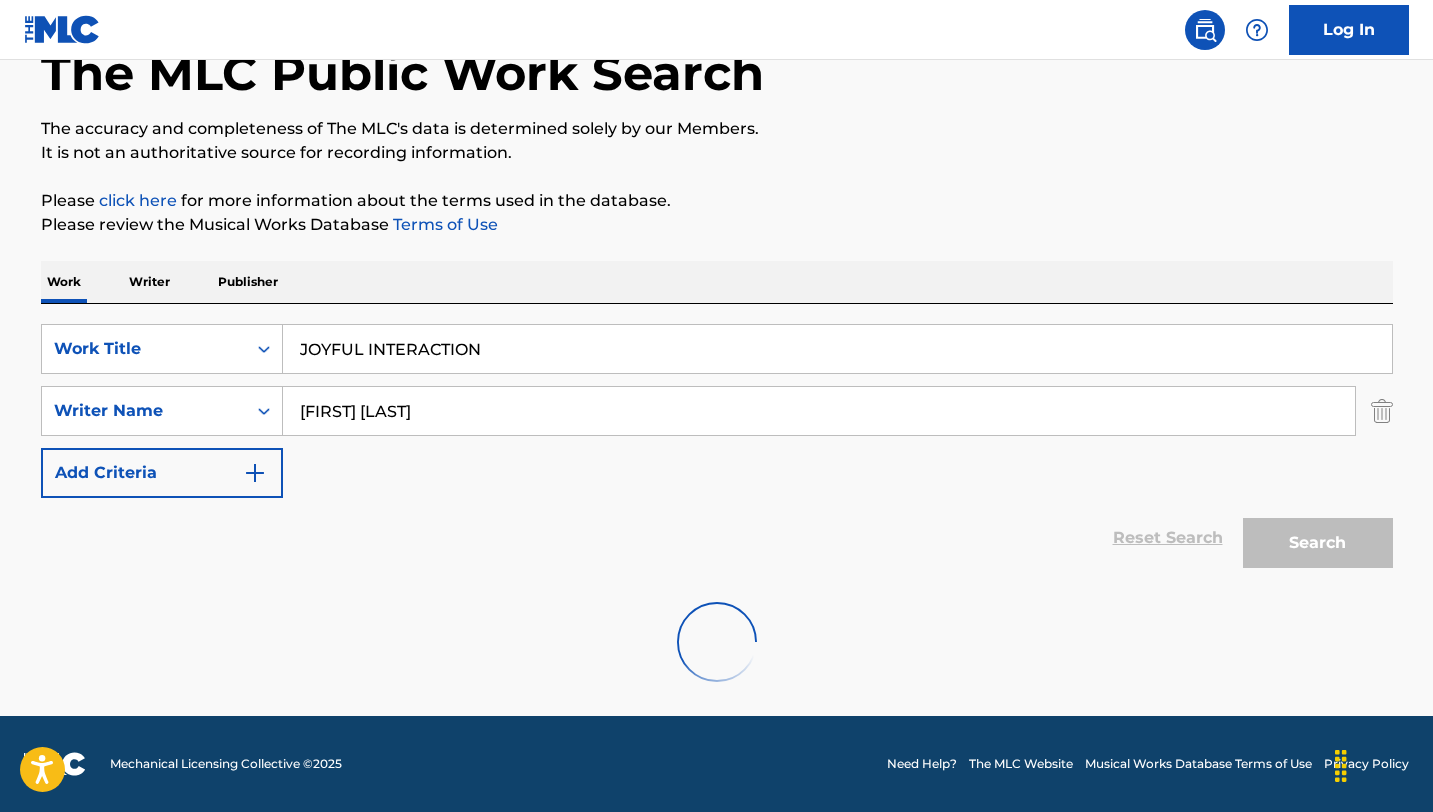 scroll, scrollTop: 276, scrollLeft: 0, axis: vertical 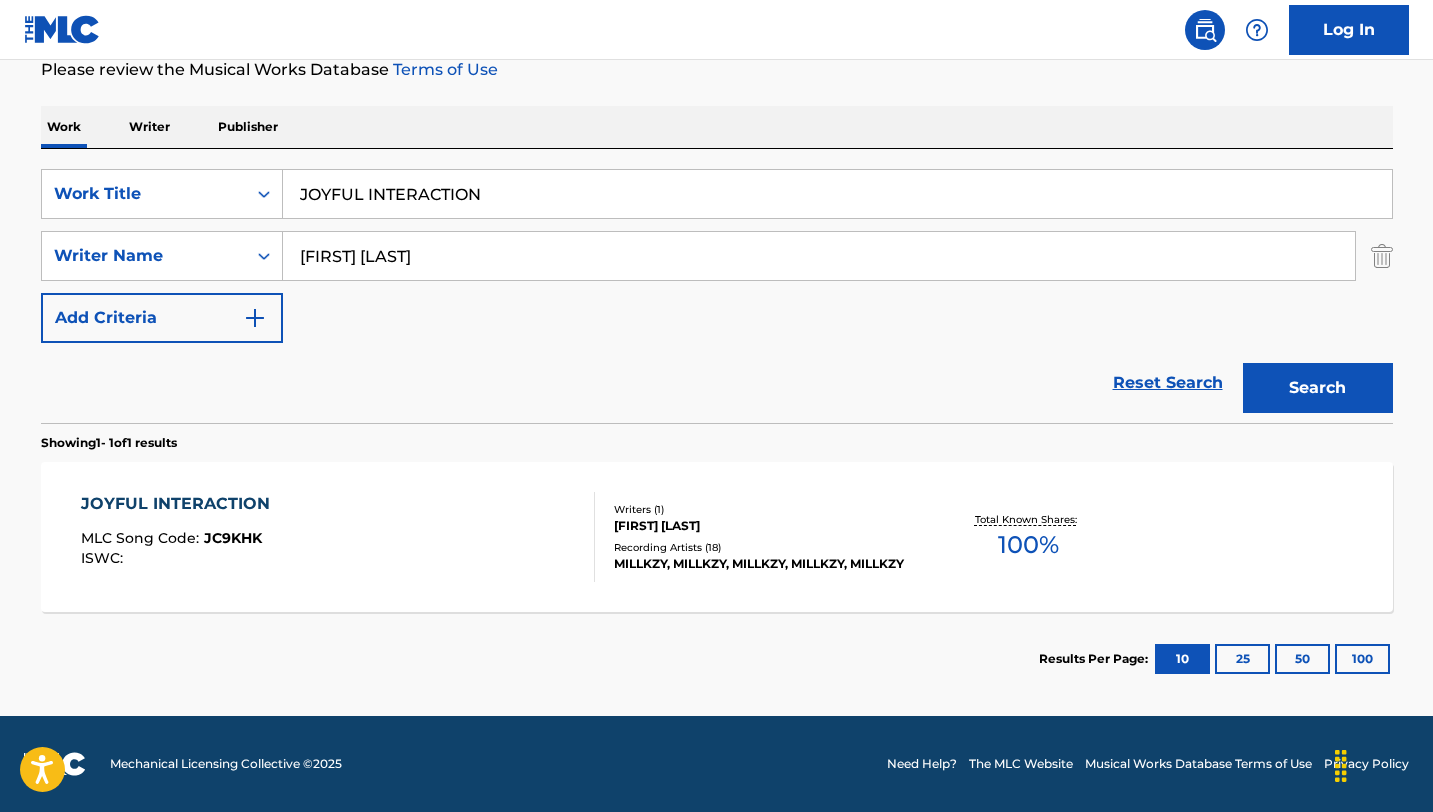 click on "JOYFUL INTERACTION" at bounding box center (180, 504) 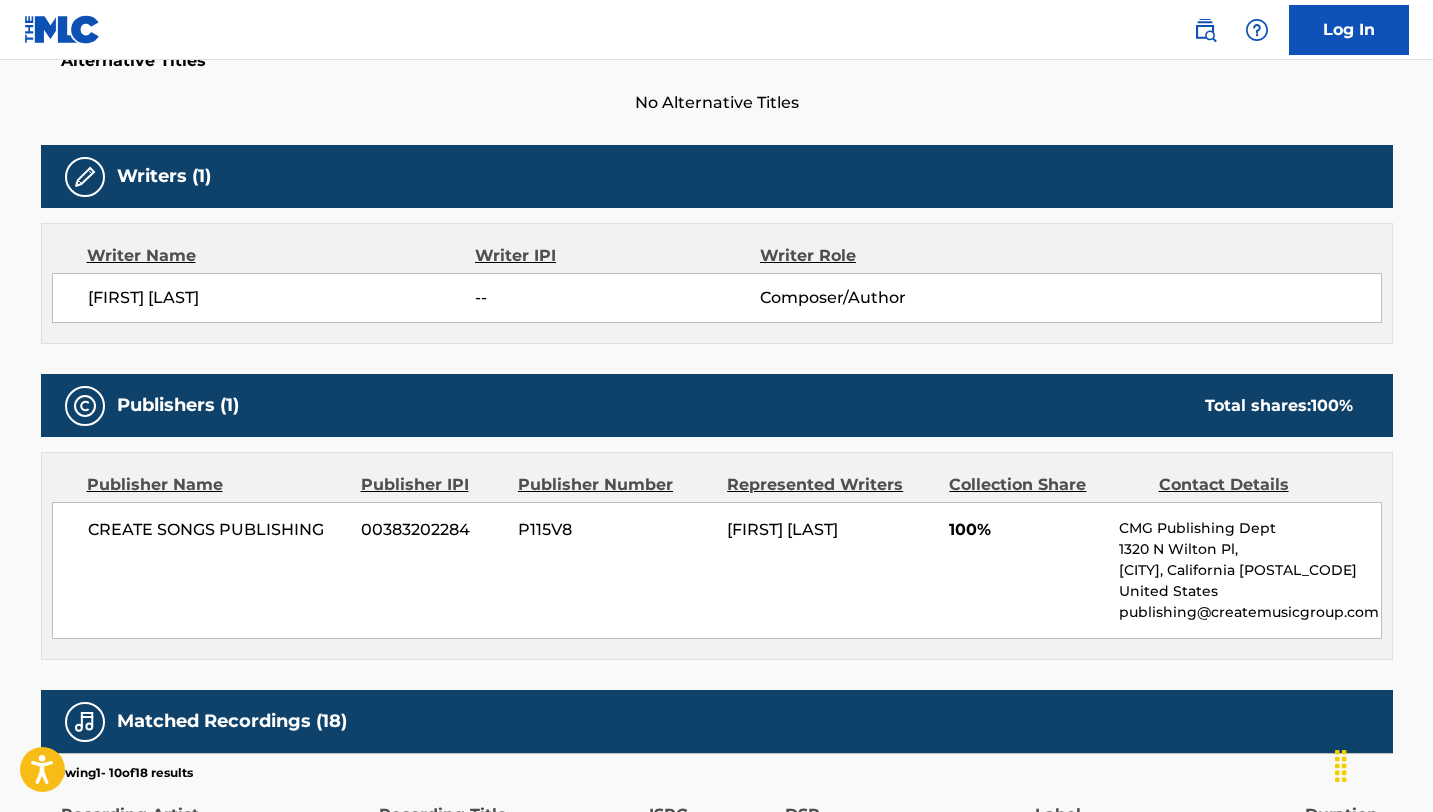scroll, scrollTop: 554, scrollLeft: 0, axis: vertical 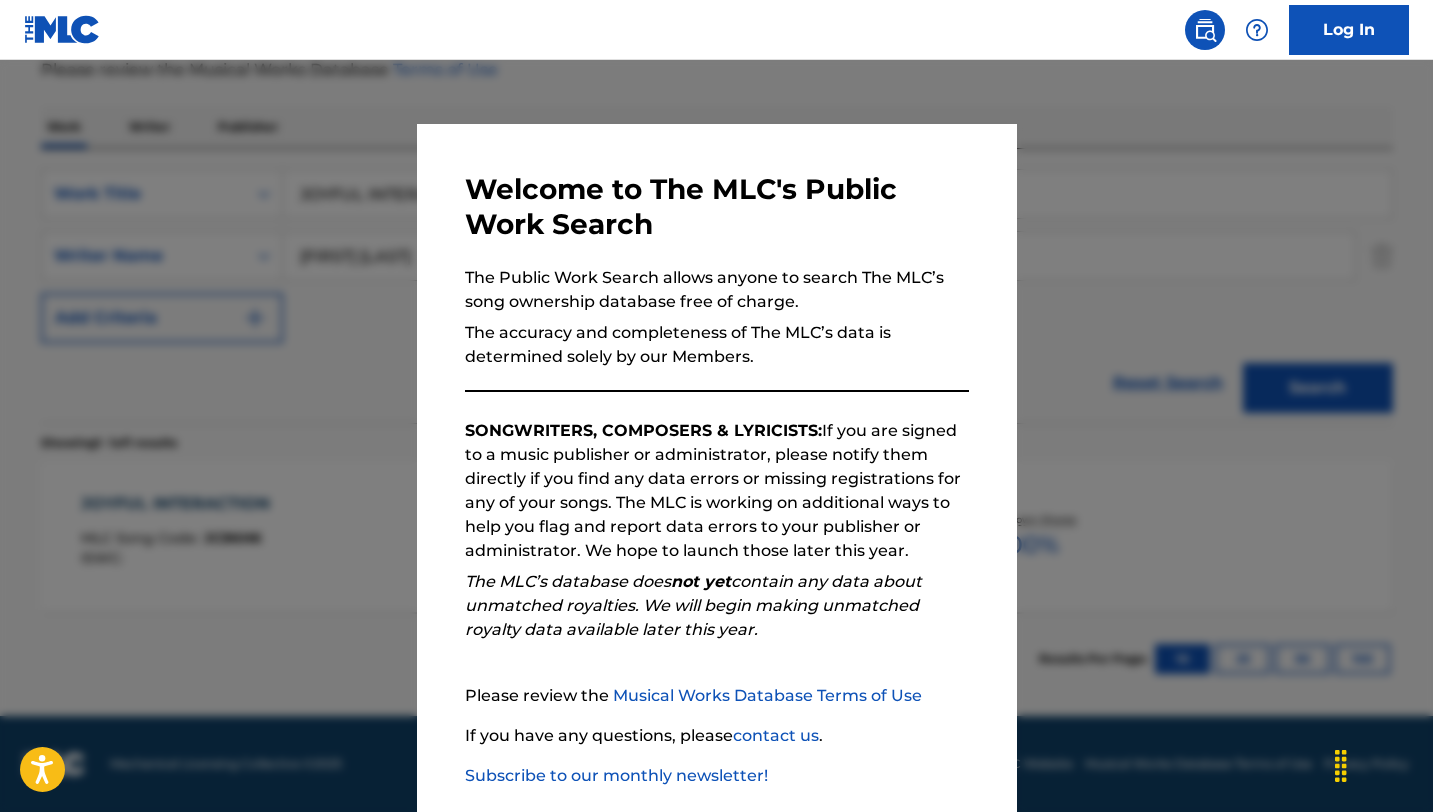 click at bounding box center (716, 466) 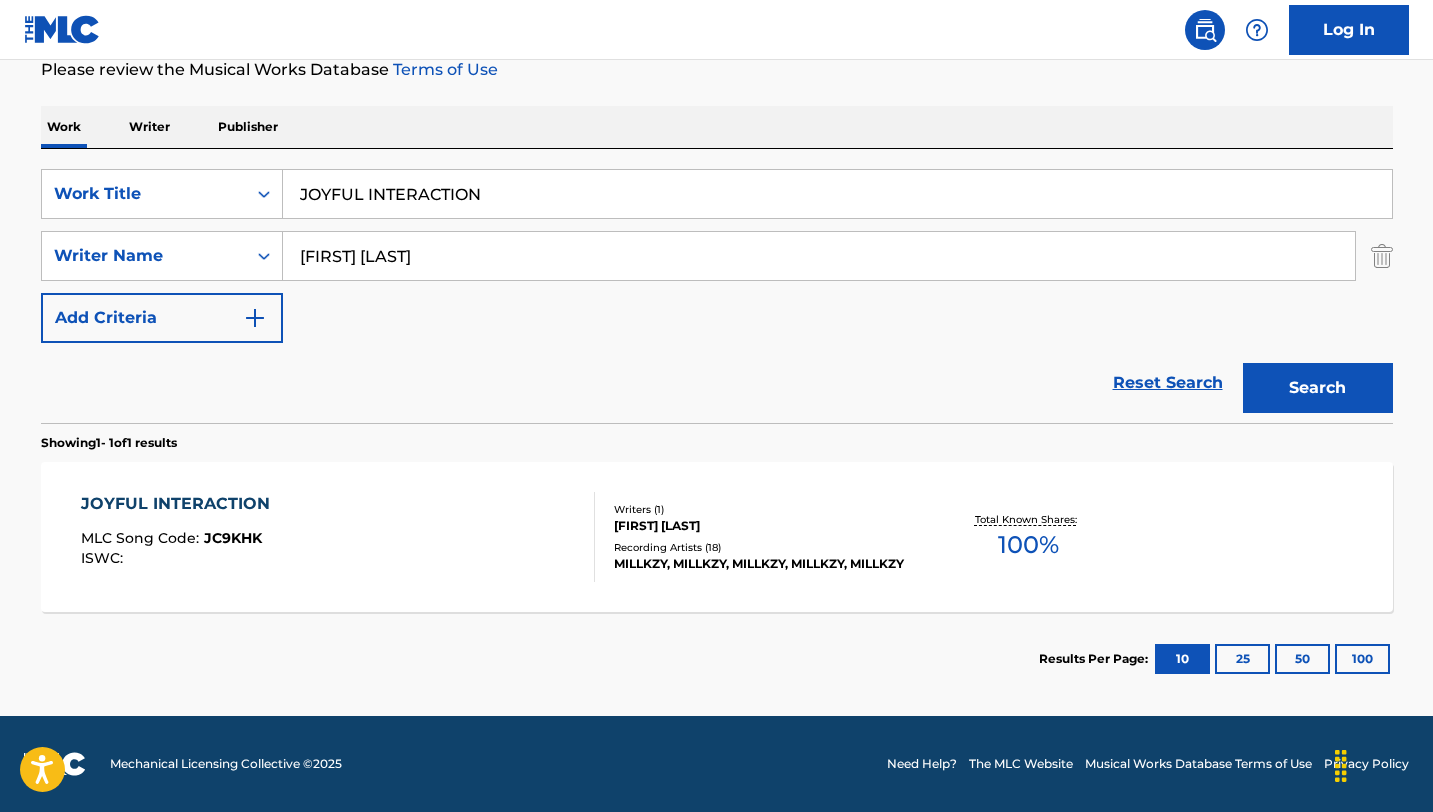 click on "JOYFUL INTERACTION" at bounding box center (837, 194) 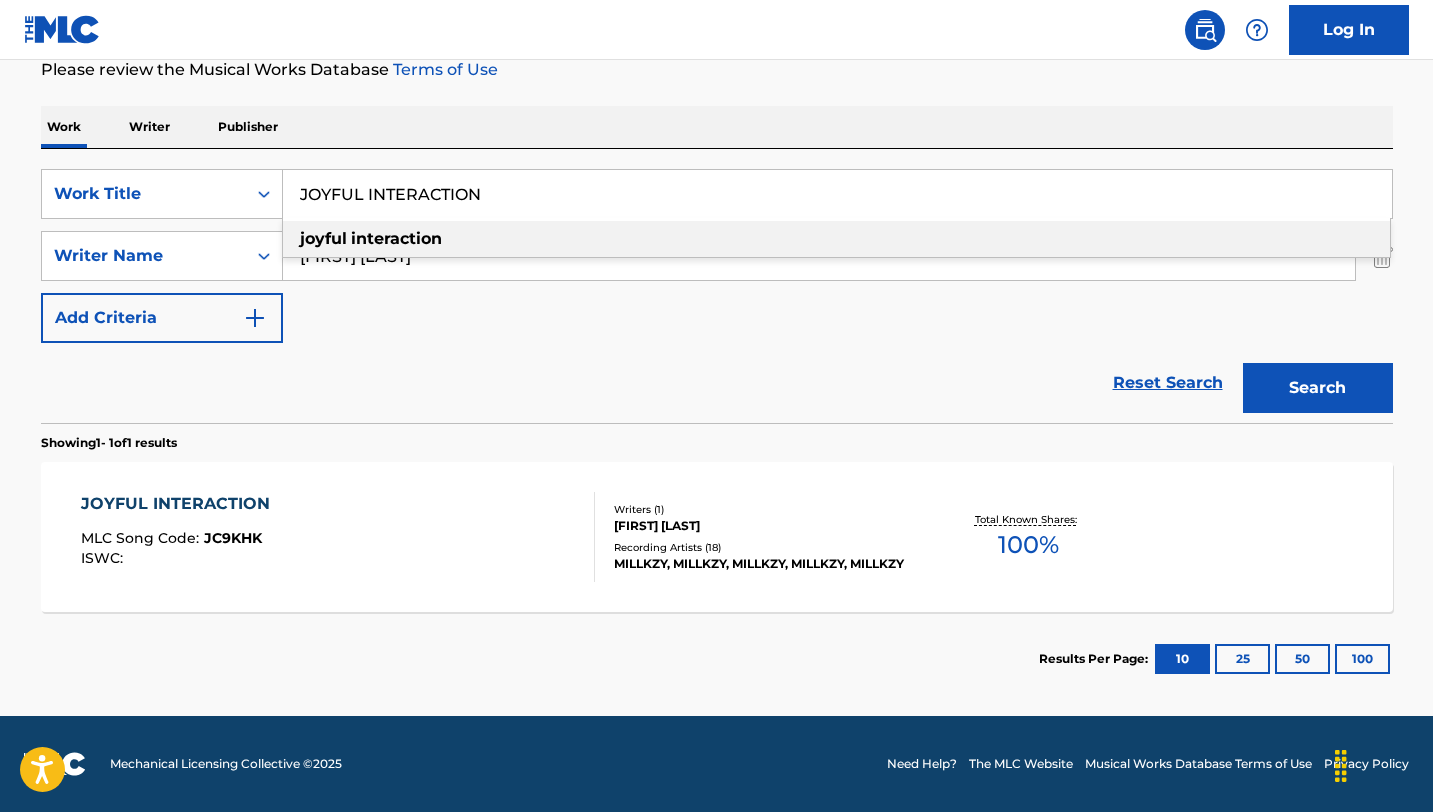 paste on "Farewell My Lover" 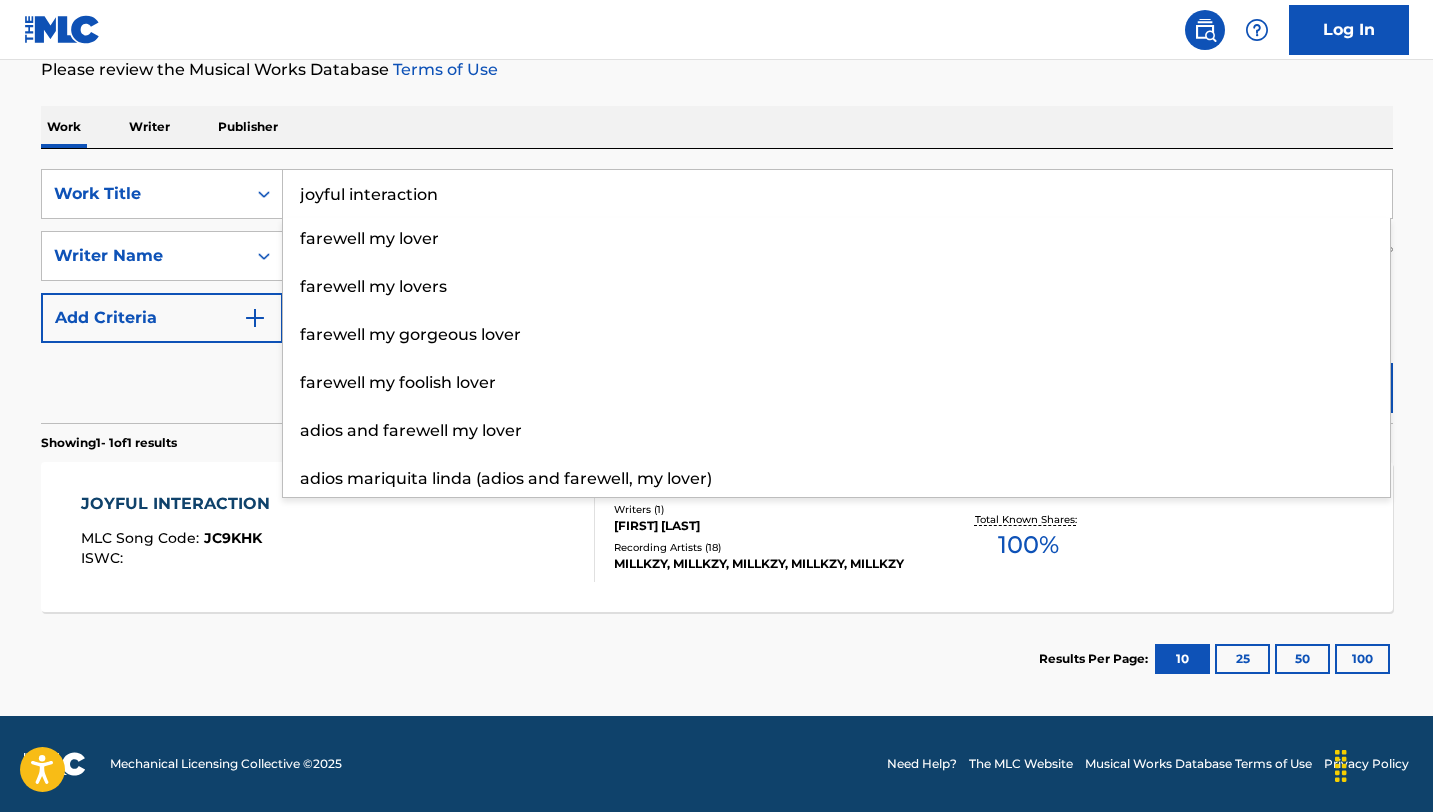 click on "joyful interaction" at bounding box center (837, 194) 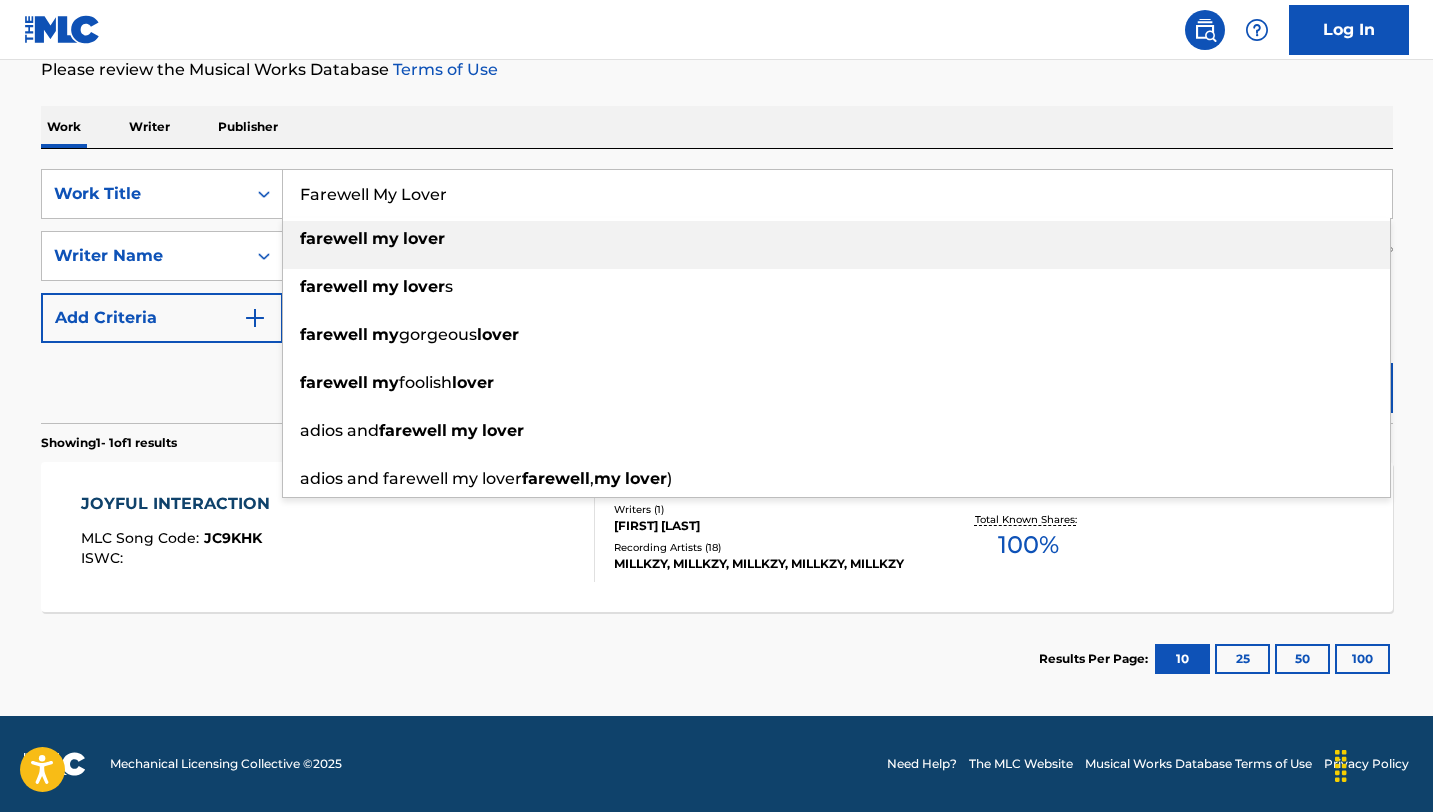 click on "lover" at bounding box center [424, 238] 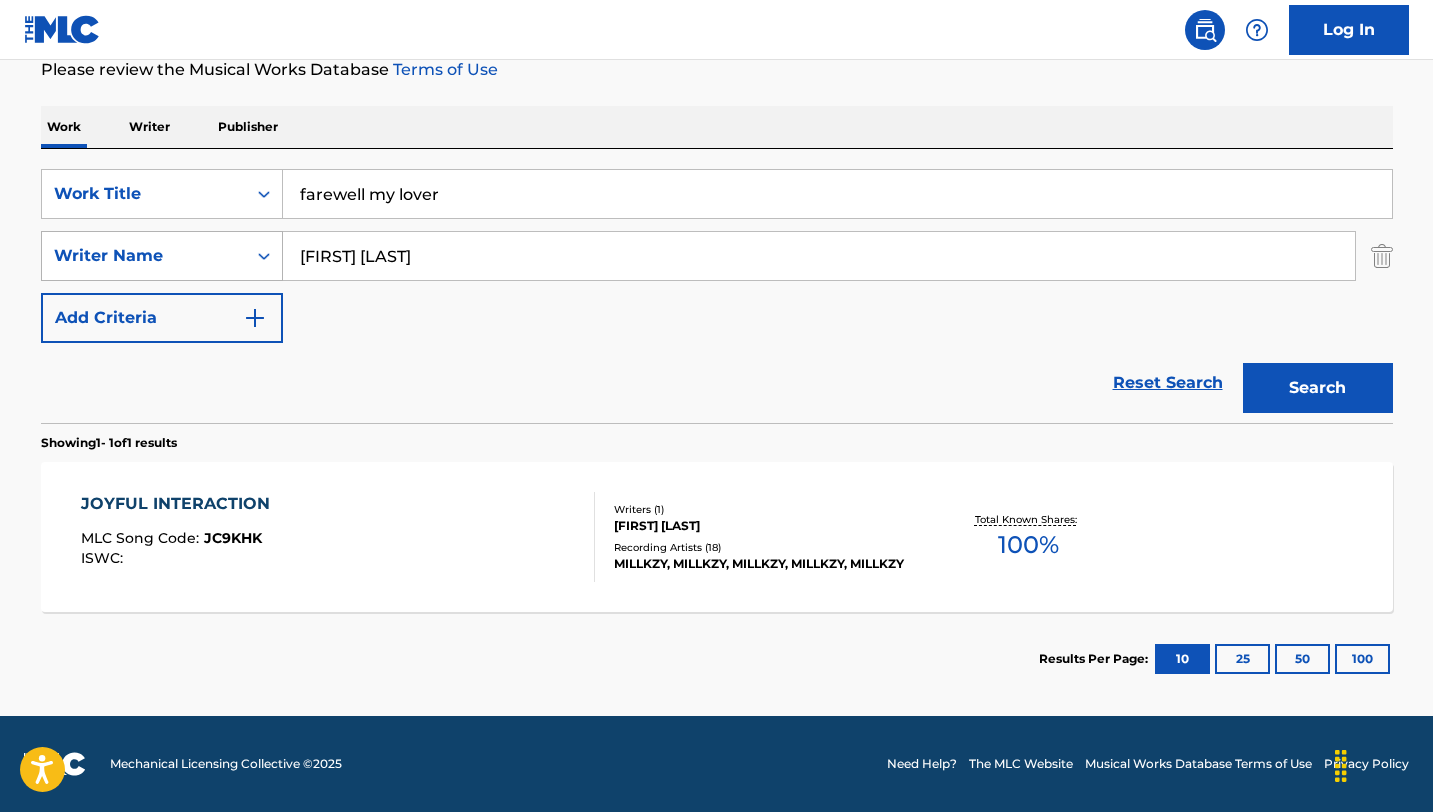click on "Search" at bounding box center (1318, 388) 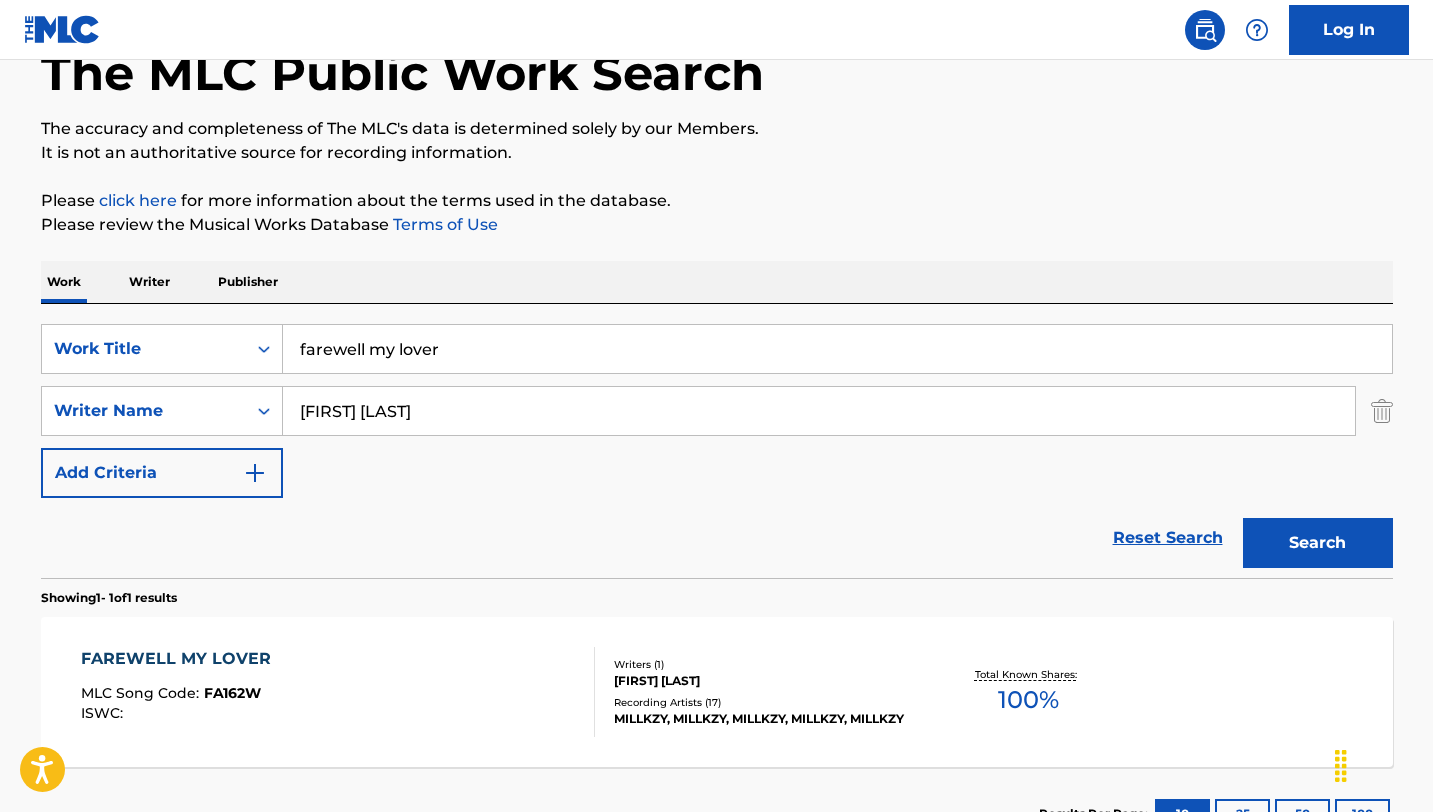 scroll, scrollTop: 276, scrollLeft: 0, axis: vertical 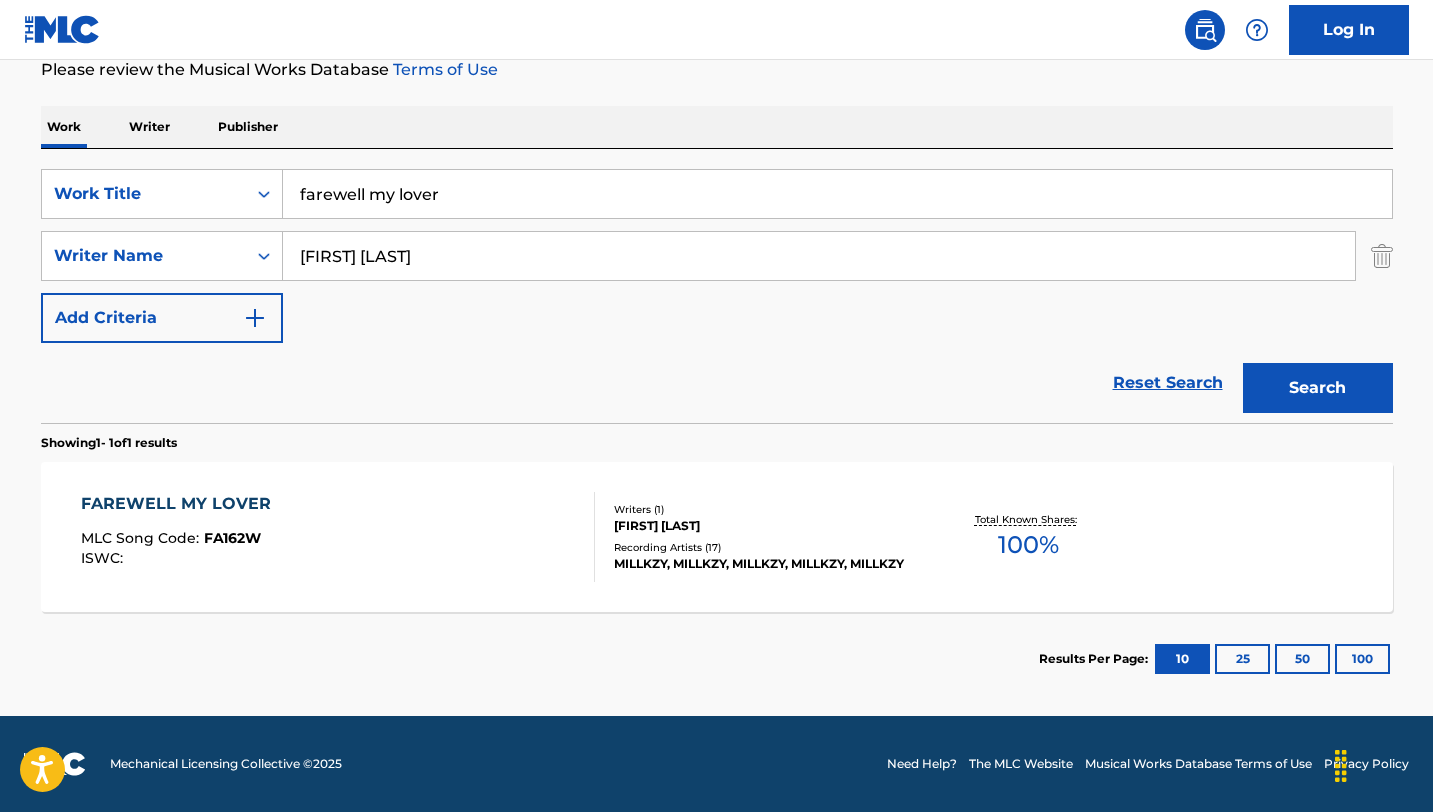 click on "FAREWELL MY LOVER" at bounding box center (181, 504) 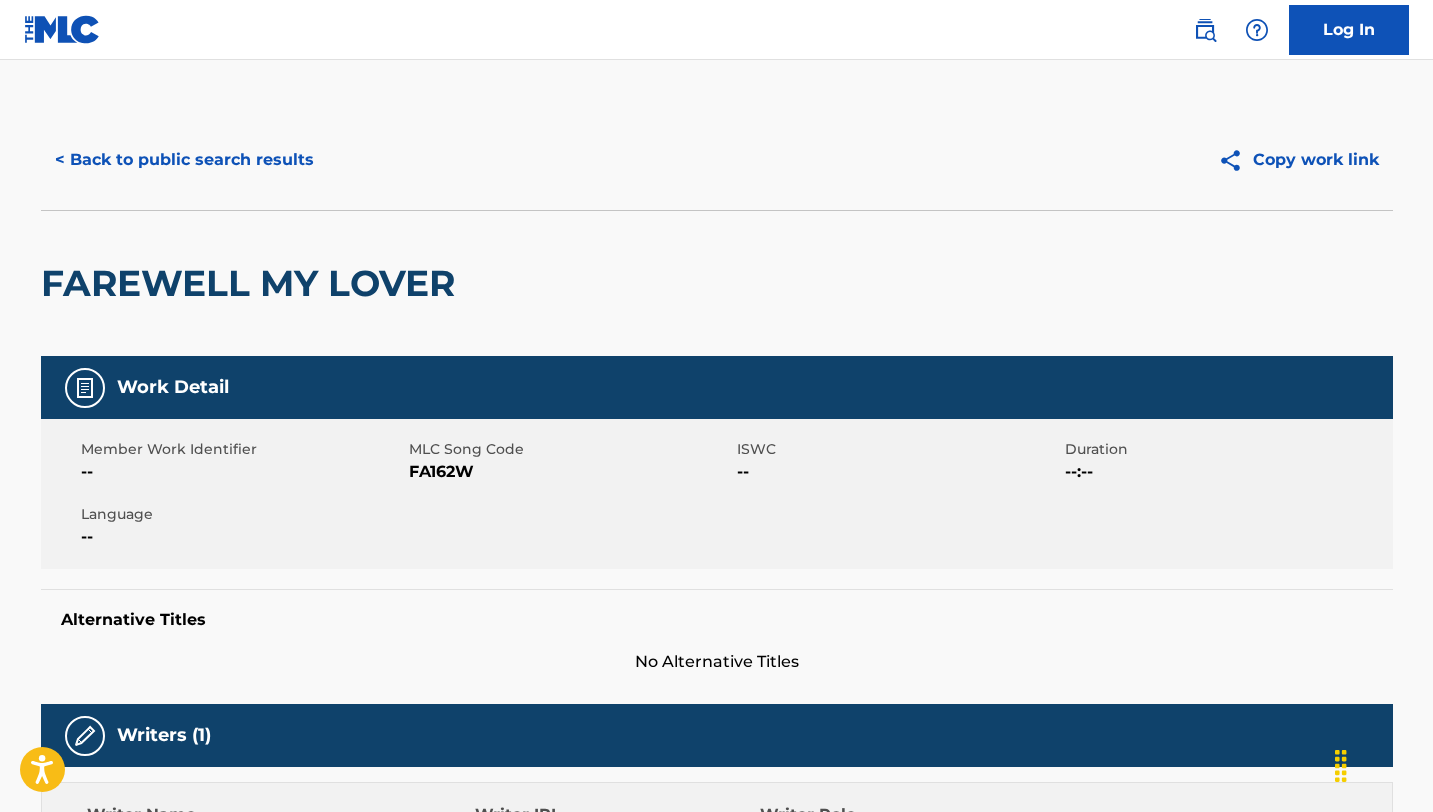 click on "< Back to public search results" at bounding box center (184, 160) 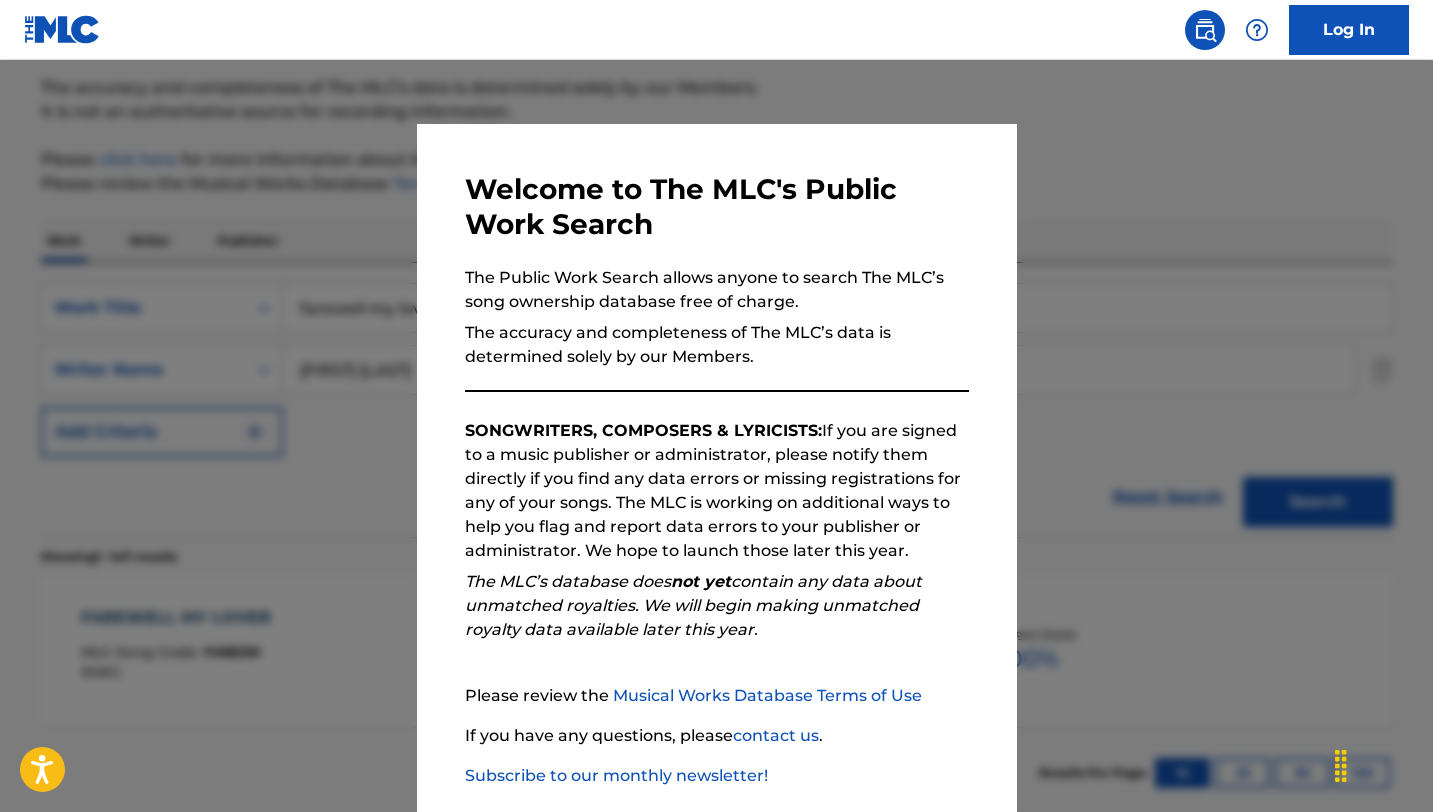 click at bounding box center (716, 466) 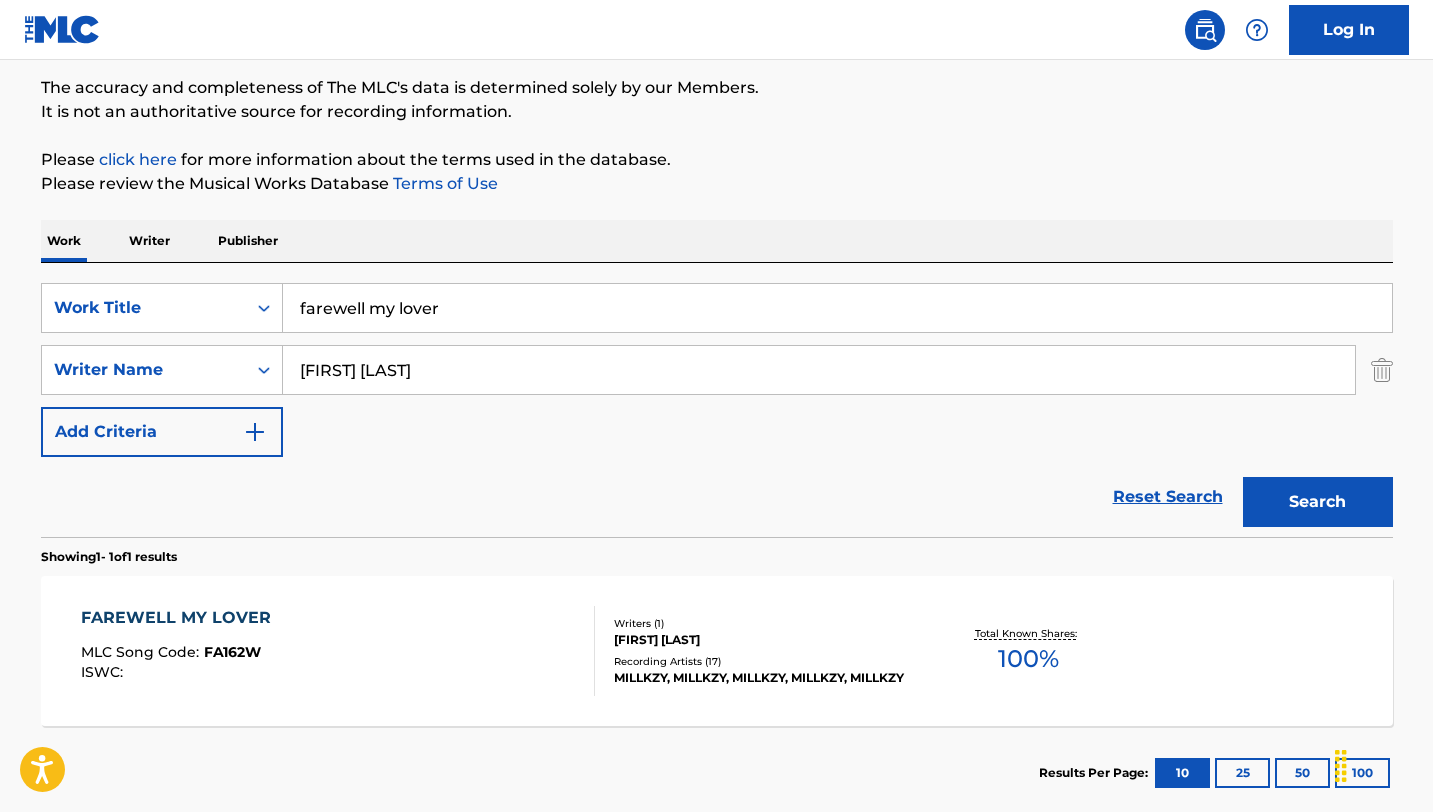 click on "farewell my lover" at bounding box center (837, 308) 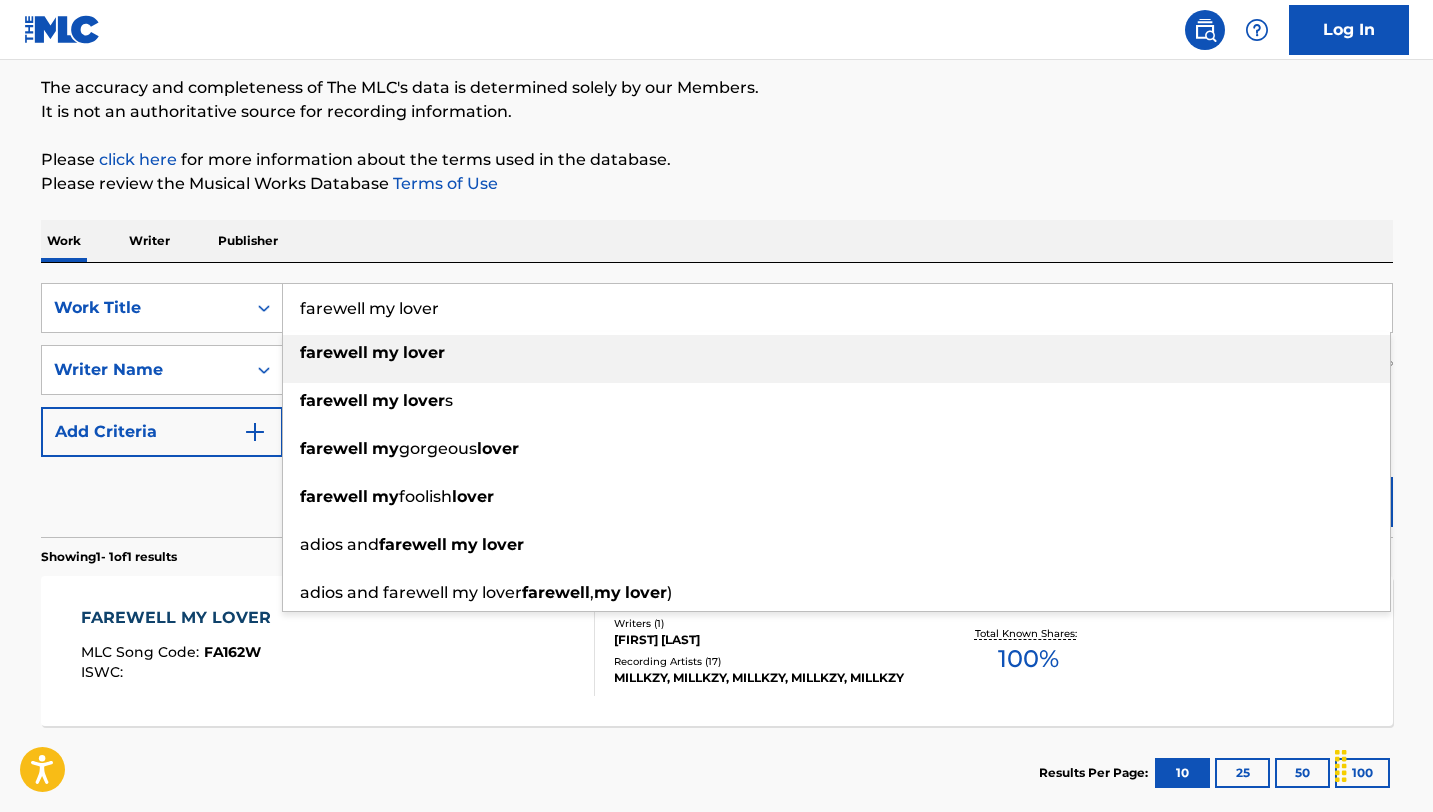 paste on "Slik Therapy" 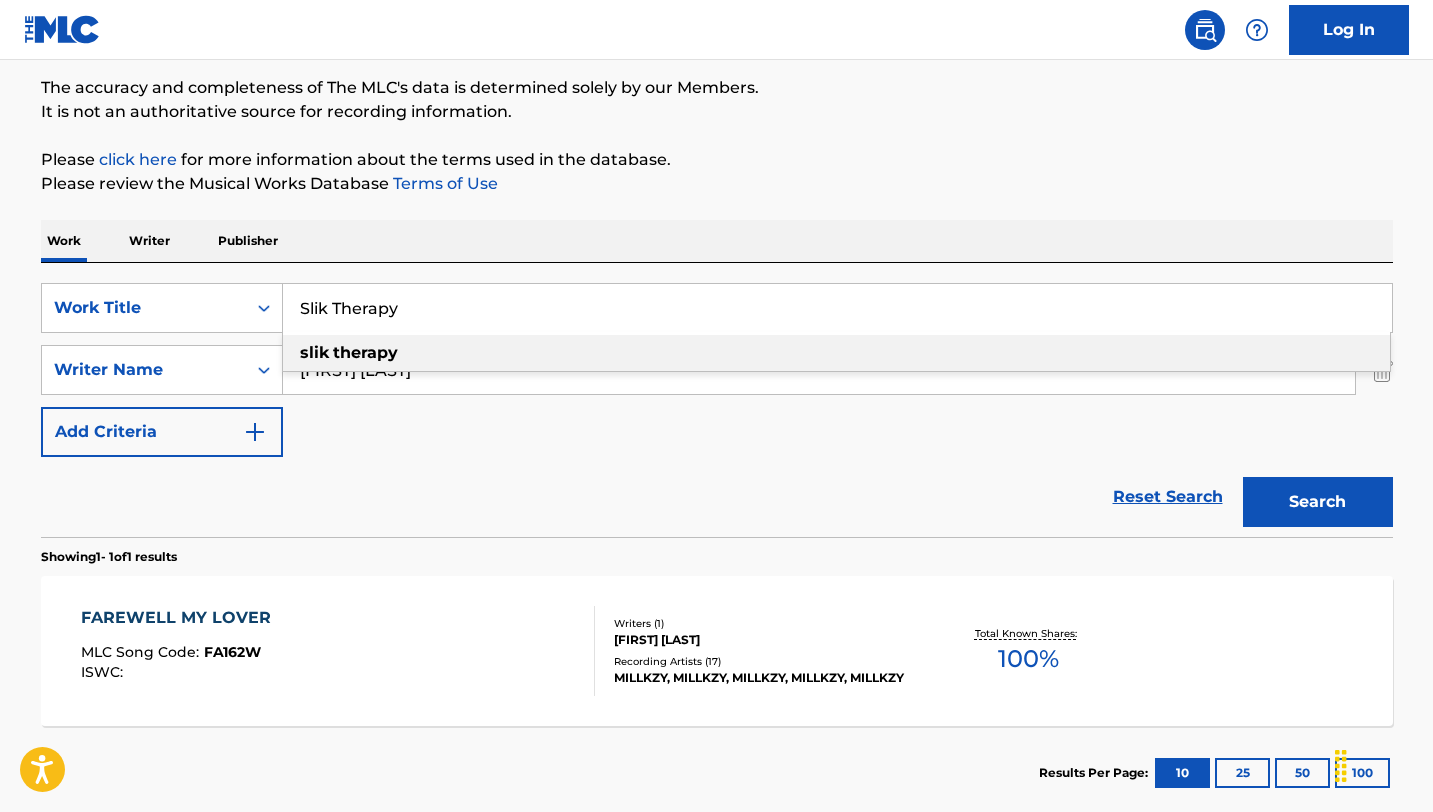 click on "slik   therapy" at bounding box center [836, 353] 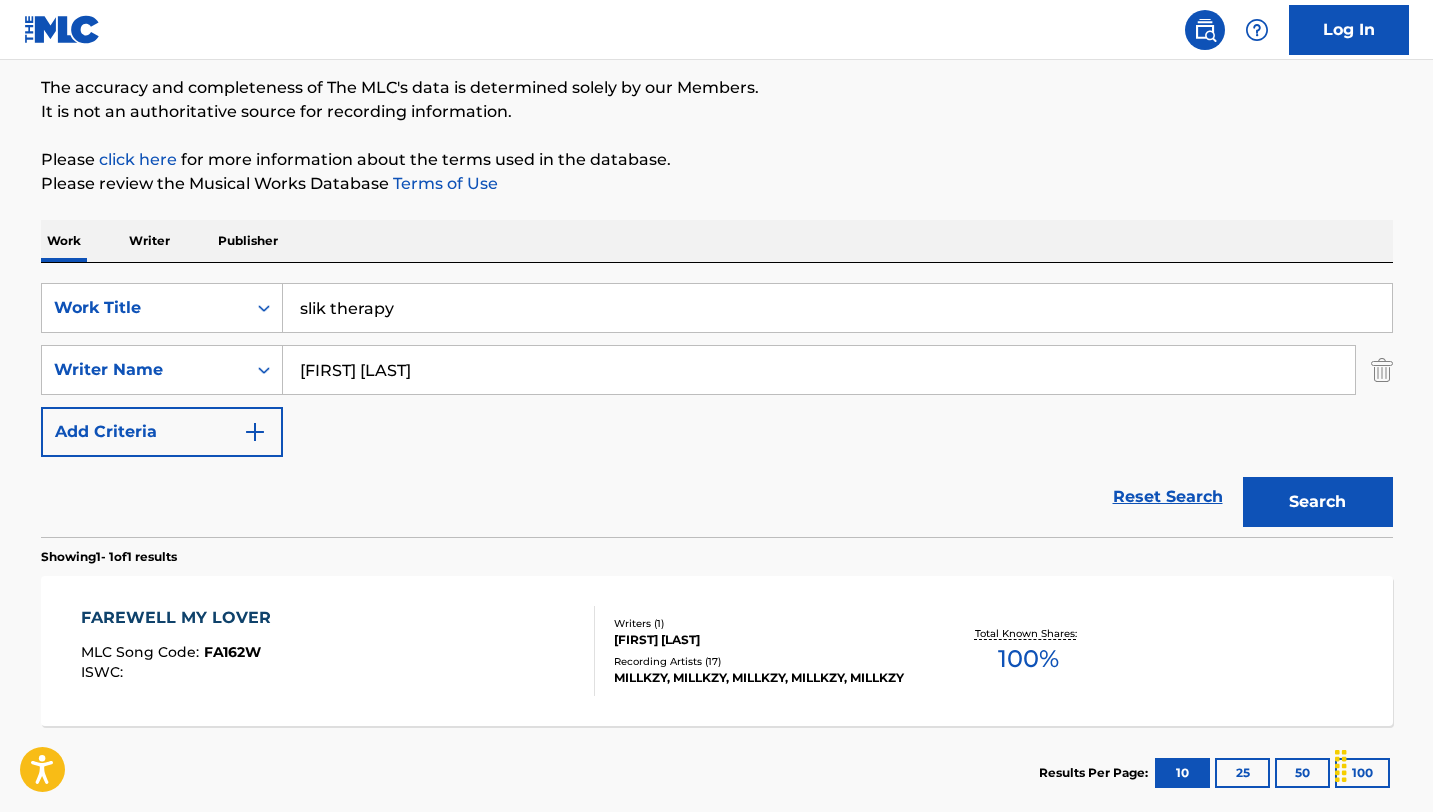 click on "Search" at bounding box center [1318, 502] 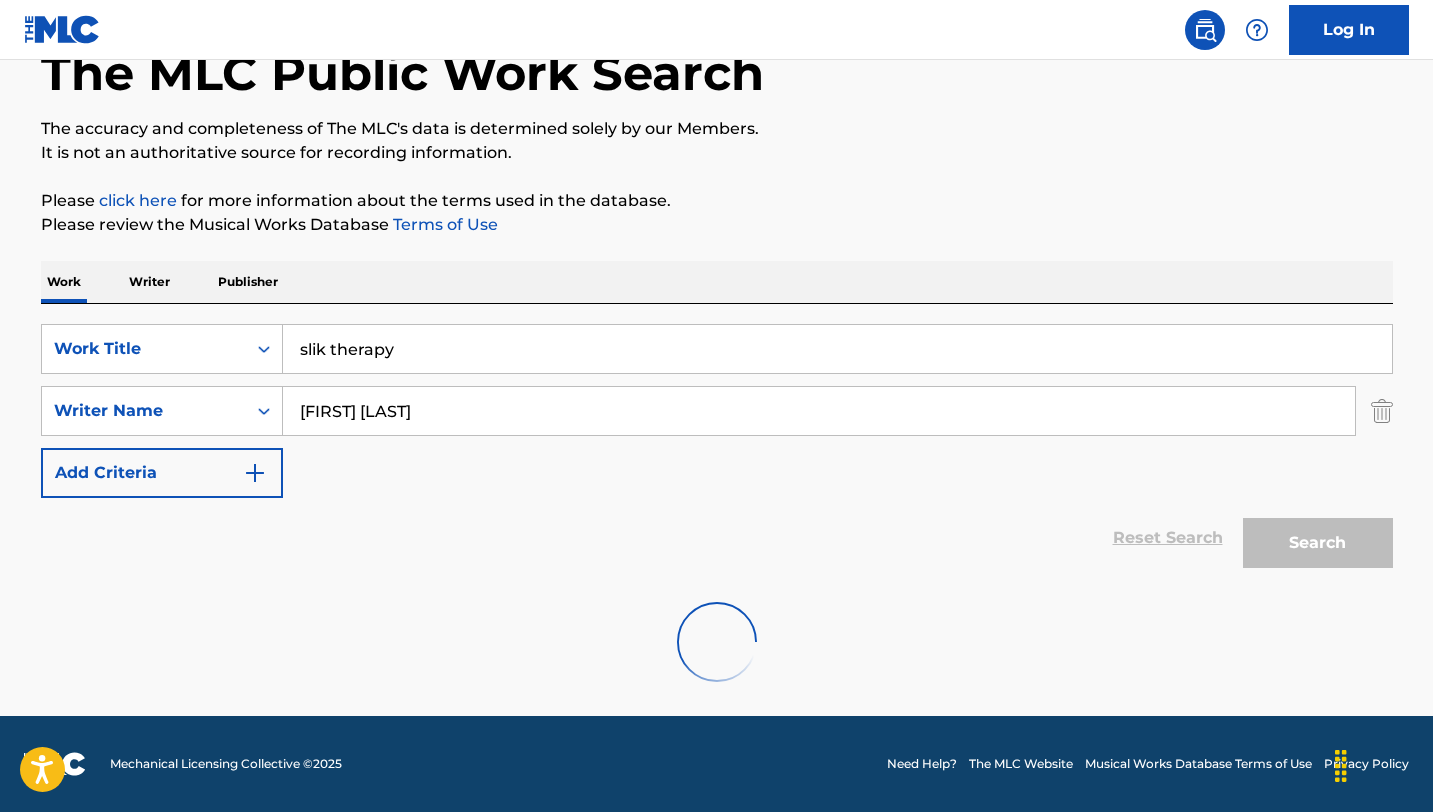 scroll, scrollTop: 162, scrollLeft: 0, axis: vertical 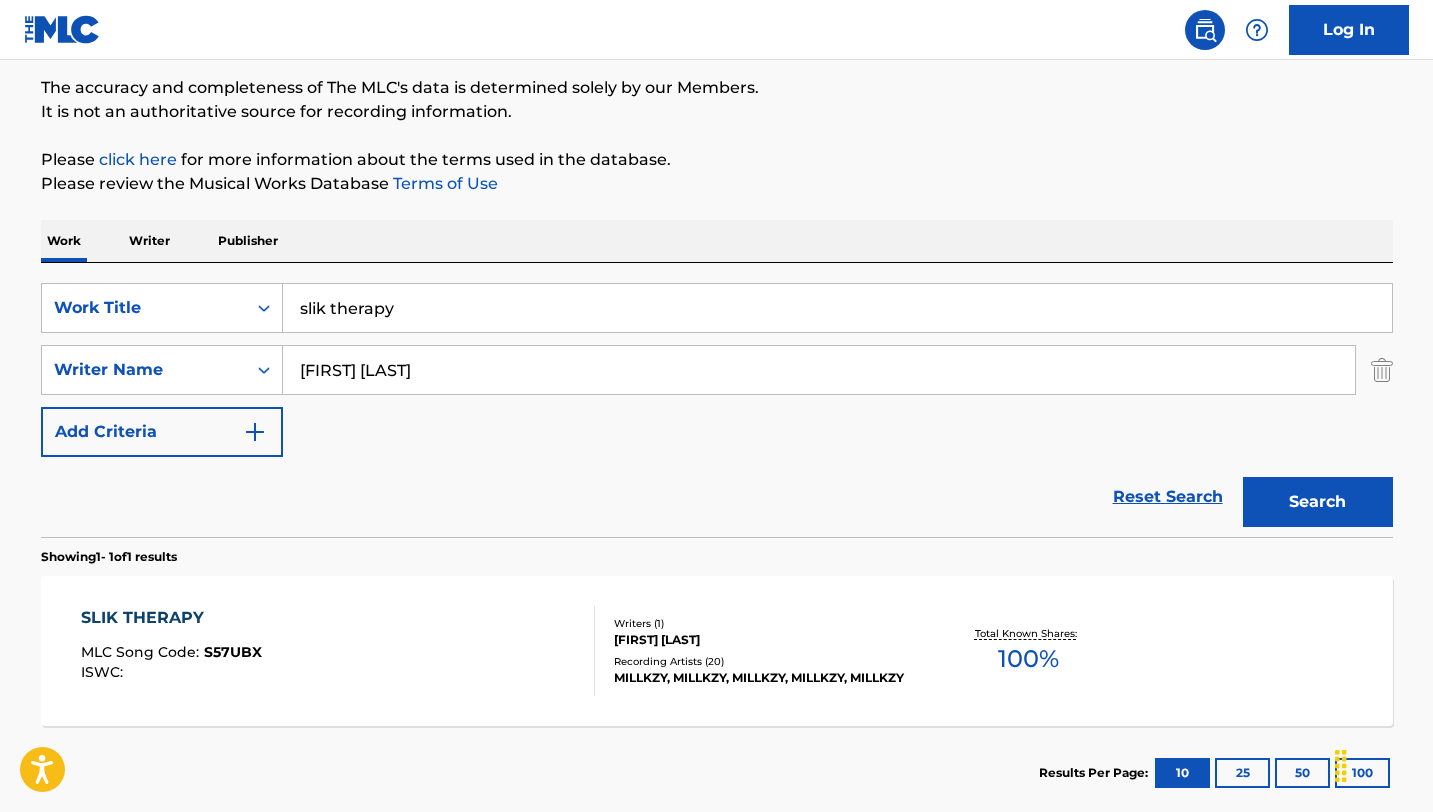 click on "SLIK THERAPY" at bounding box center (171, 618) 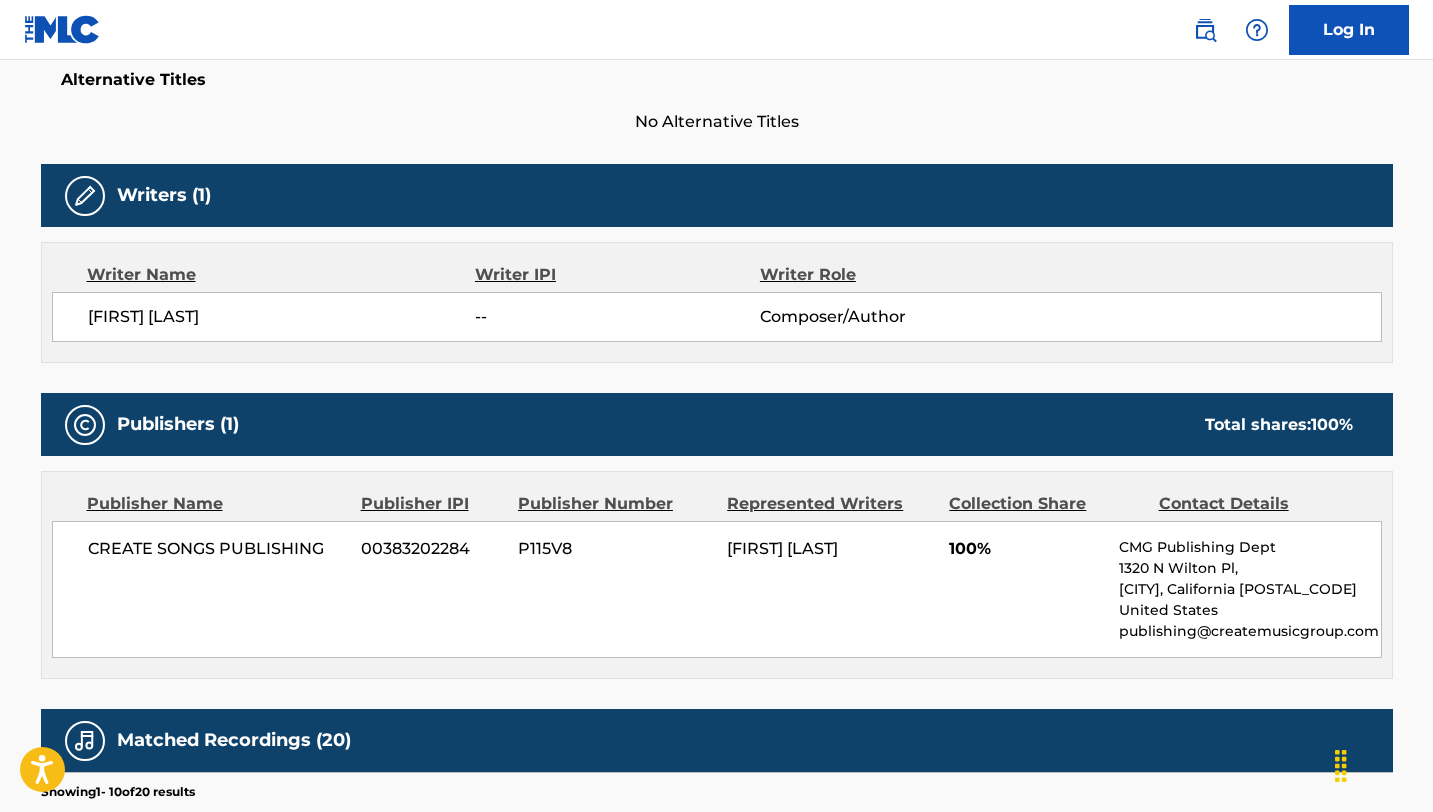 scroll, scrollTop: 544, scrollLeft: 0, axis: vertical 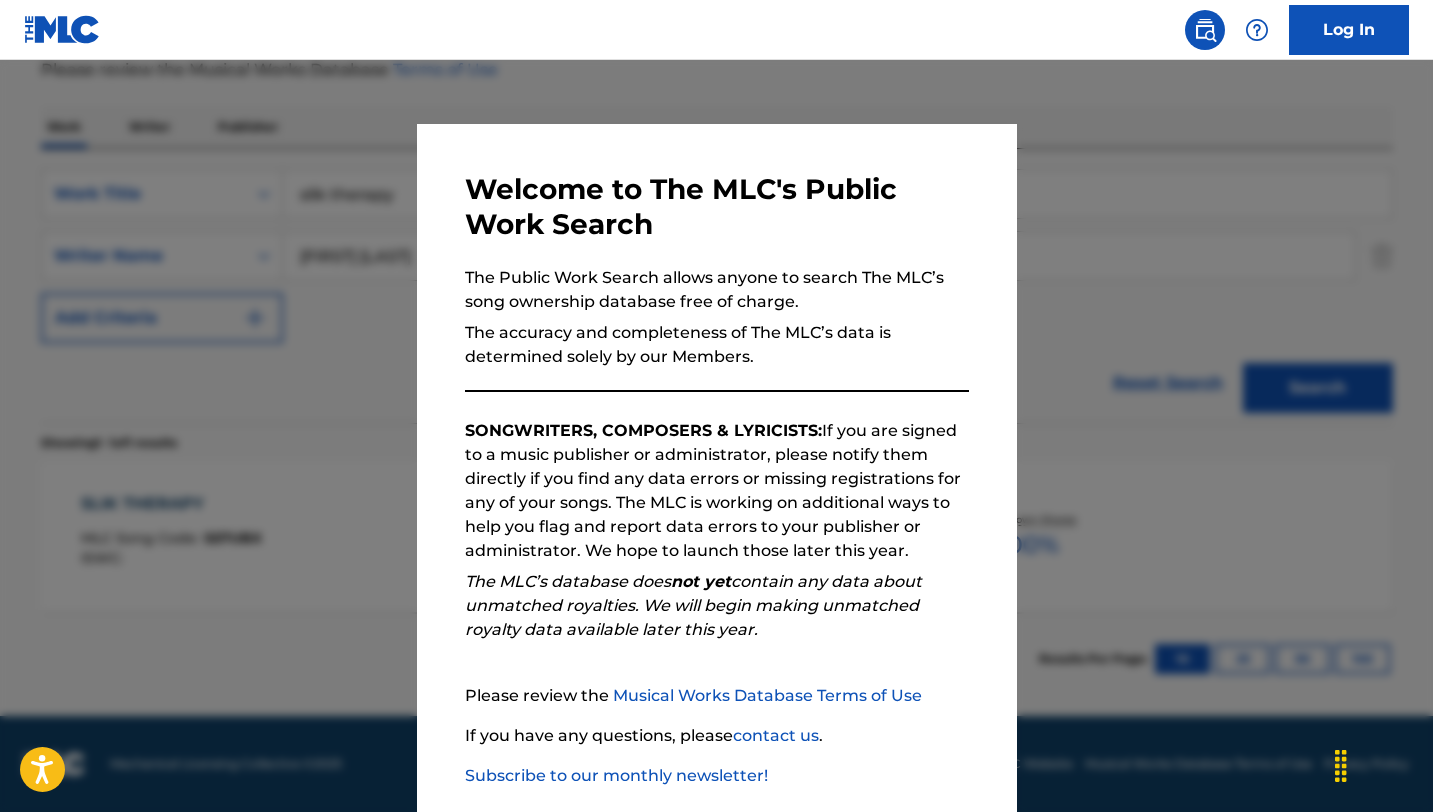 click at bounding box center (716, 466) 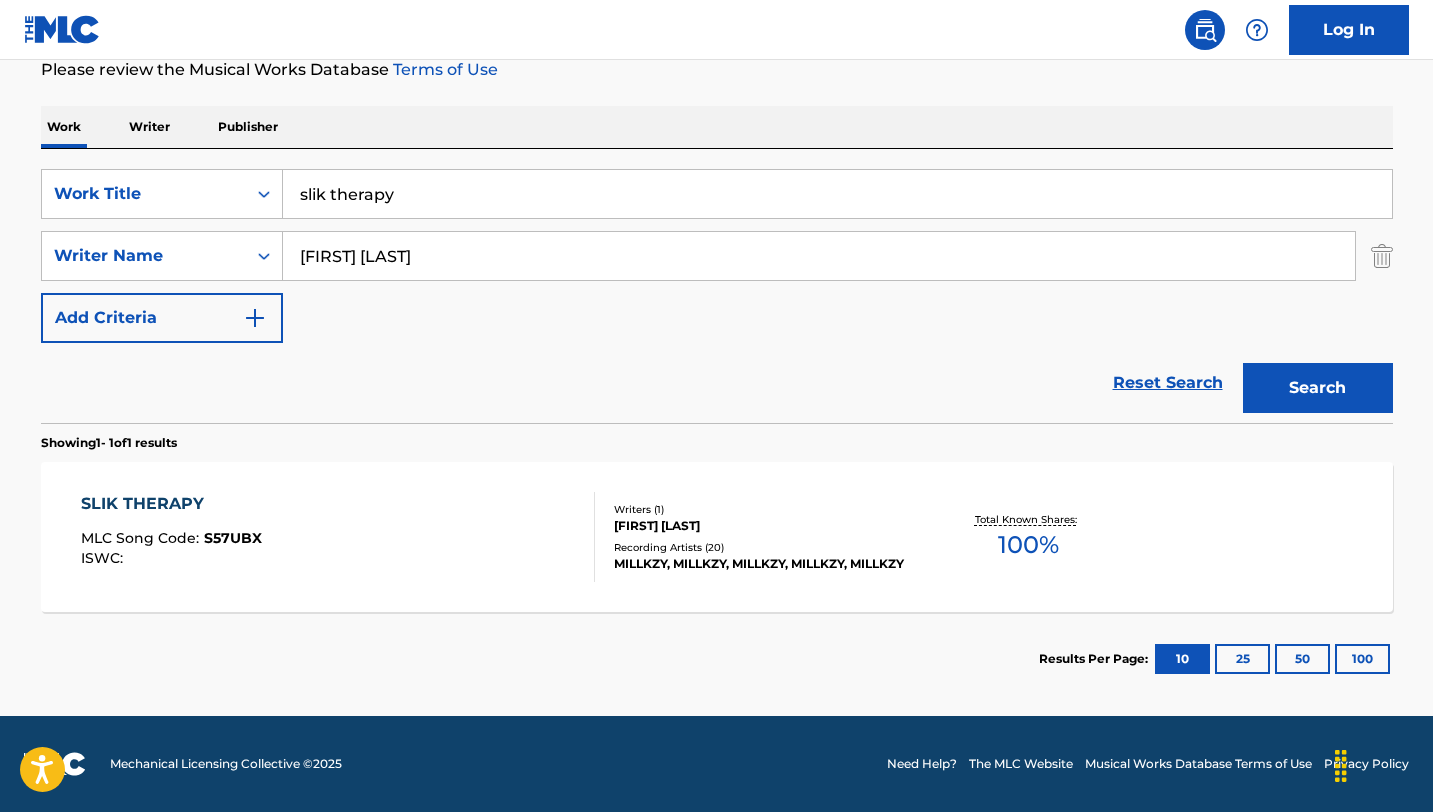 click on "slik therapy" at bounding box center [837, 194] 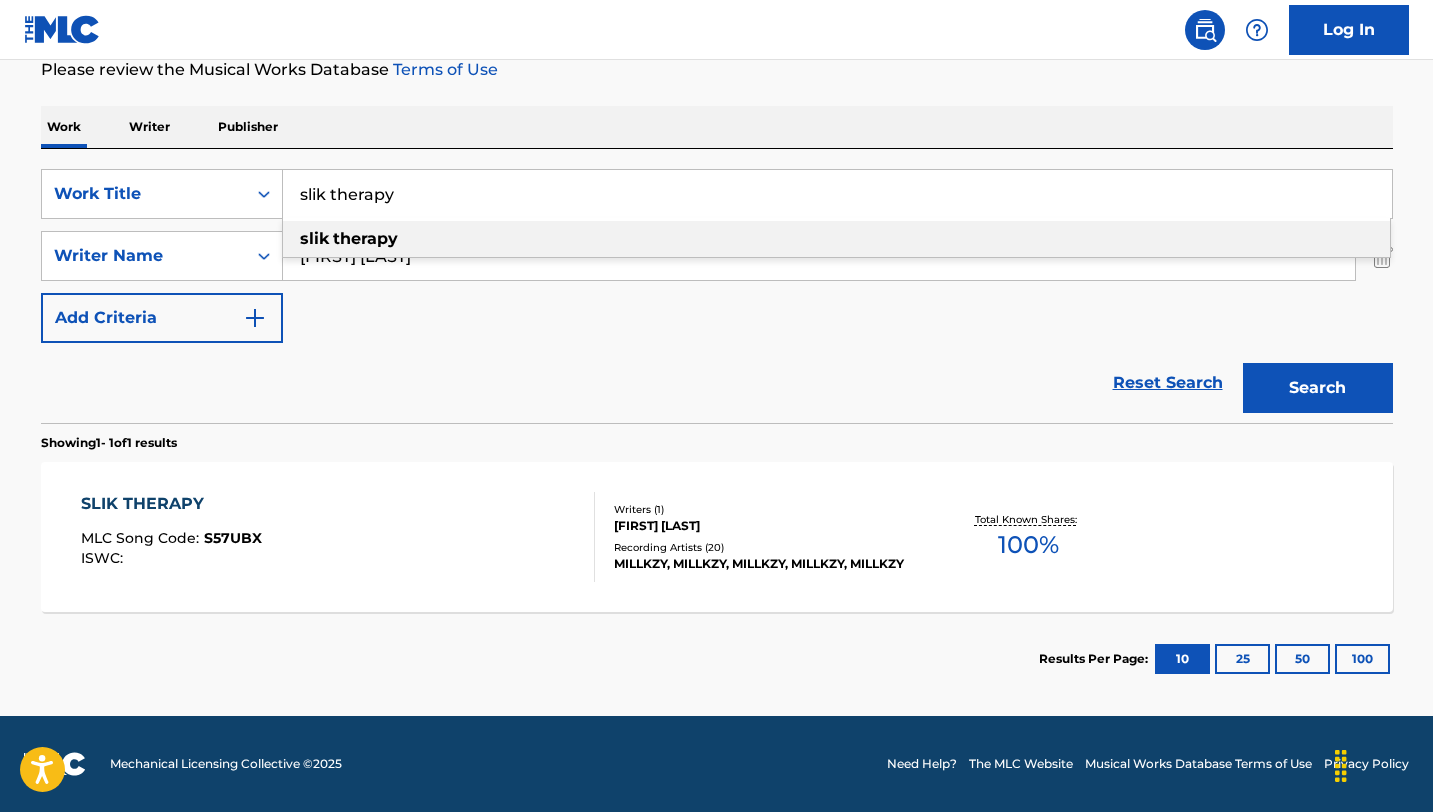 click on "slik therapy" at bounding box center [837, 194] 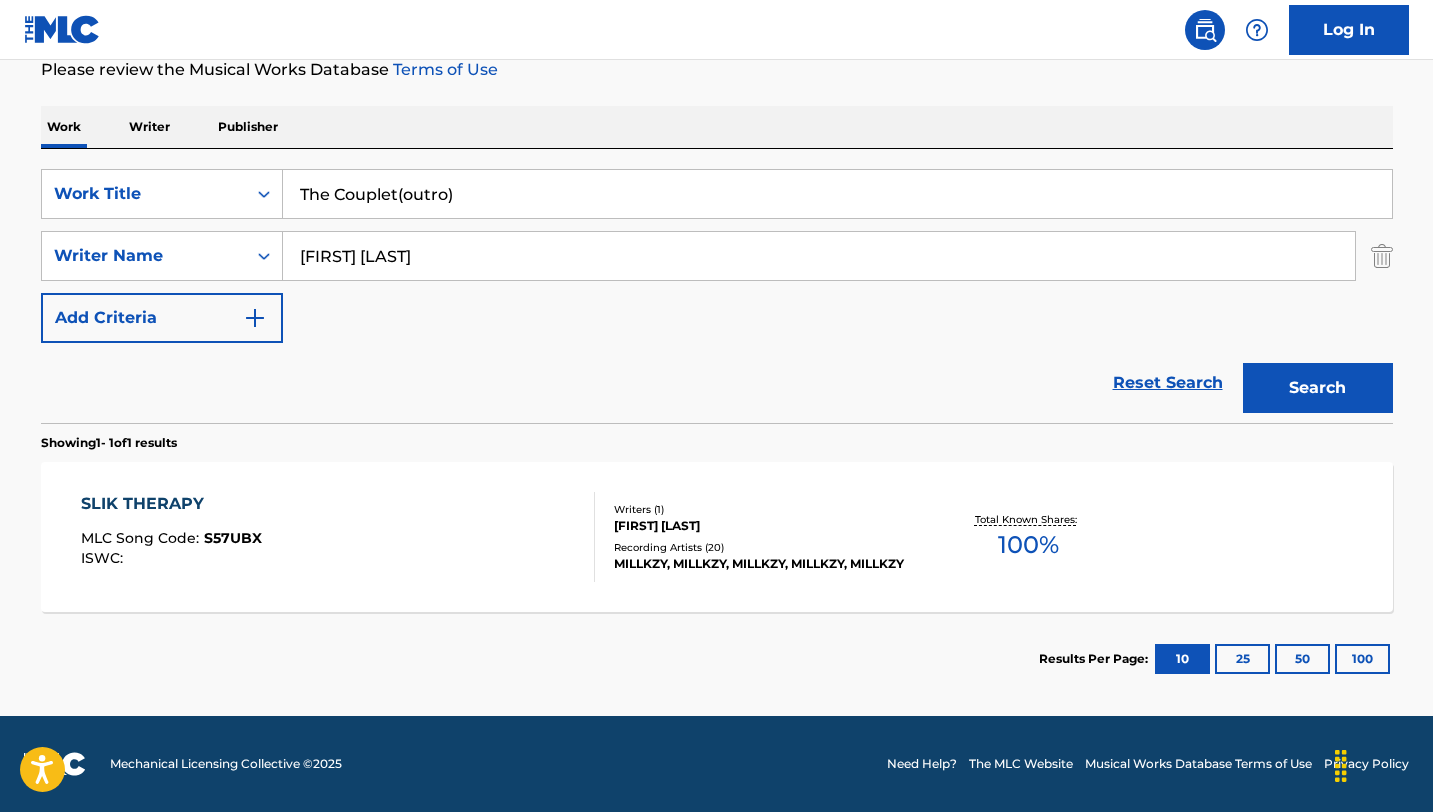 type on "The Couplet(outro)" 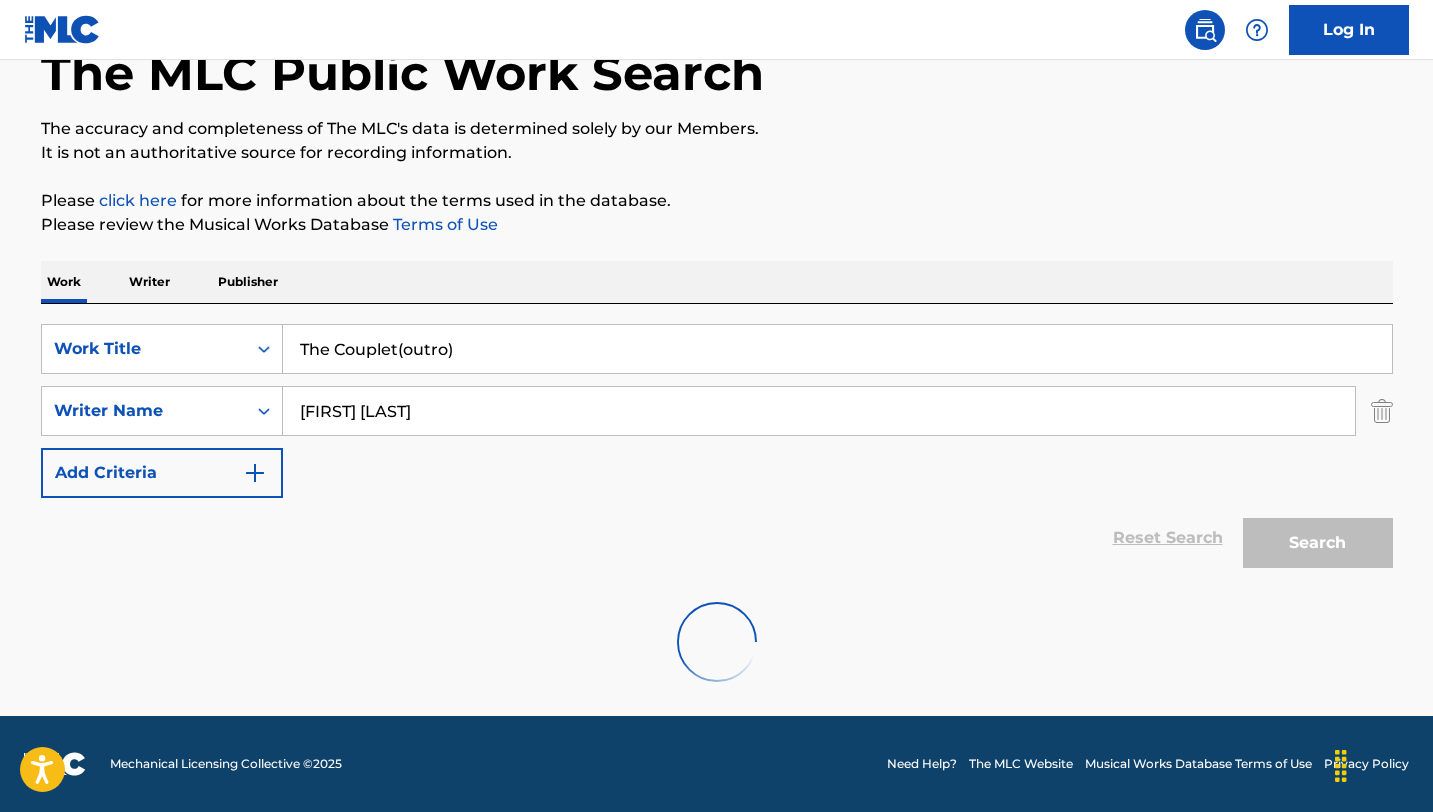 scroll, scrollTop: 276, scrollLeft: 0, axis: vertical 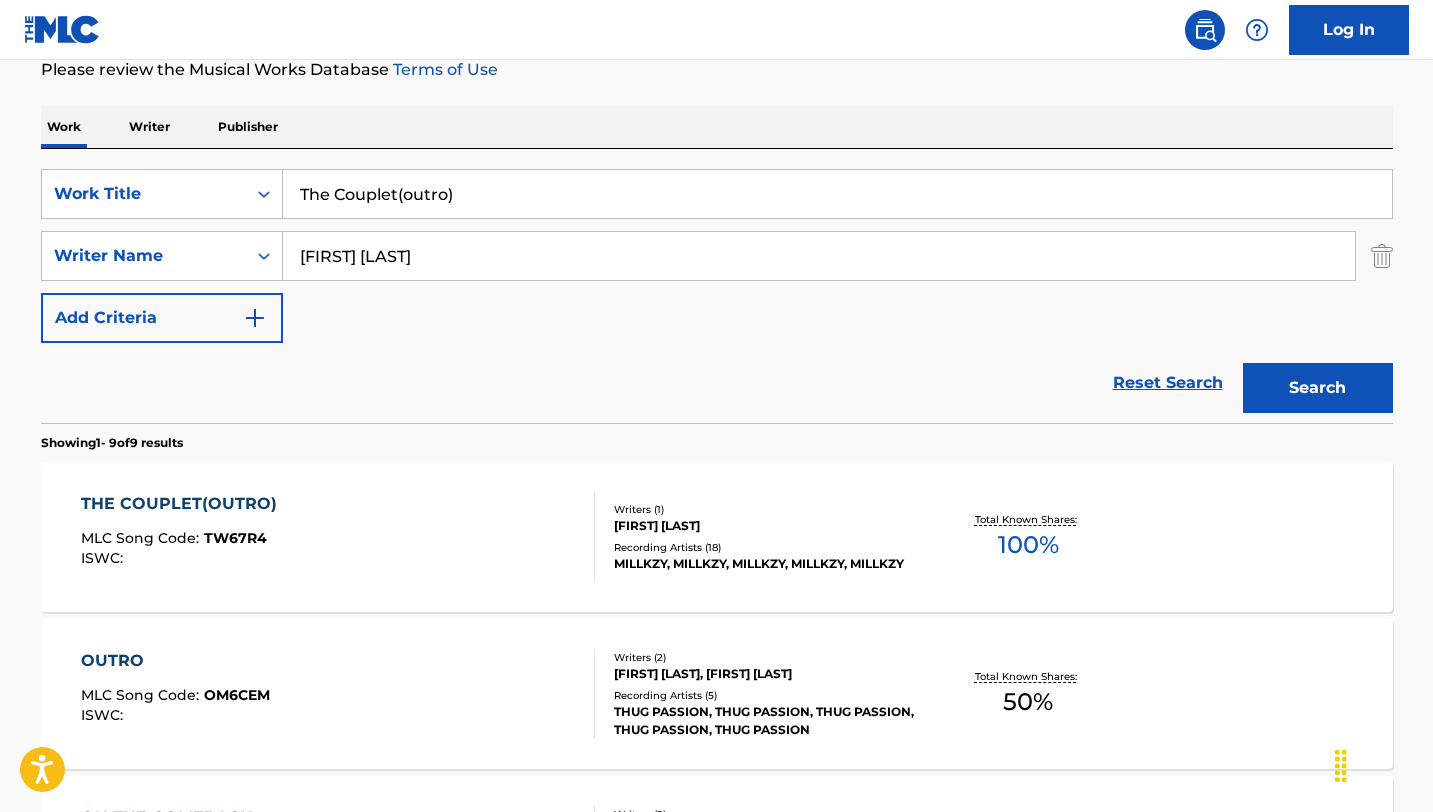 click on "THE COUPLET(OUTRO)" at bounding box center [184, 504] 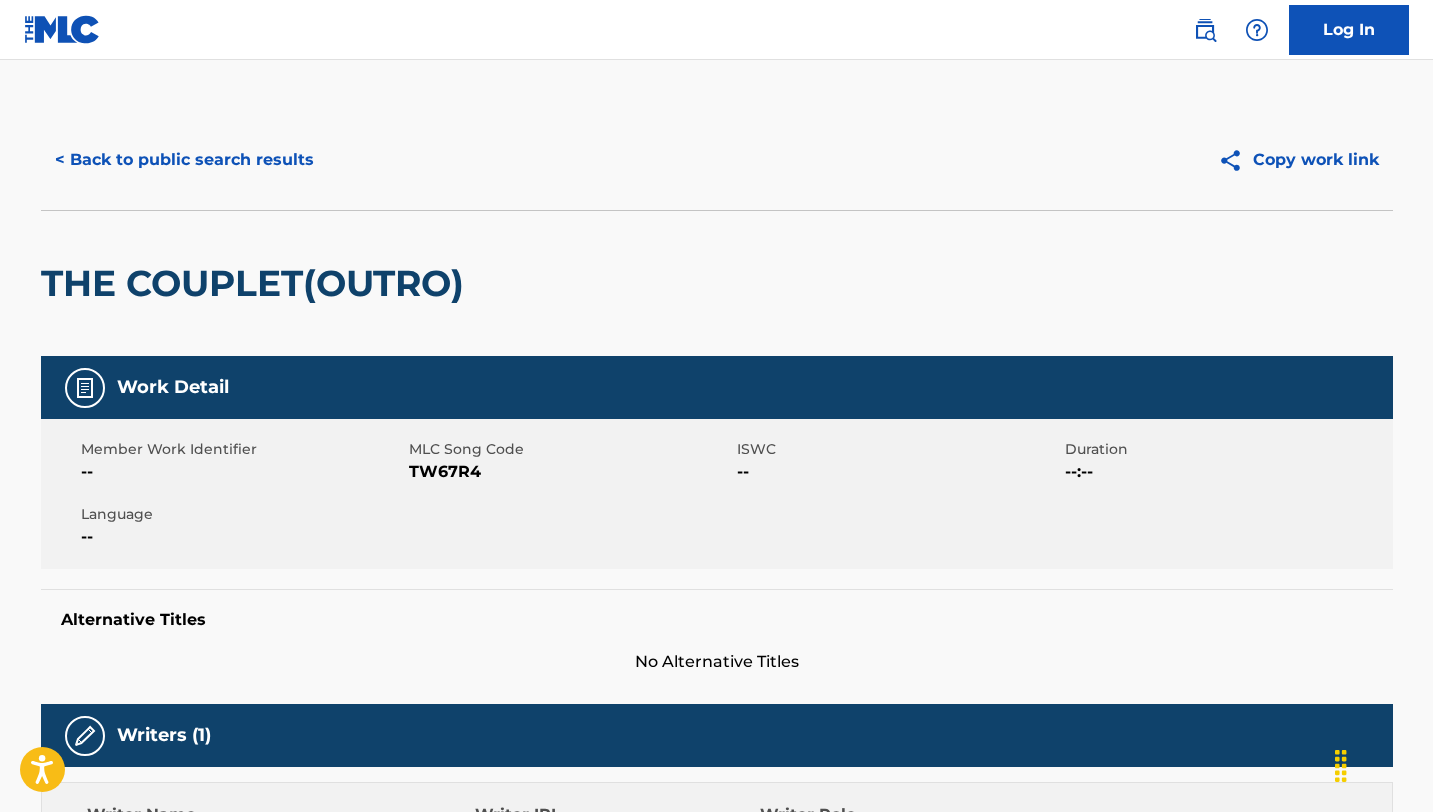 scroll, scrollTop: 276, scrollLeft: 0, axis: vertical 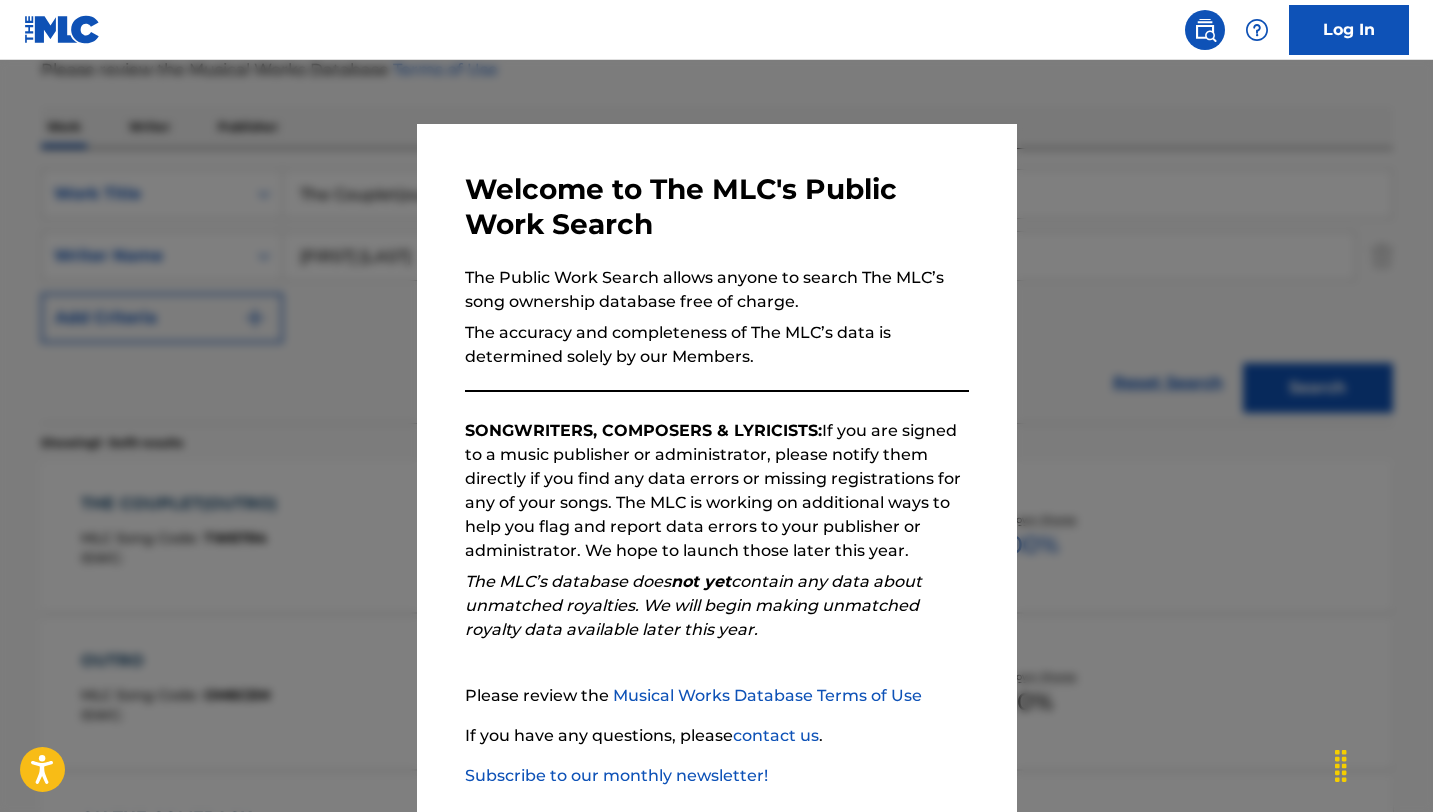 click on "Welcome to The MLC's Public Work Search The Public Work Search allows anyone to search The MLC’s song ownership database free of charge. The accuracy and completeness of The MLC’s data is determined solely by our Members. SONGWRITERS, COMPOSERS & LYRICISTS:  If you are signed to a music publisher or administrator, please notify them directly if you find any data errors or missing registrations for any of your songs. The MLC is working on additional ways to help you flag and report data errors to your publisher or administrator. We hope to launch those later this year. The MLC’s database does  not yet  contain any data about unmatched royalties. We will begin making unmatched royalty data available later this year. Please review the   Musical Works Database Terms of Use If you have any questions, please  contact us . Subscribe to our monthly newsletter! This message will reappear one week after it is closed. Continue" at bounding box center [717, 519] 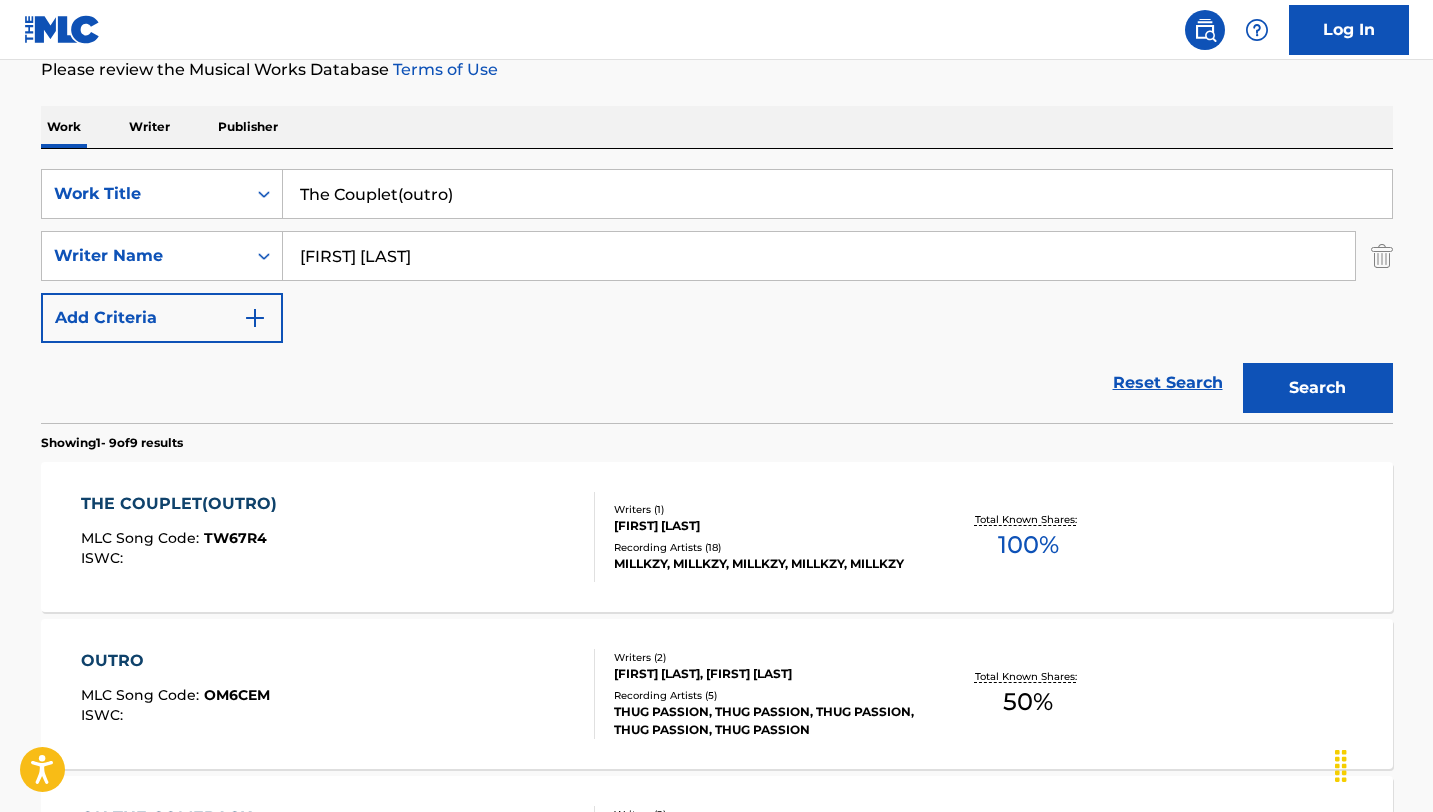 click on "The Couplet(outro)" at bounding box center (837, 194) 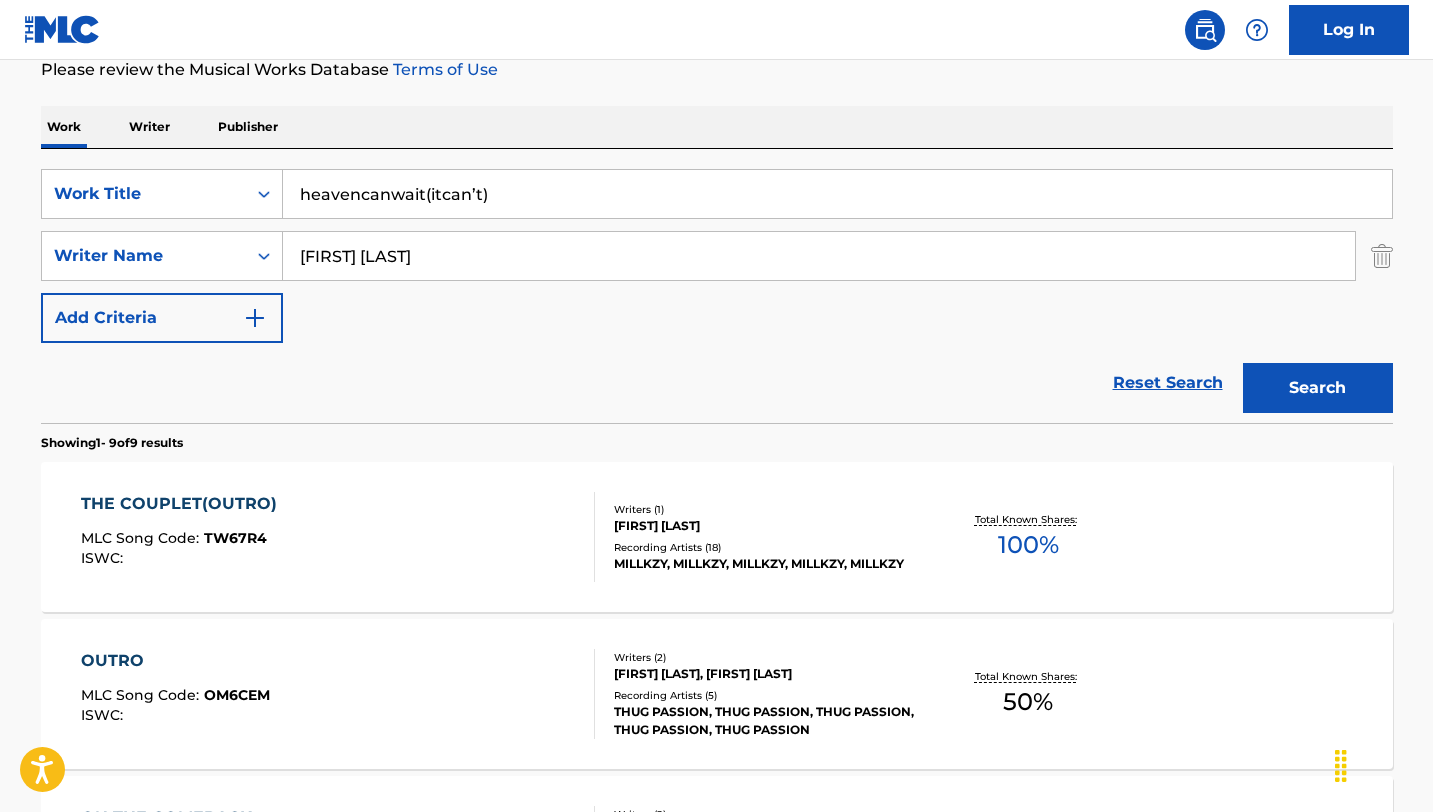 click on "Search" at bounding box center (1318, 388) 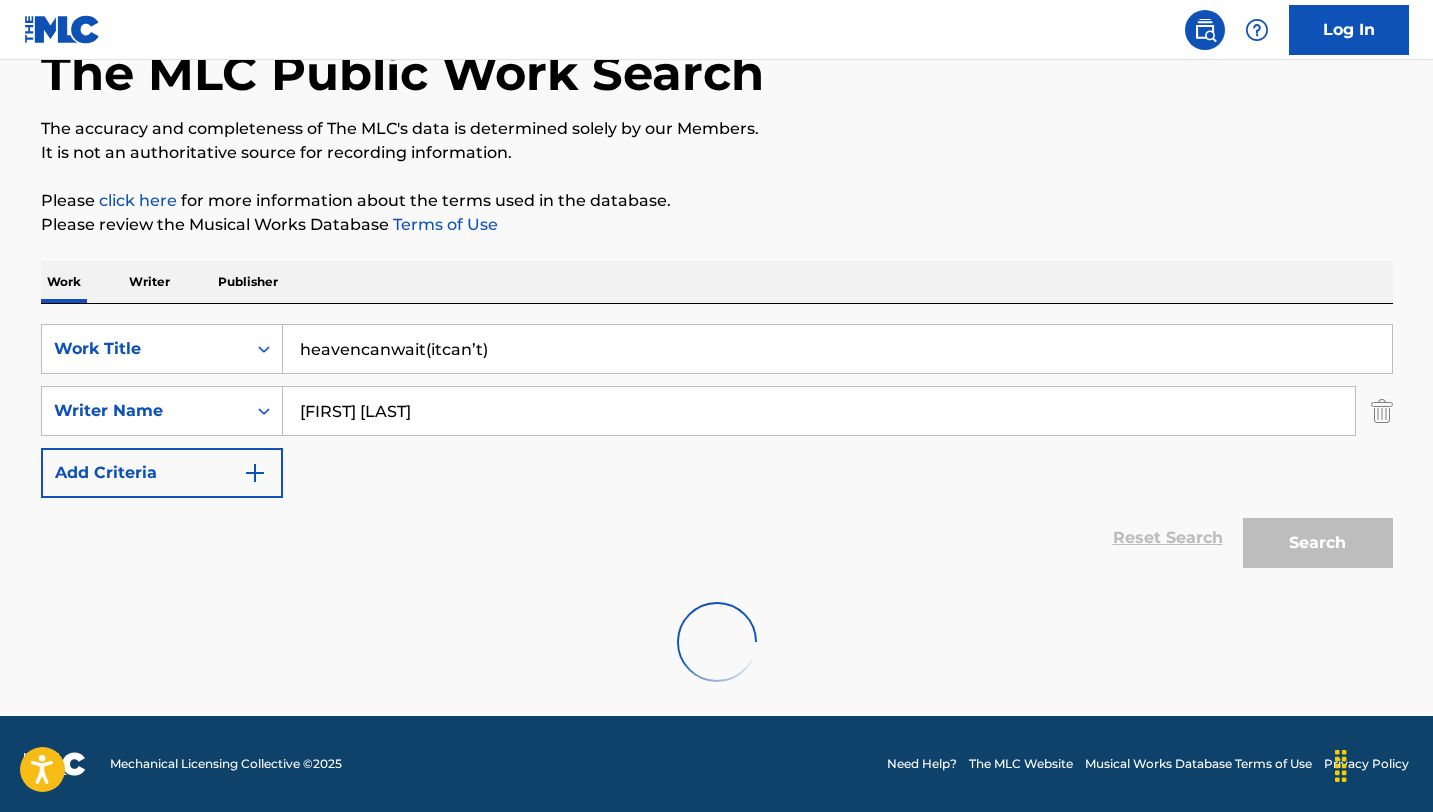 scroll, scrollTop: 56, scrollLeft: 0, axis: vertical 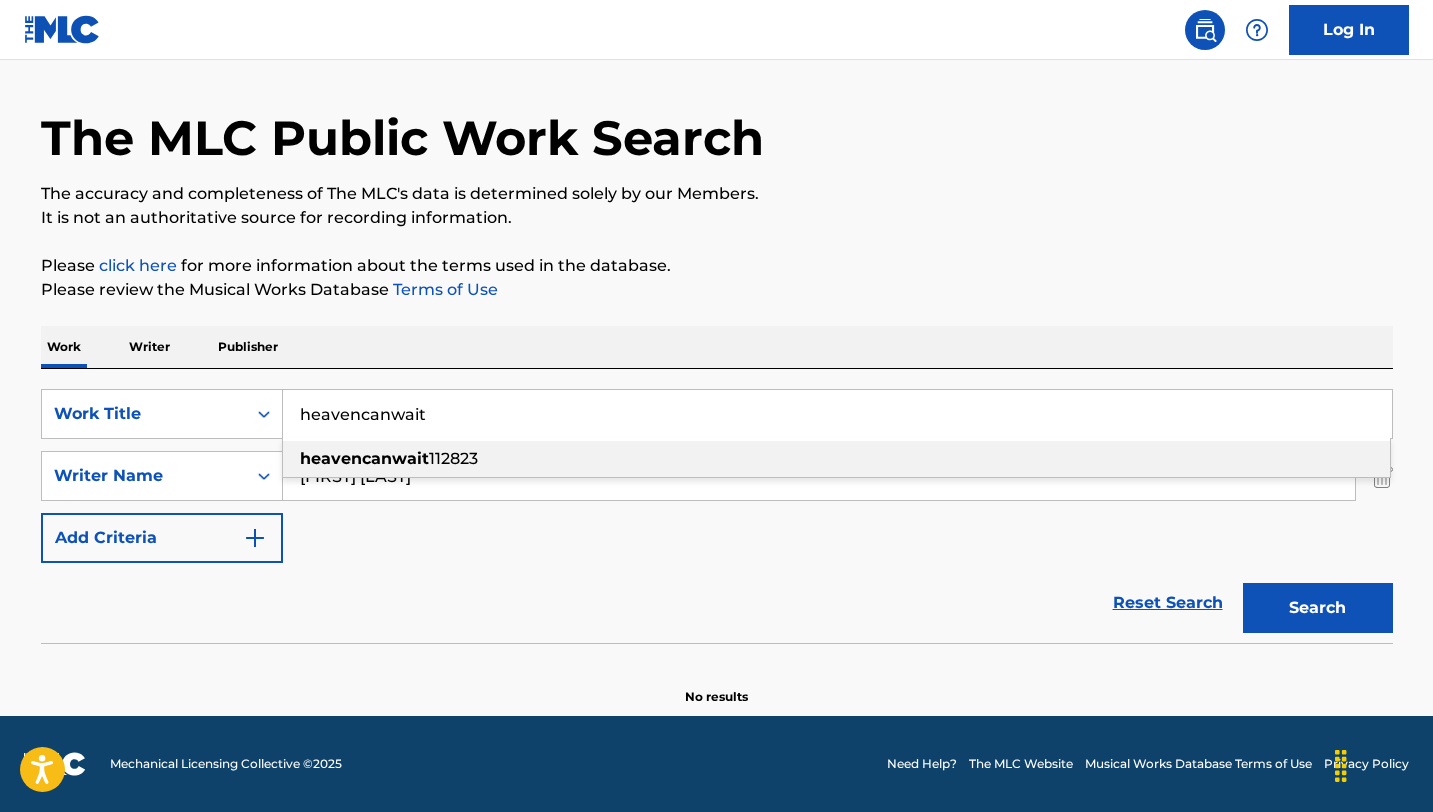 click on "heavencanwait  112823" at bounding box center (836, 459) 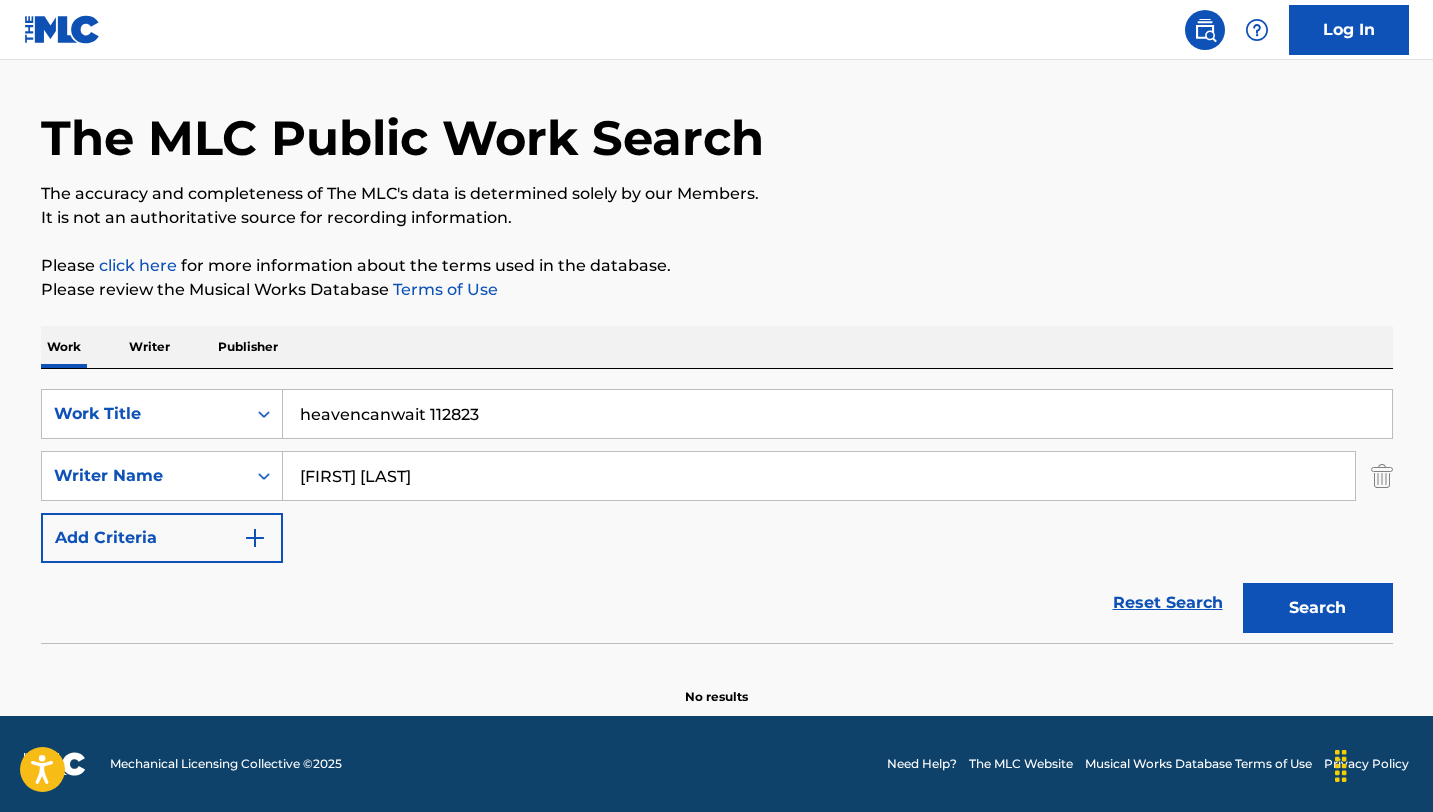 click on "Search" at bounding box center (1318, 608) 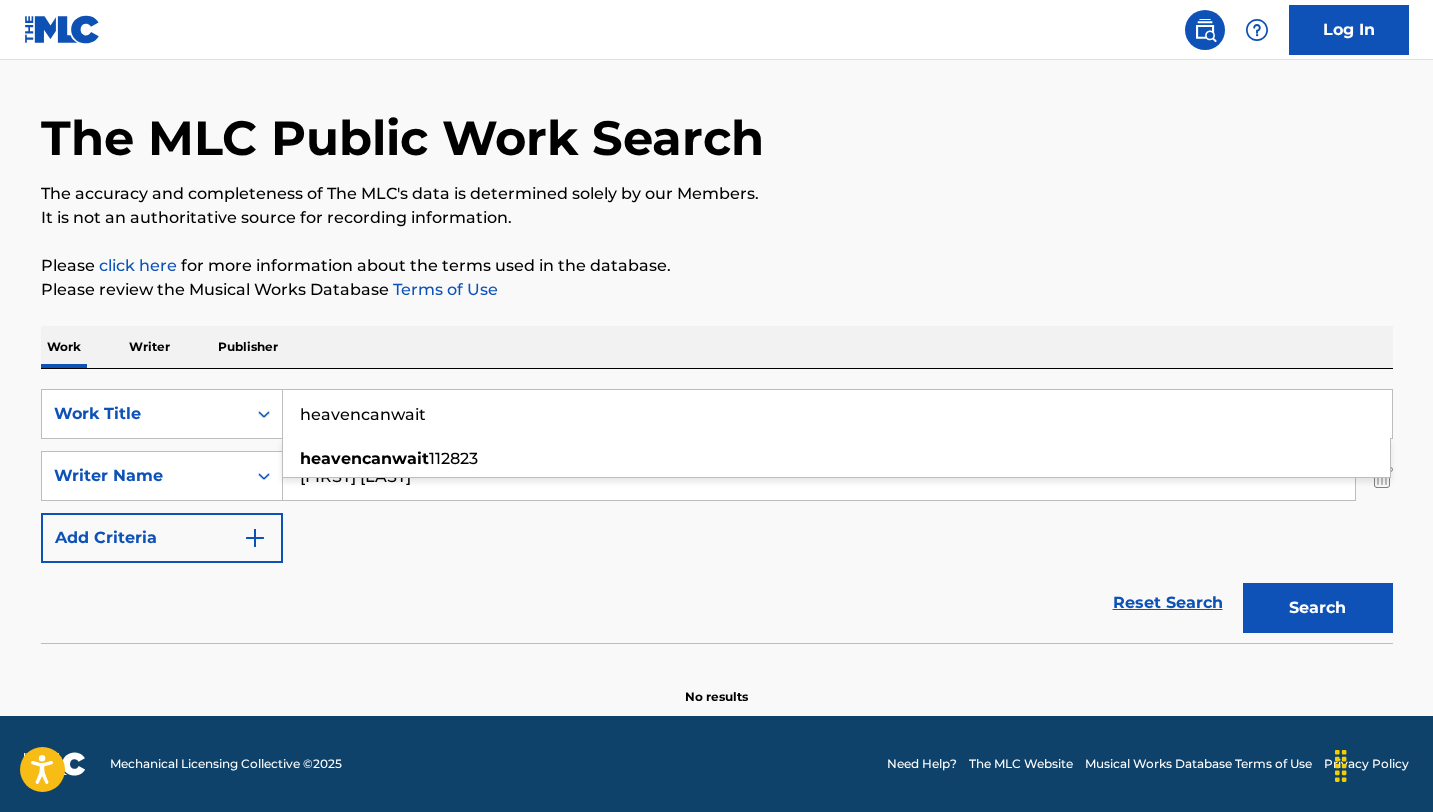 type on "heavencanwait" 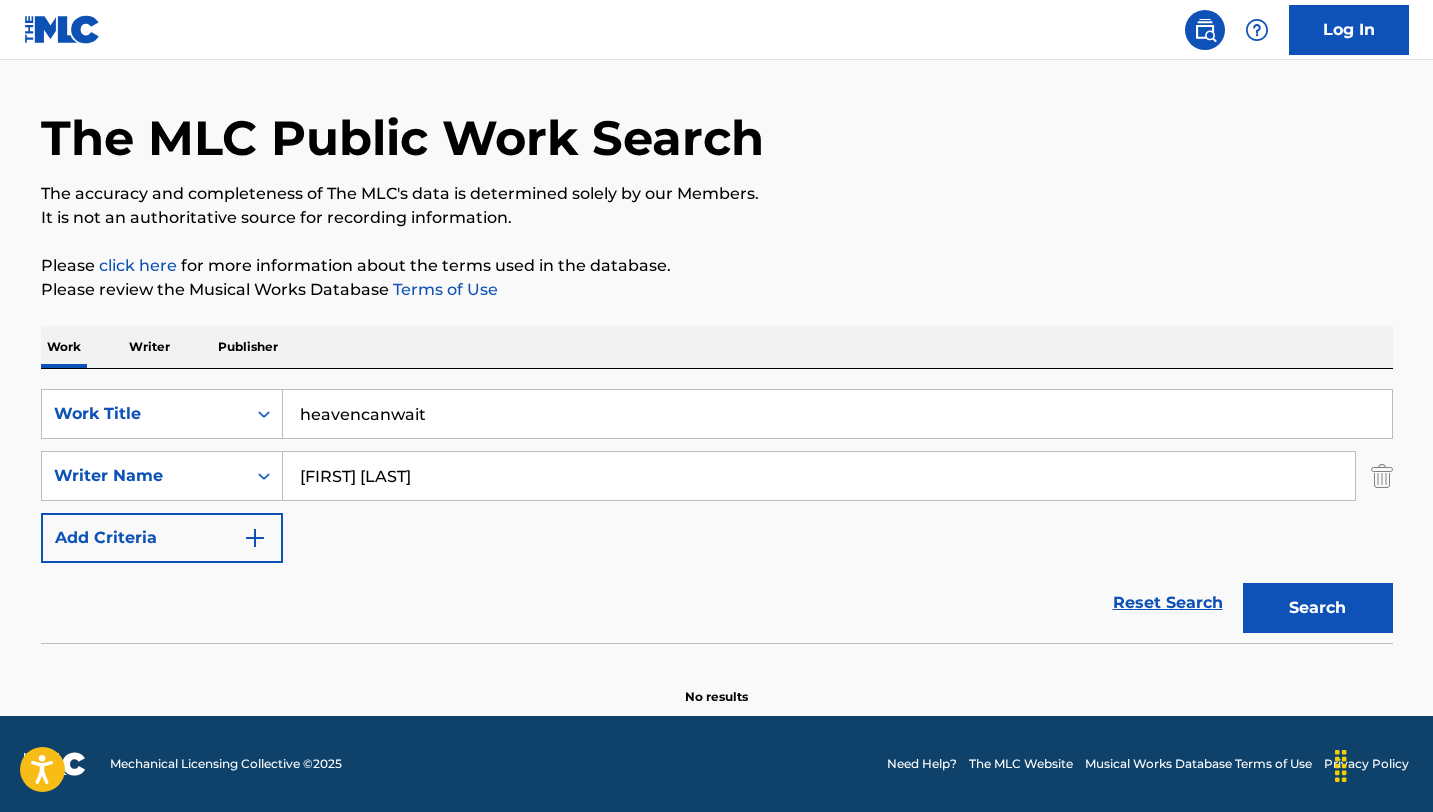 click on "Search" at bounding box center (1318, 608) 